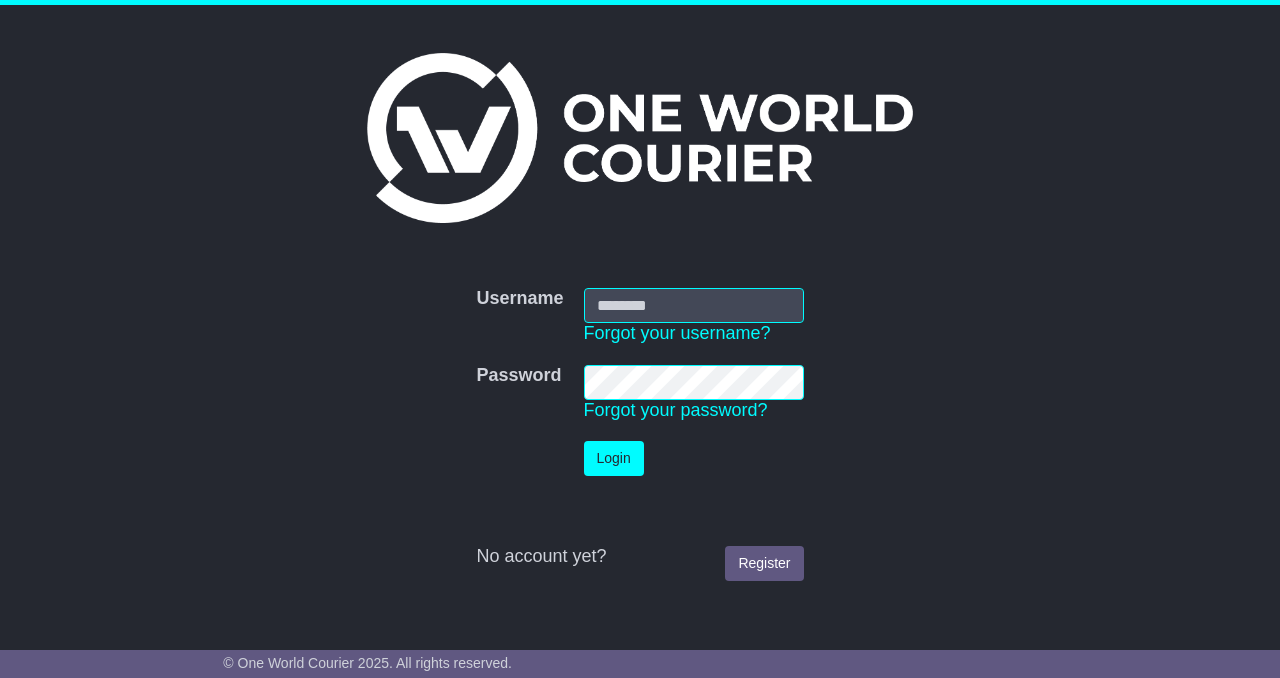 scroll, scrollTop: 0, scrollLeft: 0, axis: both 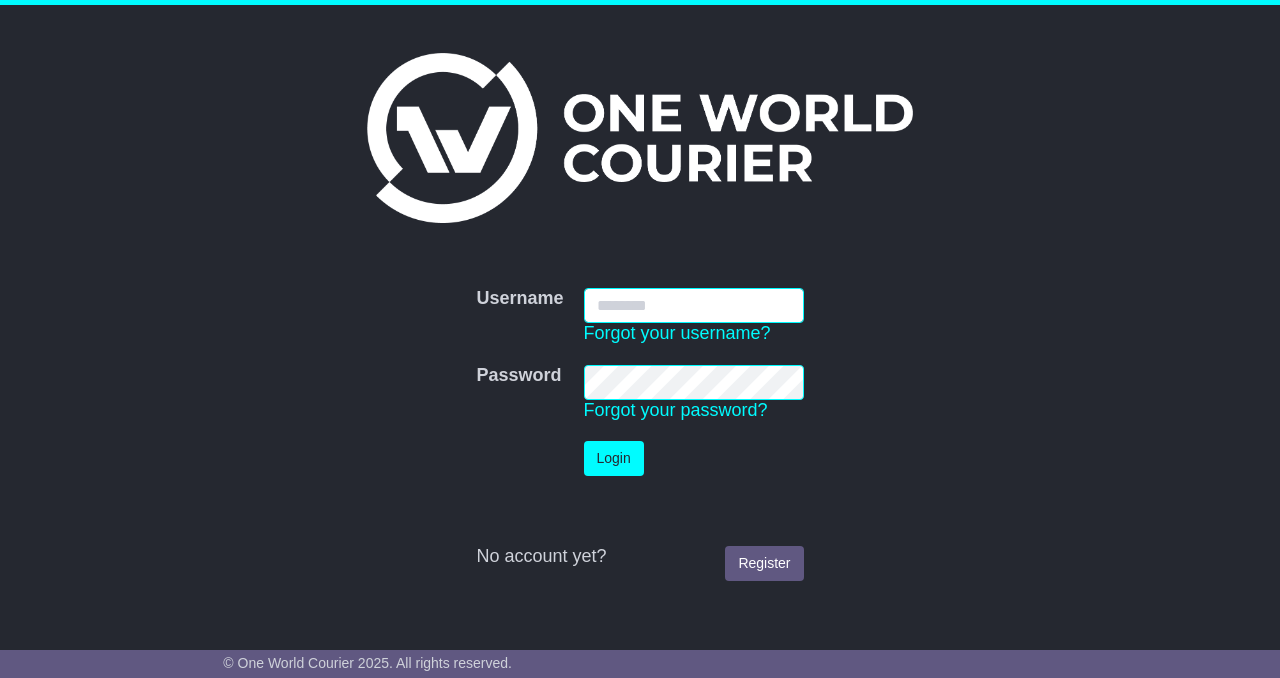 type on "**********" 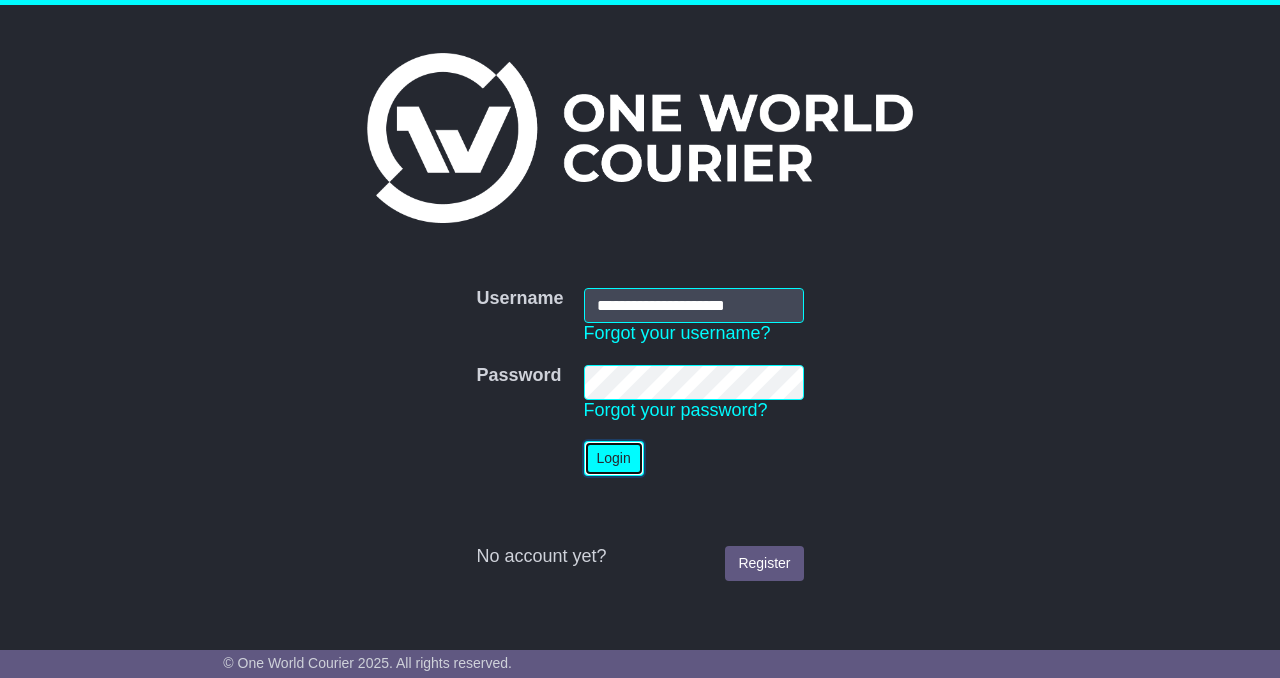 click on "Login" at bounding box center (614, 458) 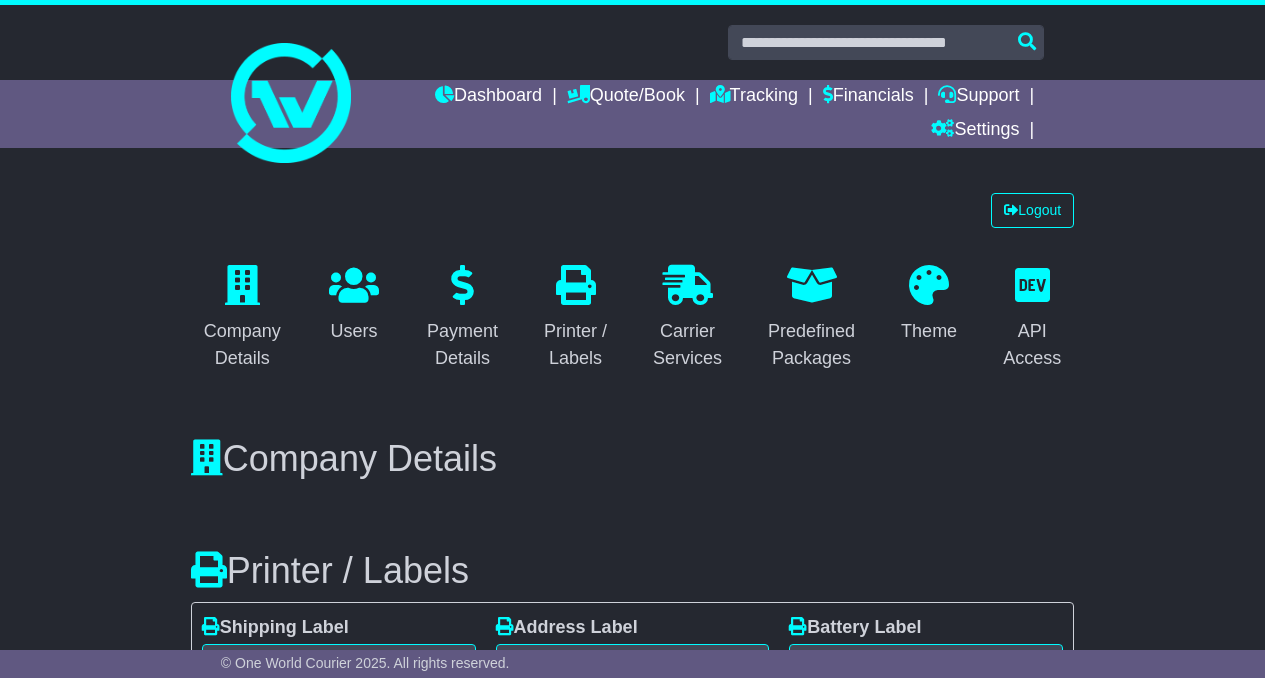 select on "*" 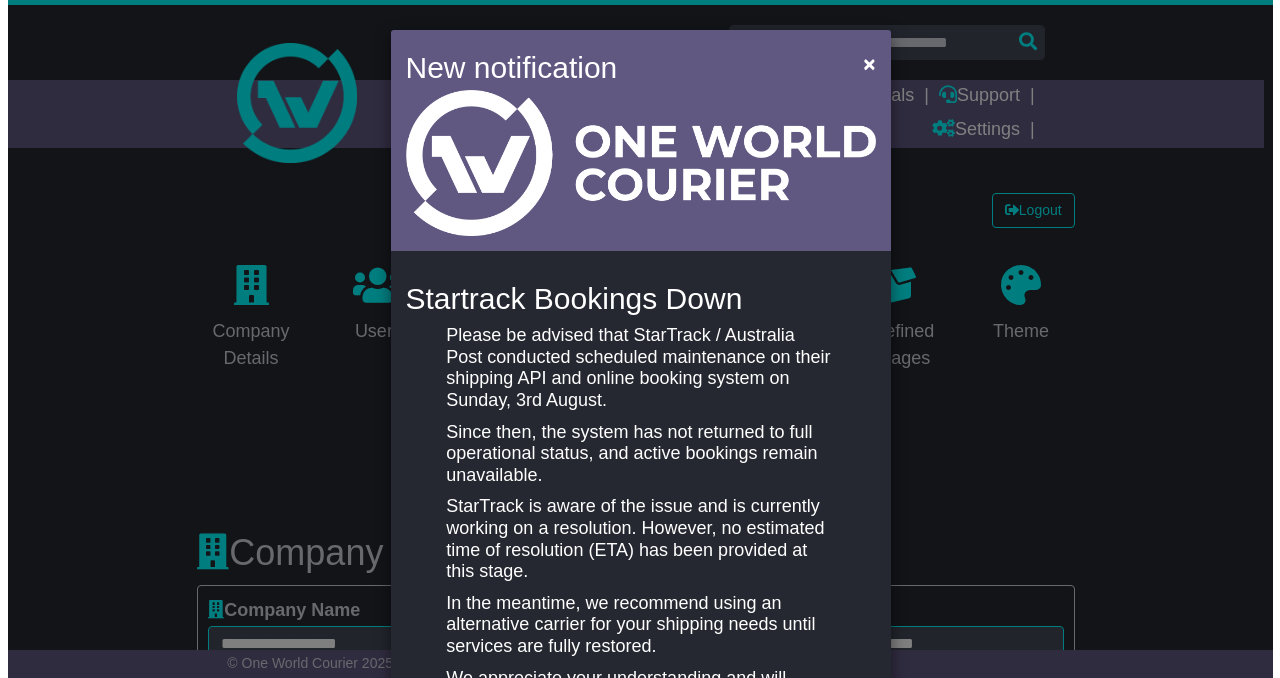 scroll, scrollTop: 0, scrollLeft: 0, axis: both 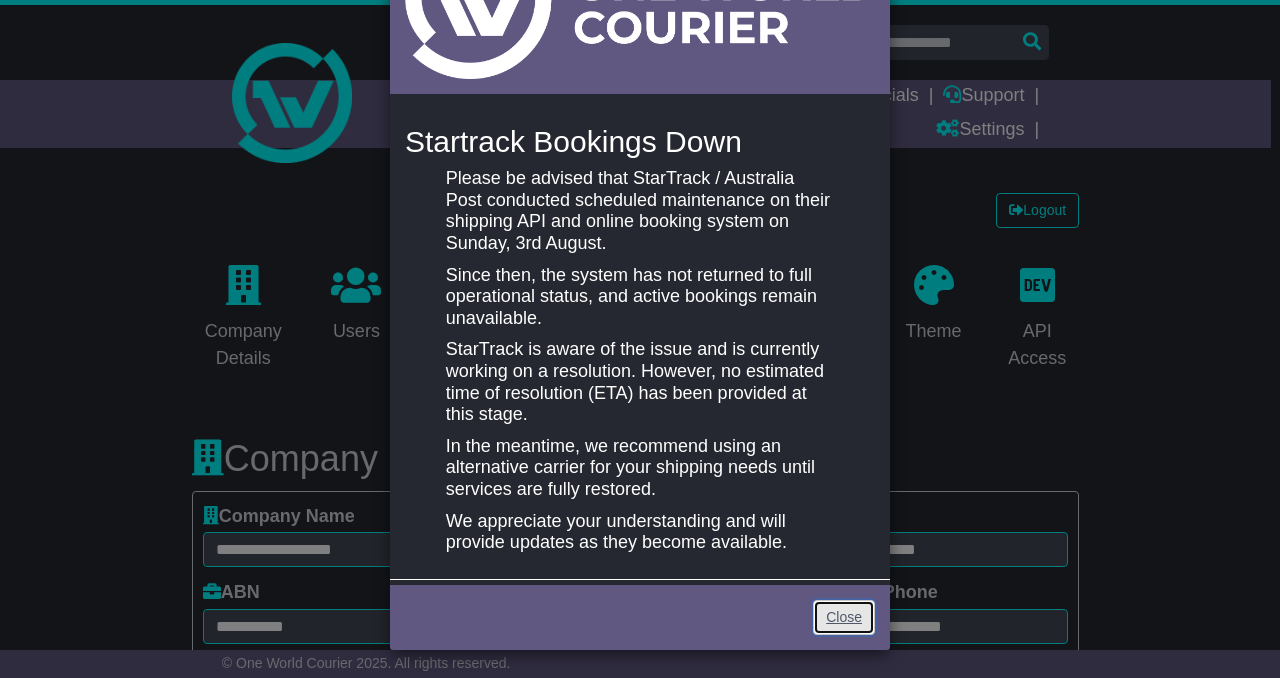 click on "Close" at bounding box center (844, 617) 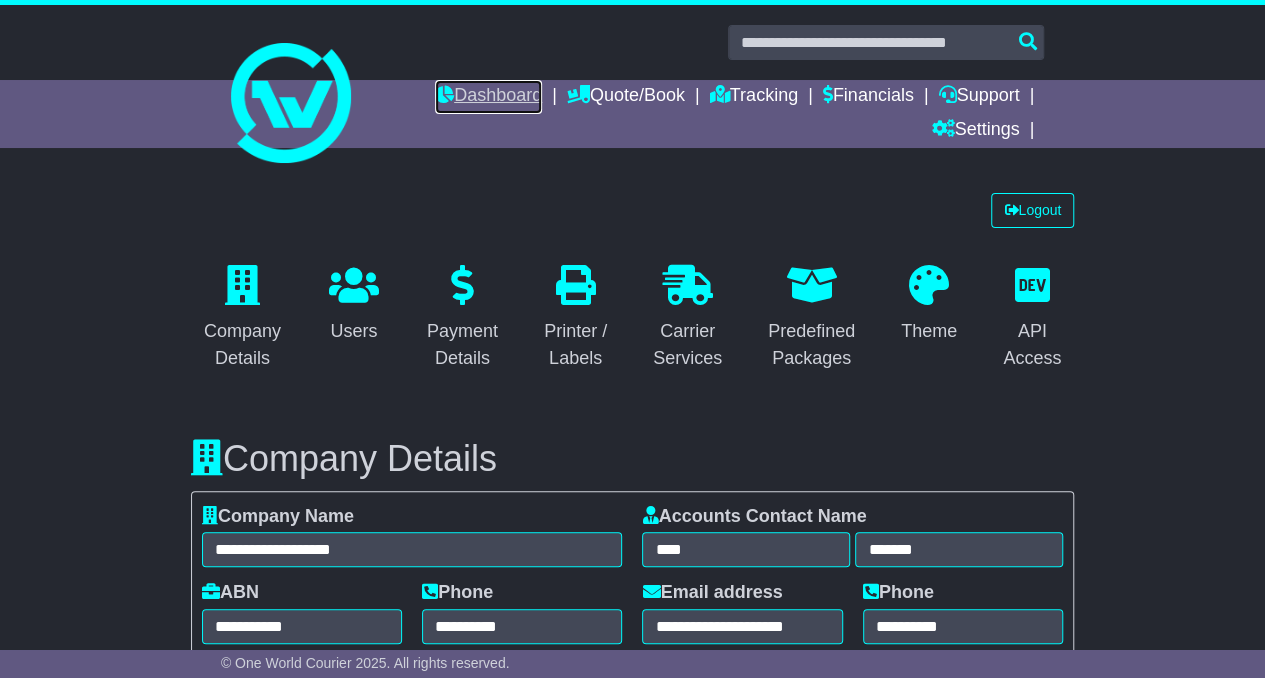 click on "Dashboard" at bounding box center [488, 97] 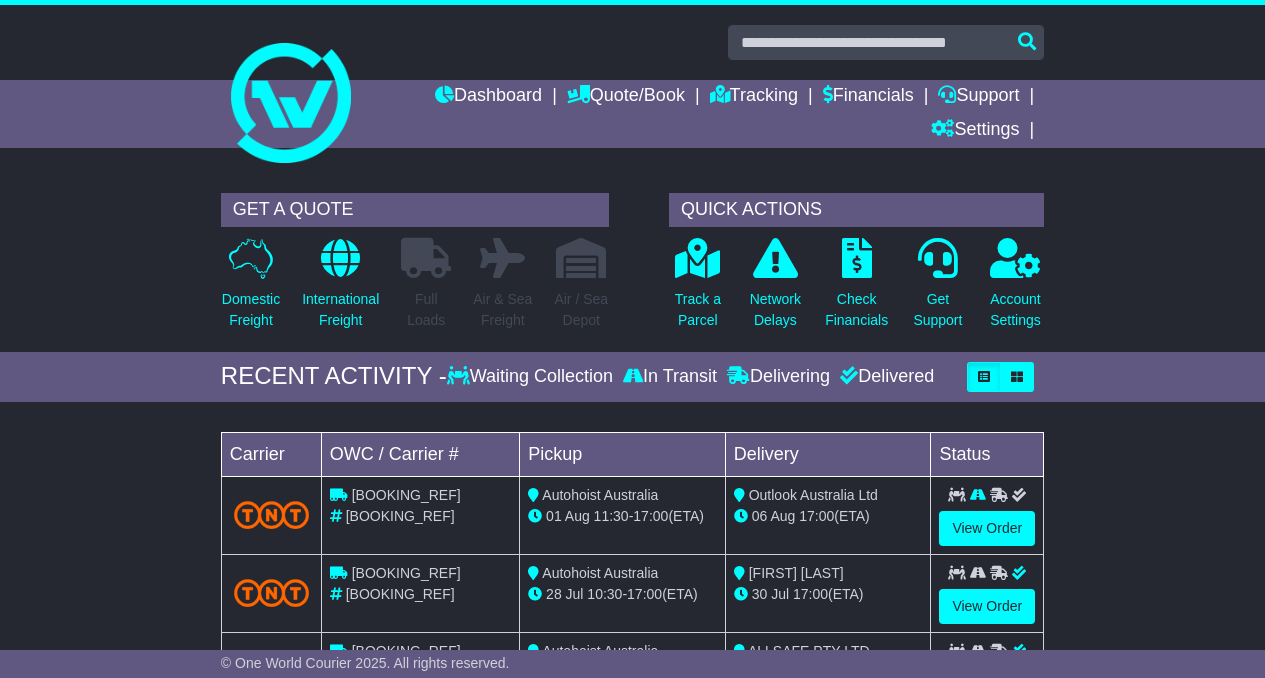 scroll, scrollTop: 0, scrollLeft: 0, axis: both 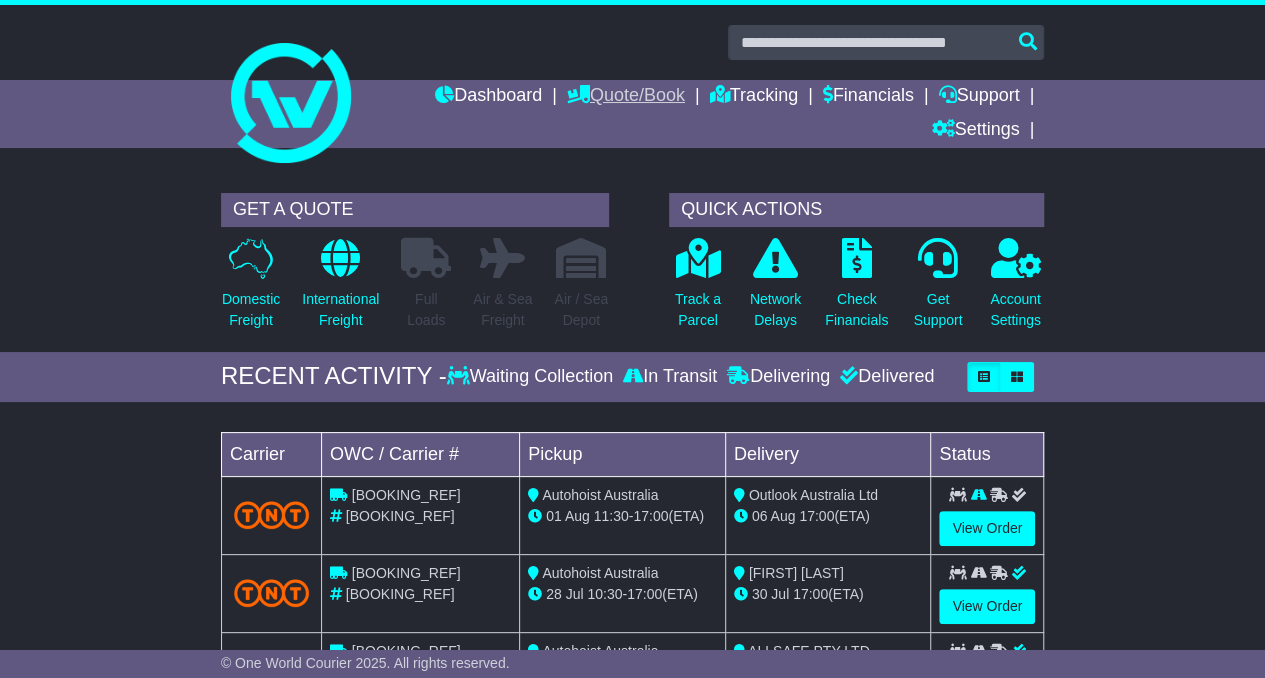 click on "Quote/Book" at bounding box center (626, 97) 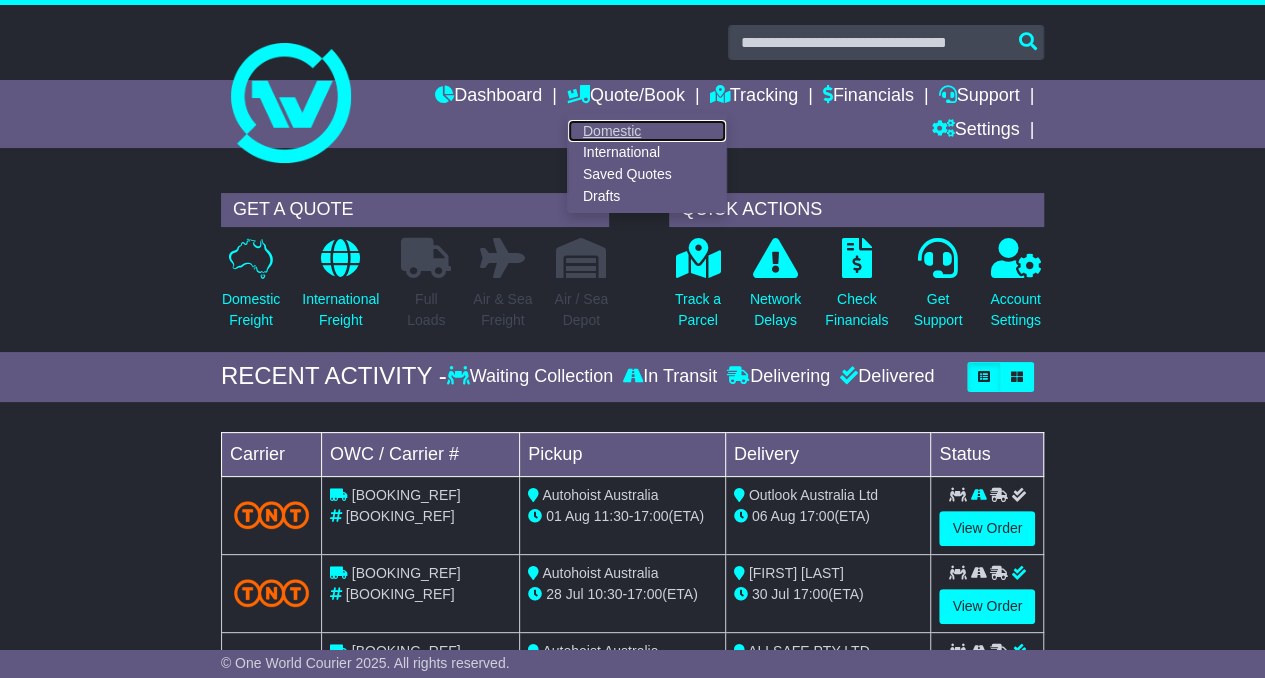 click on "Domestic" at bounding box center [647, 131] 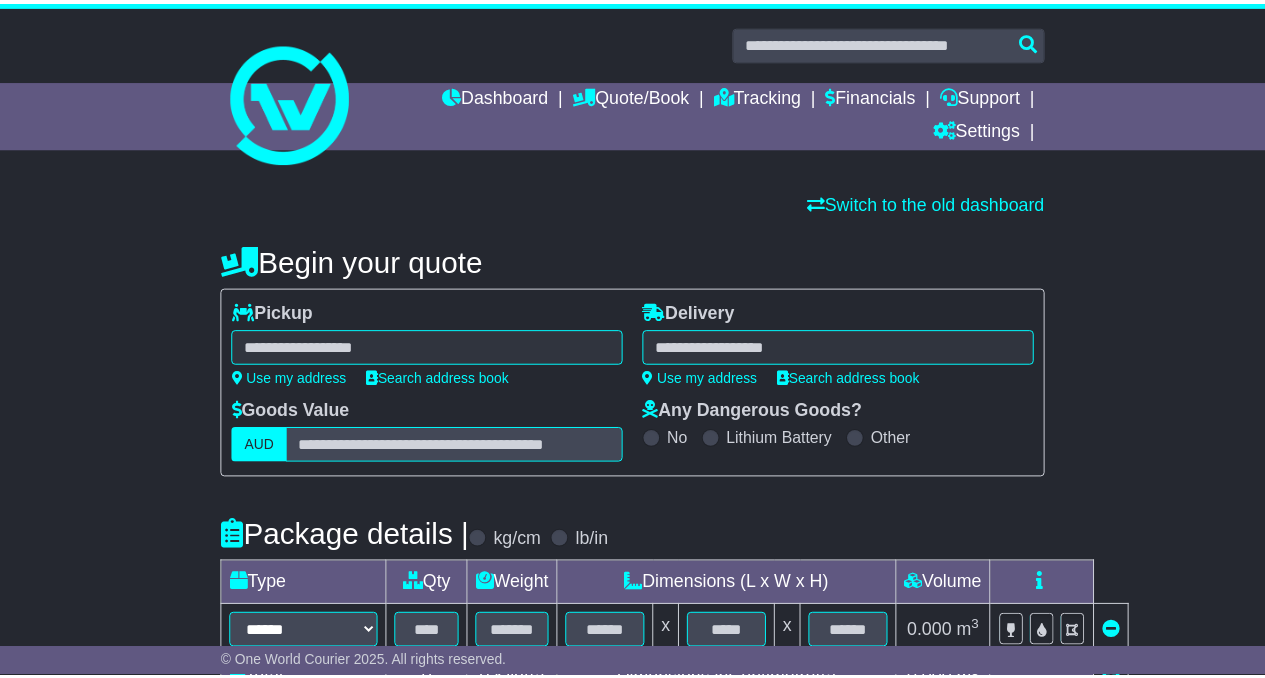 scroll, scrollTop: 0, scrollLeft: 0, axis: both 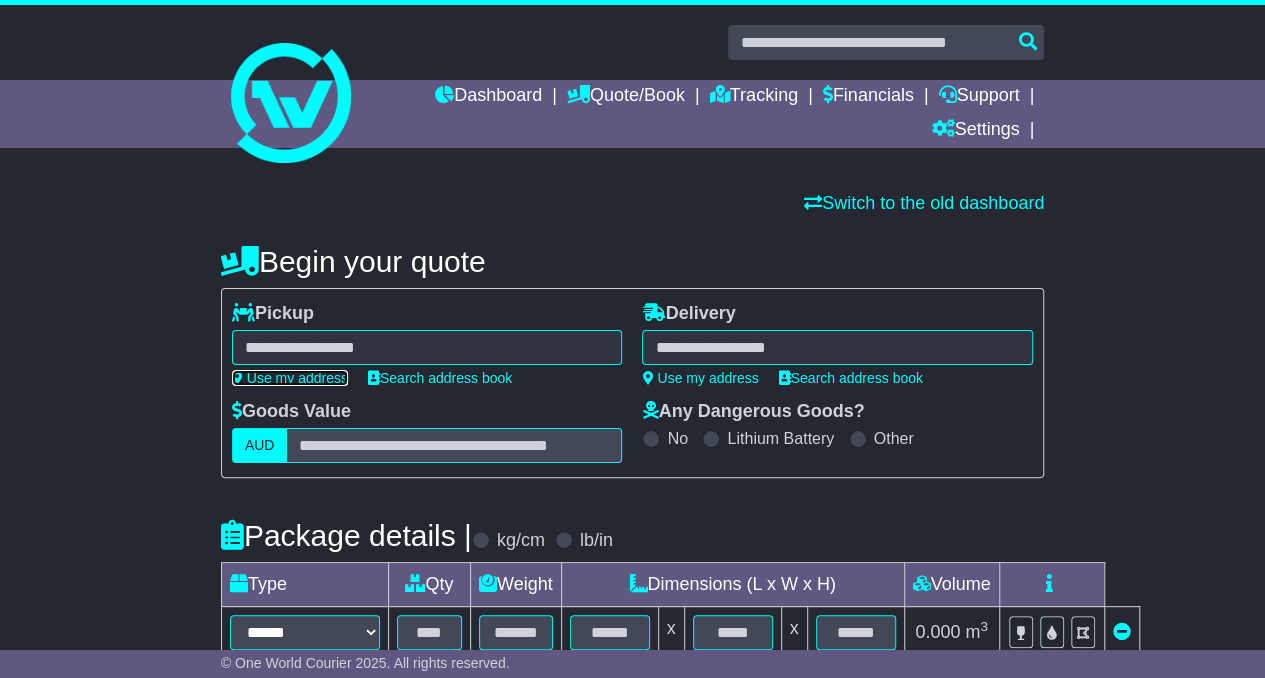 click on "Use my address" at bounding box center [290, 378] 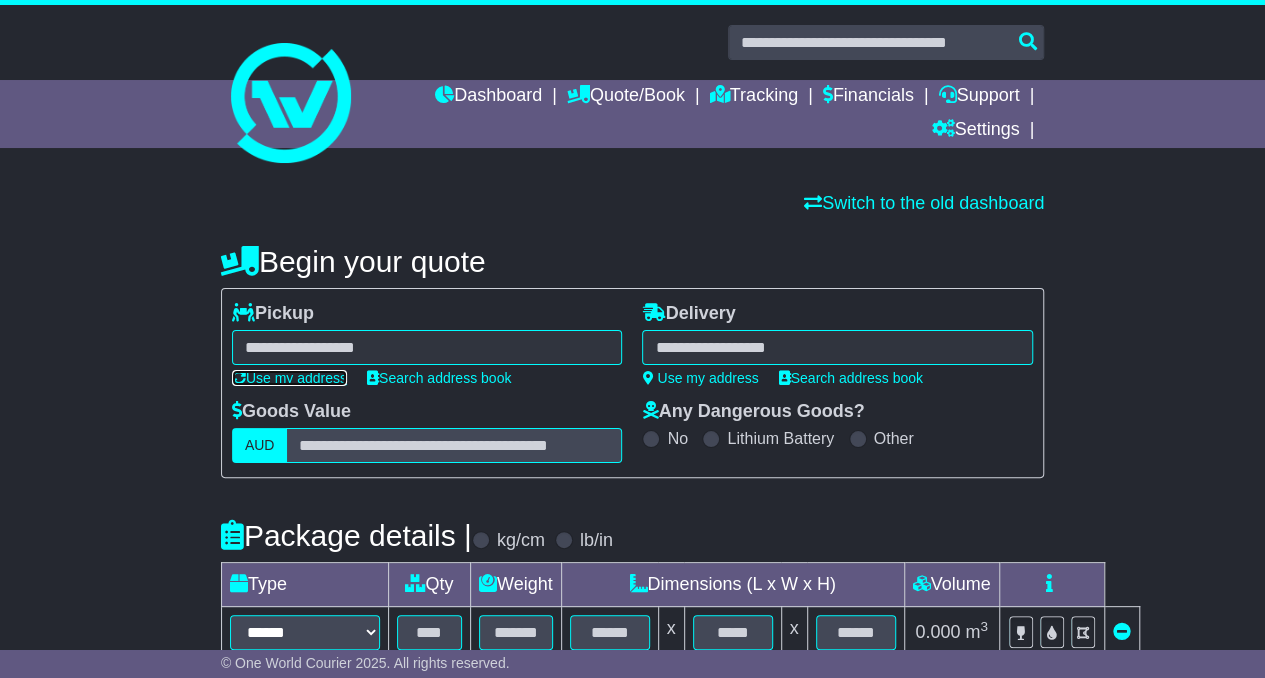 type on "**********" 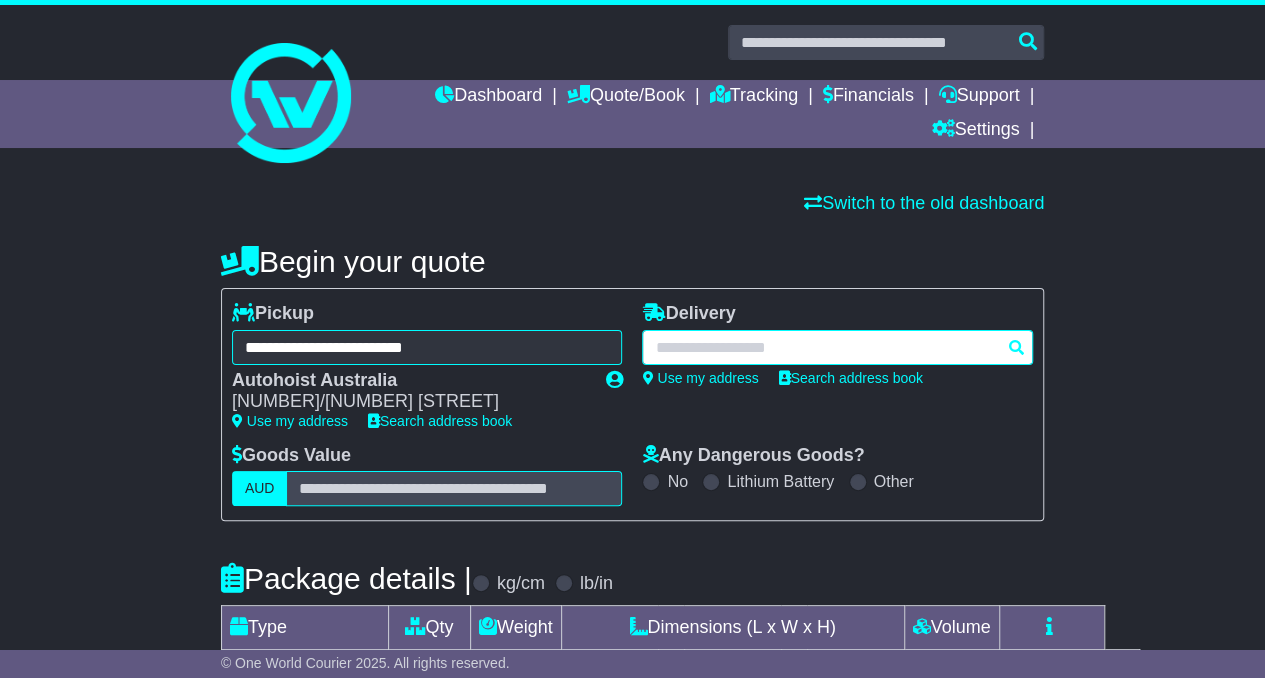 click at bounding box center [837, 347] 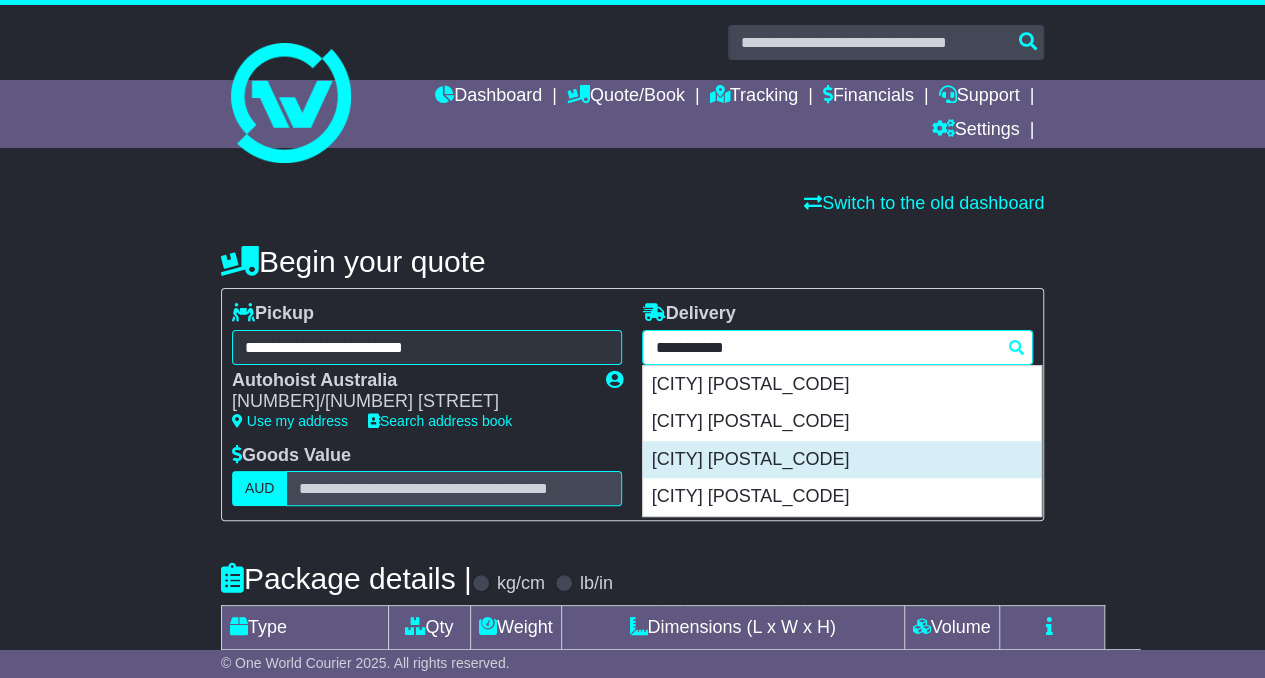 click on "NORTHBRIDGE 6865" at bounding box center (842, 460) 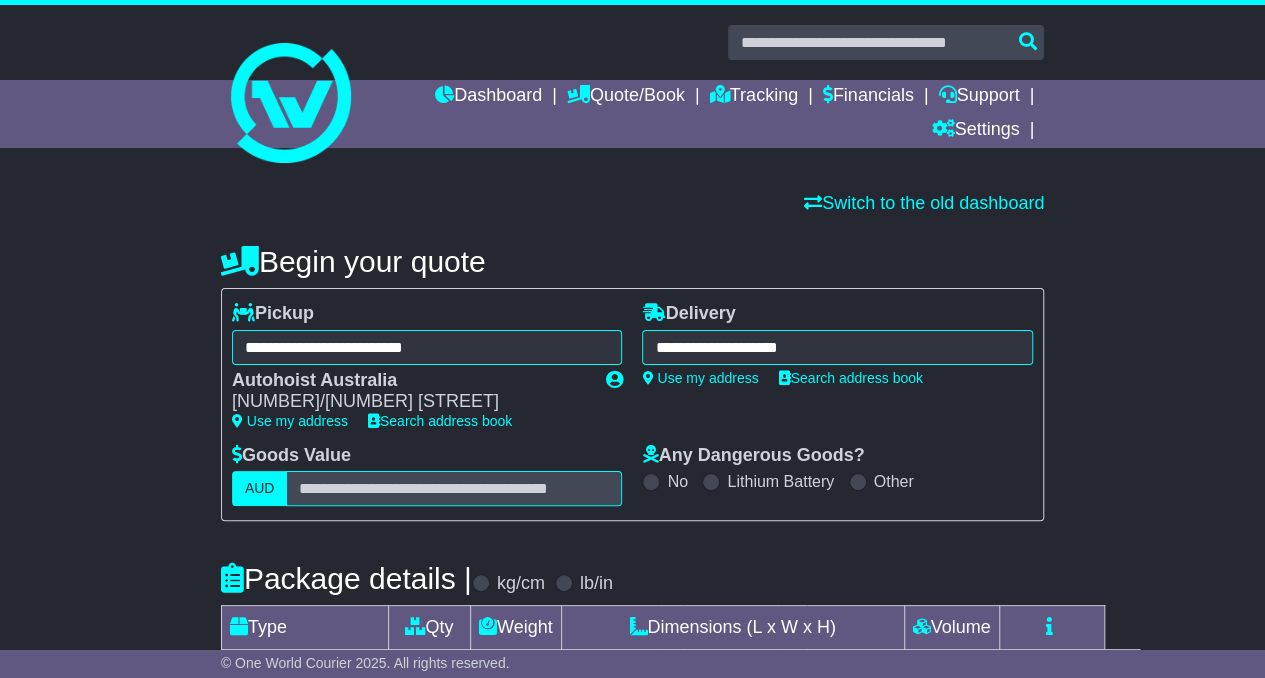 click on "**********" at bounding box center (837, 347) 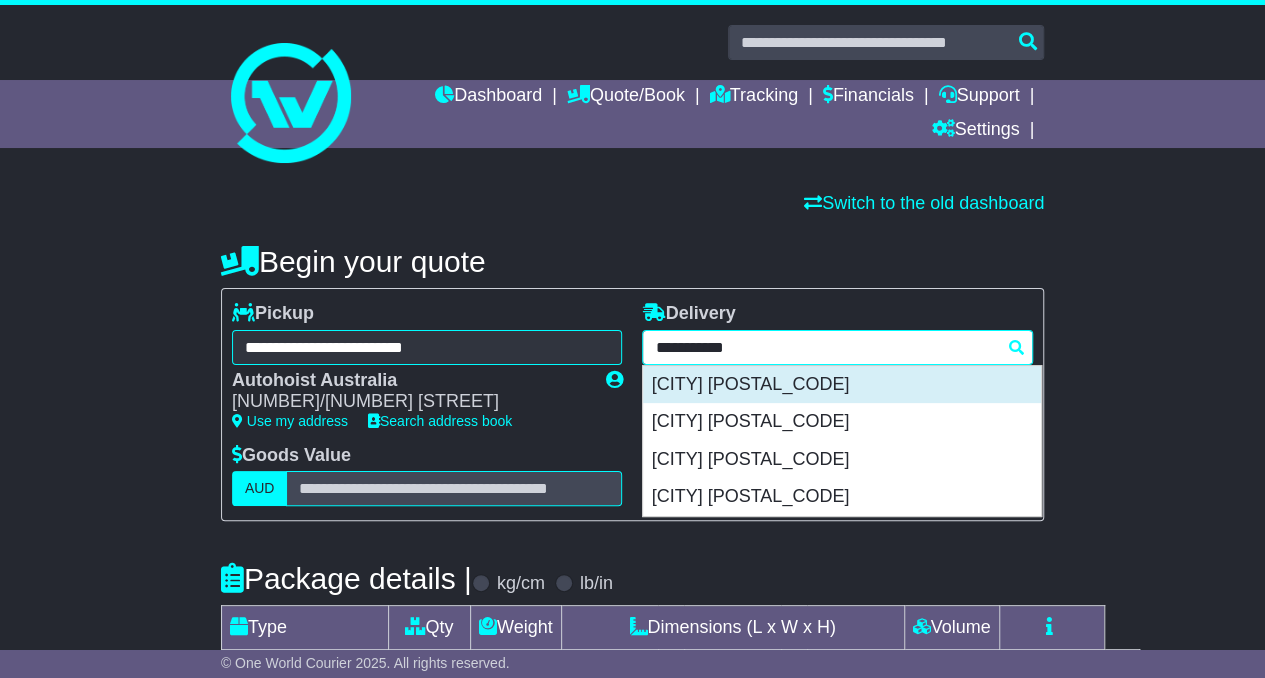 click on "NORTHBRIDGE 6003" at bounding box center (842, 385) 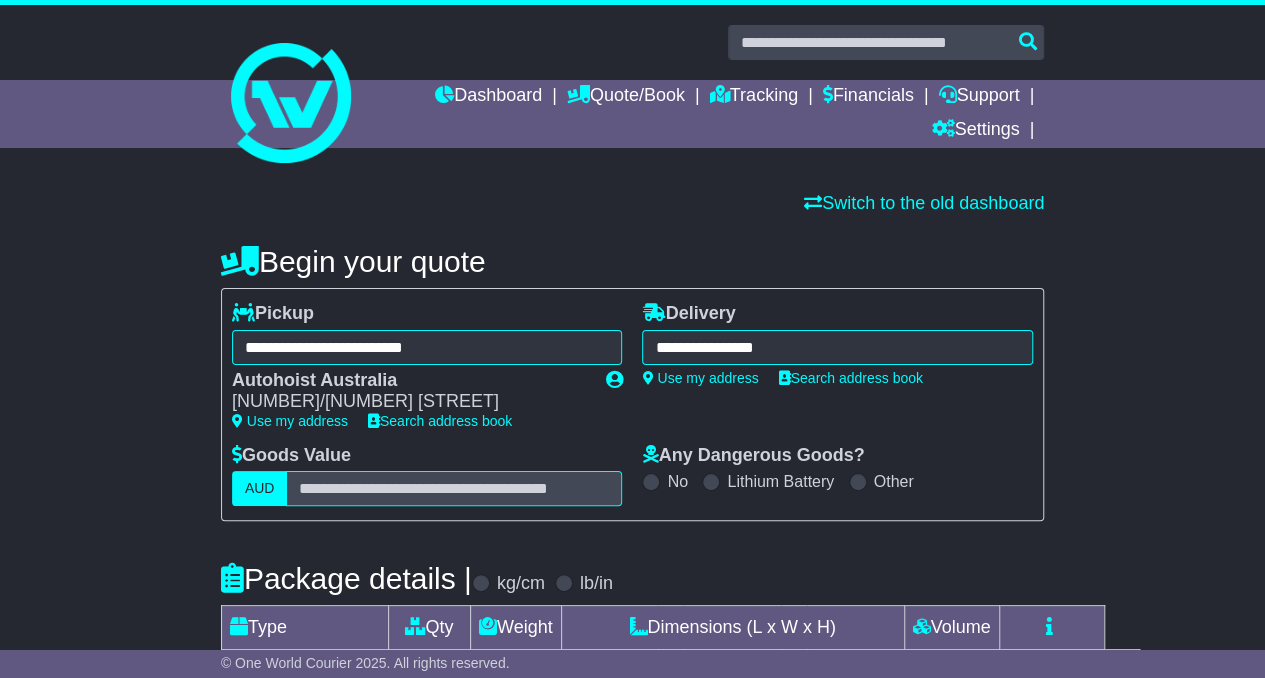 type on "**********" 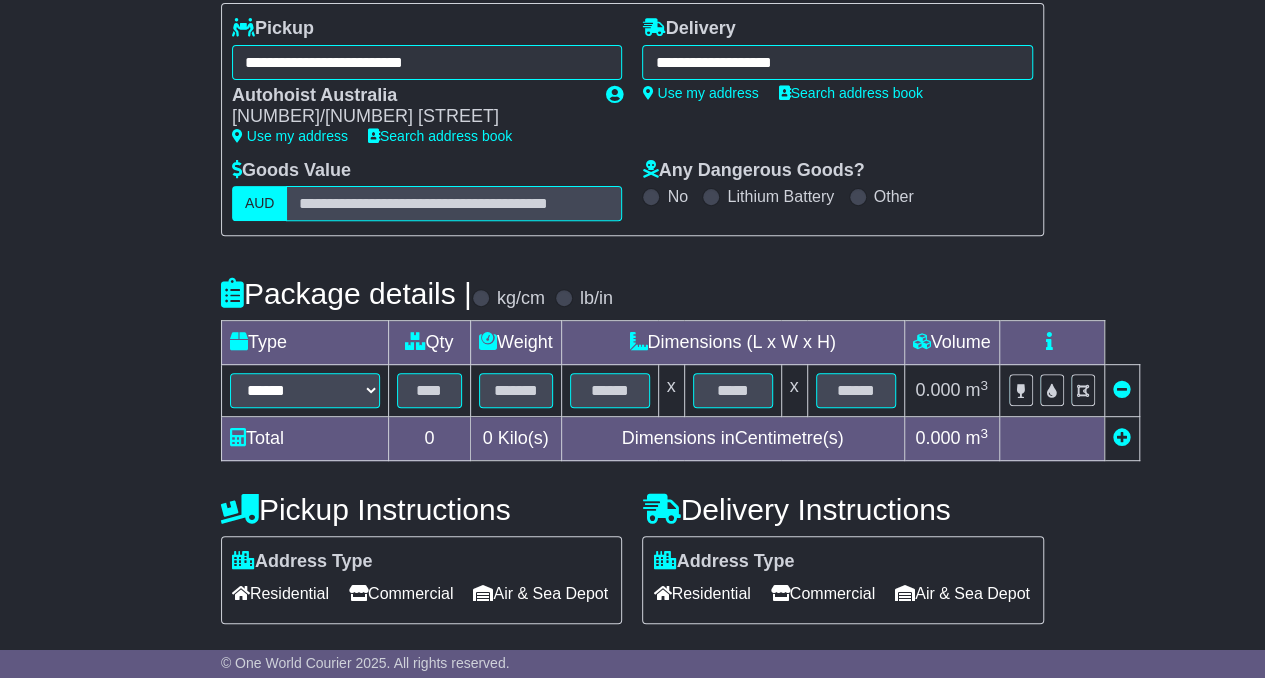 scroll, scrollTop: 298, scrollLeft: 0, axis: vertical 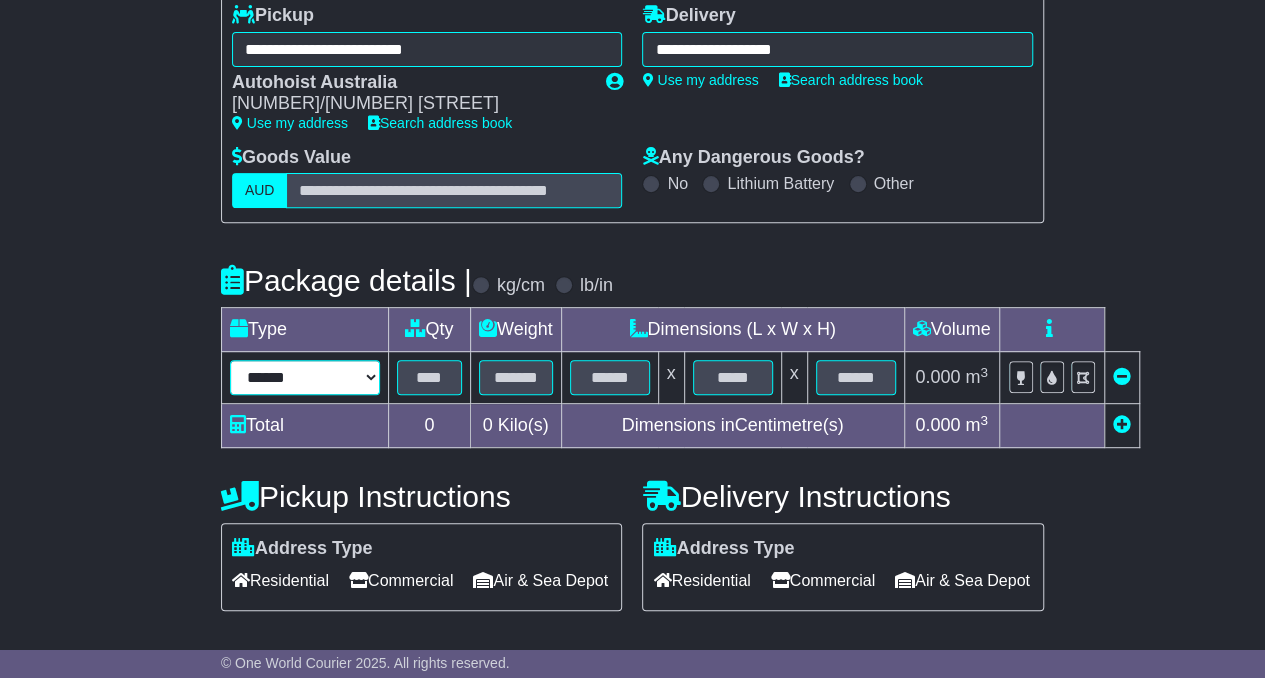 click on "**********" at bounding box center [305, 377] 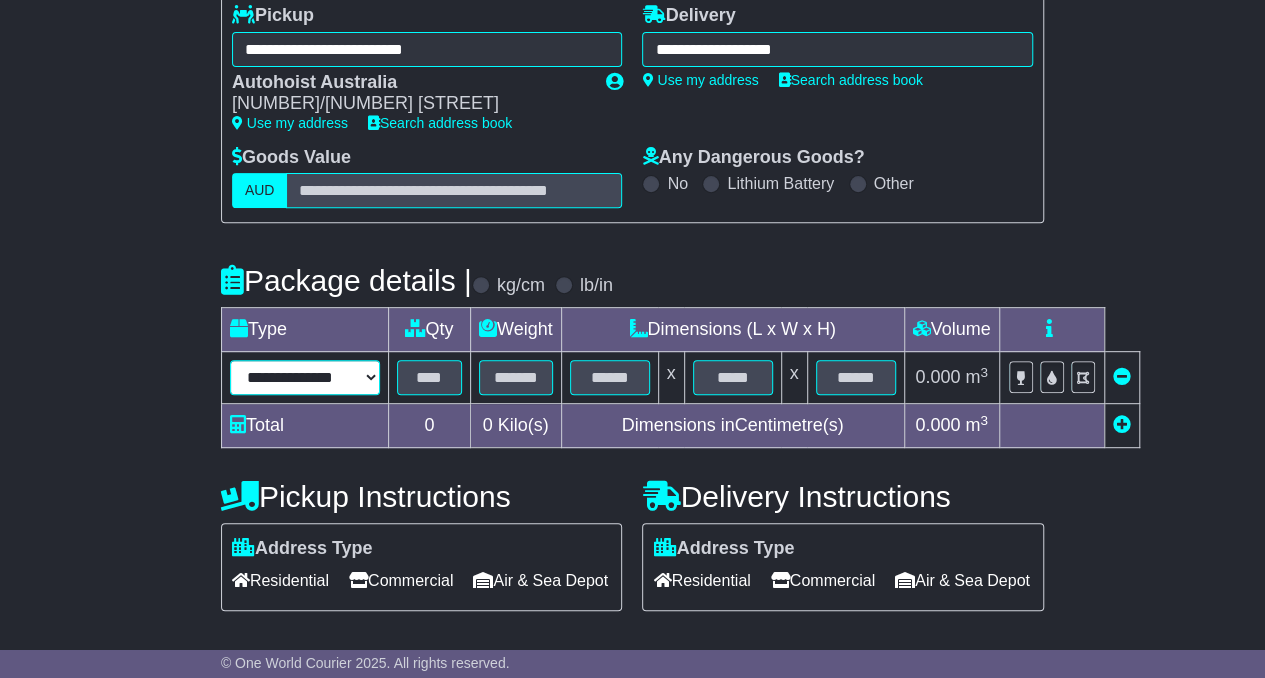 click on "**********" at bounding box center (305, 377) 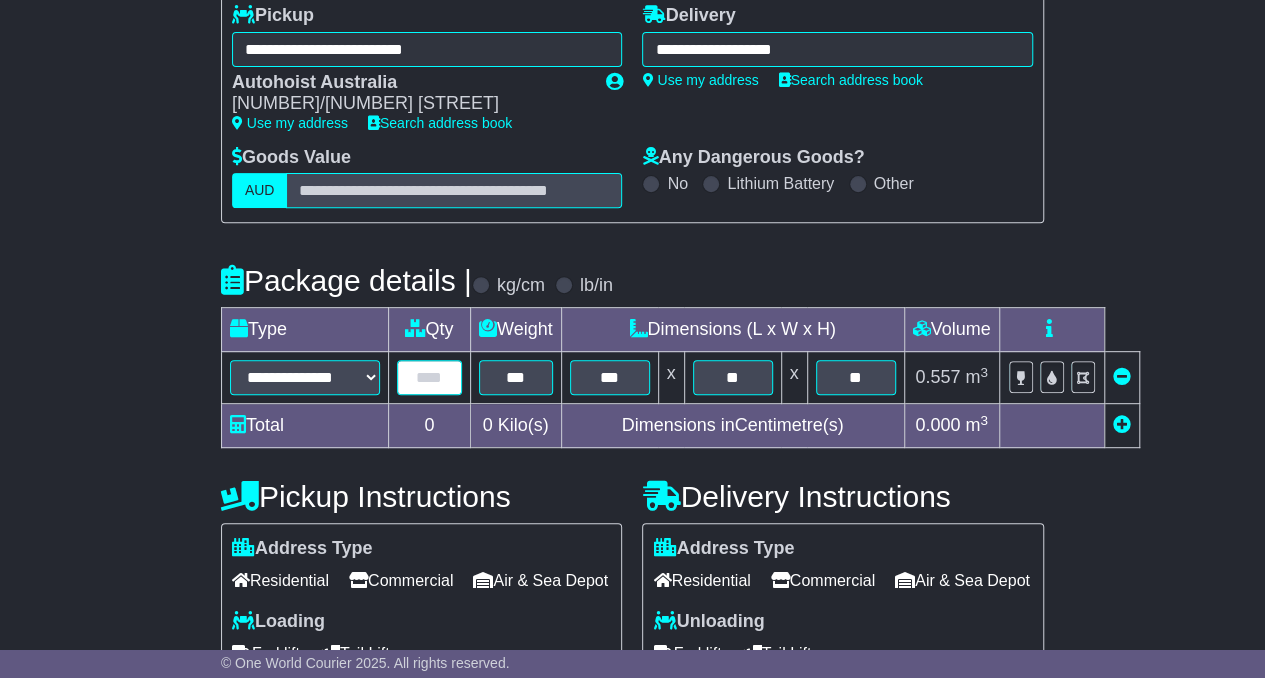 click at bounding box center (429, 377) 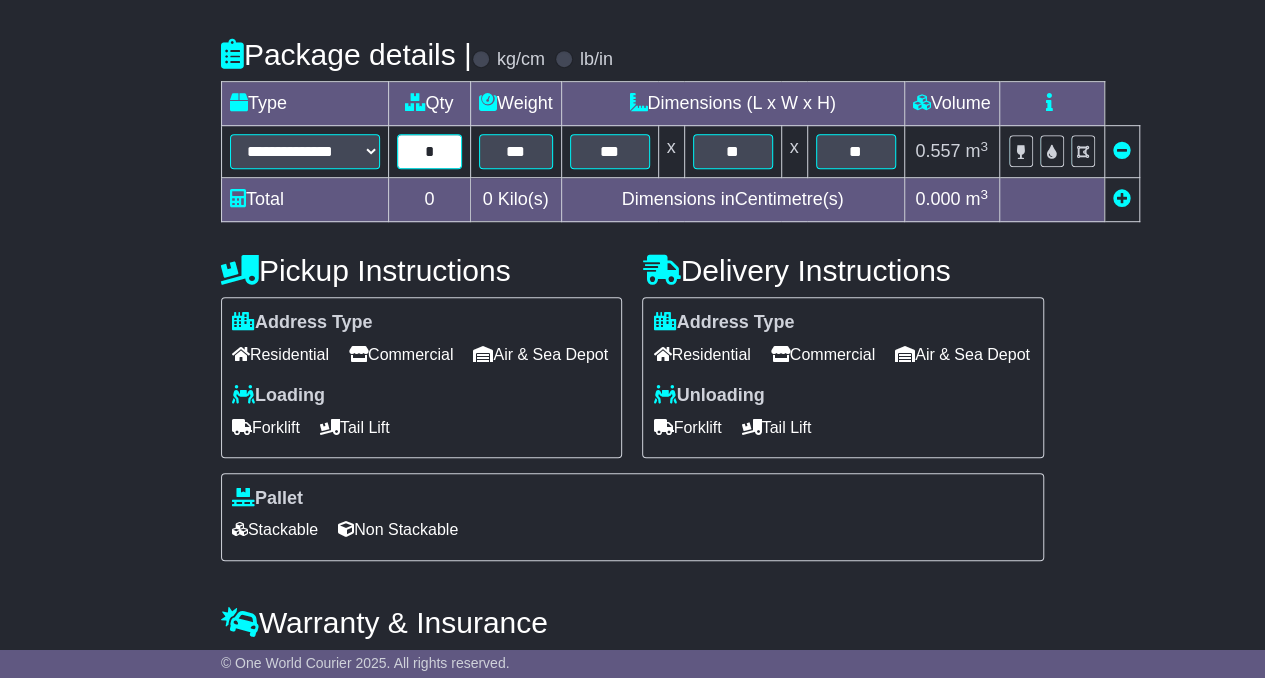 scroll, scrollTop: 544, scrollLeft: 0, axis: vertical 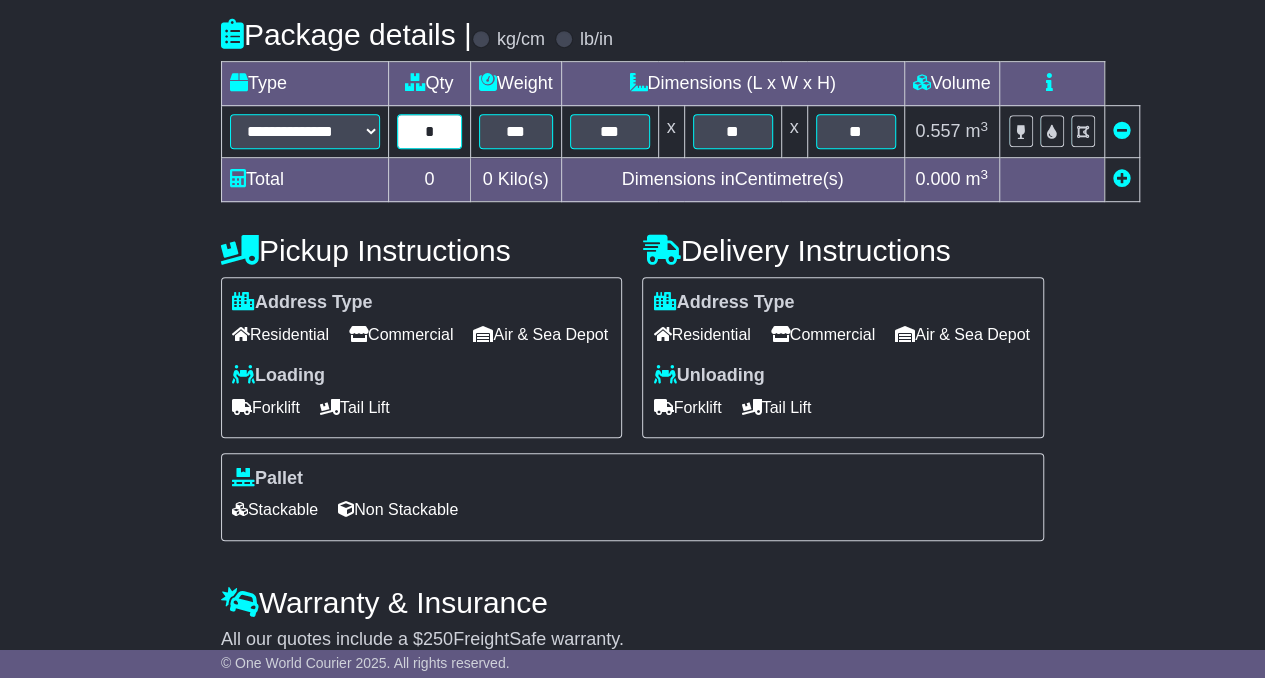 type on "*" 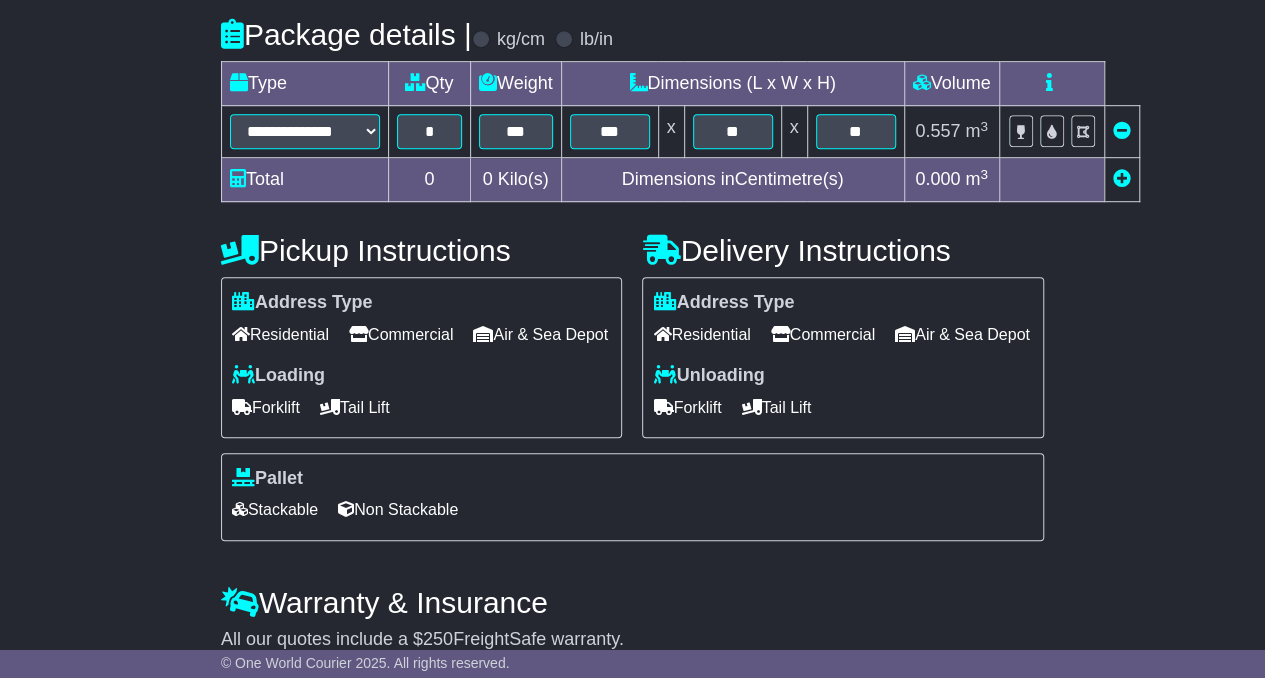 click on "Commercial" at bounding box center (823, 334) 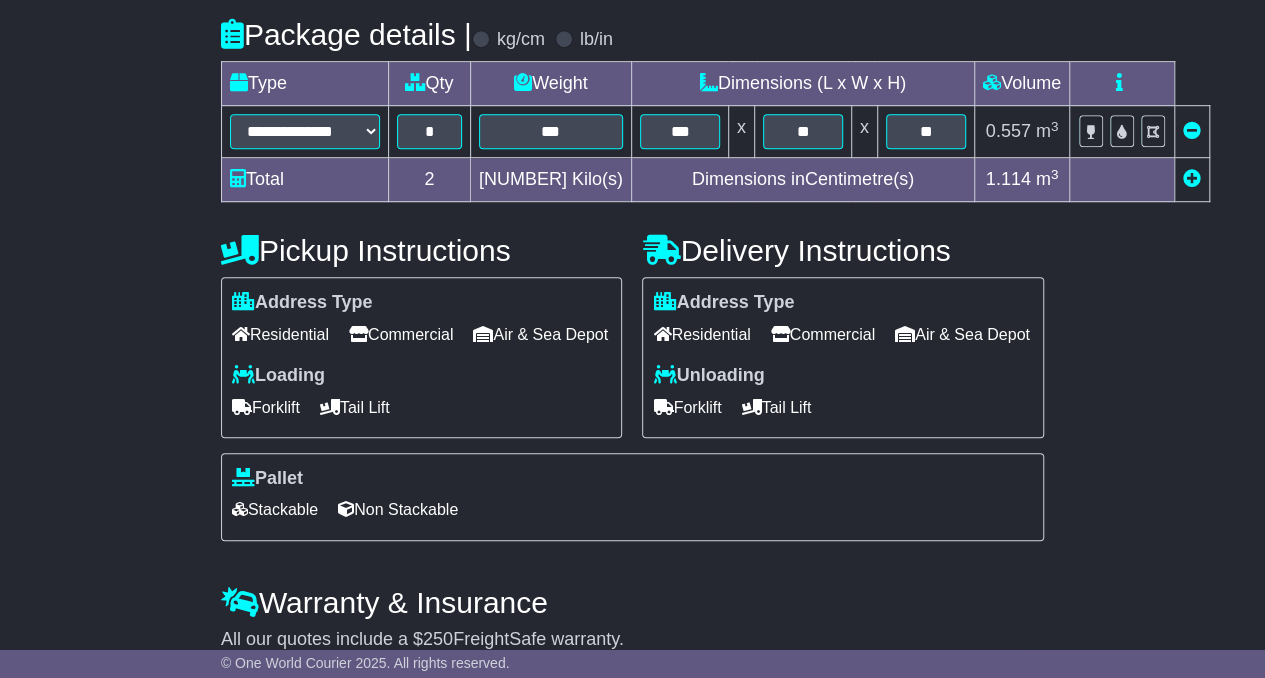 click on "Forklift" at bounding box center (687, 407) 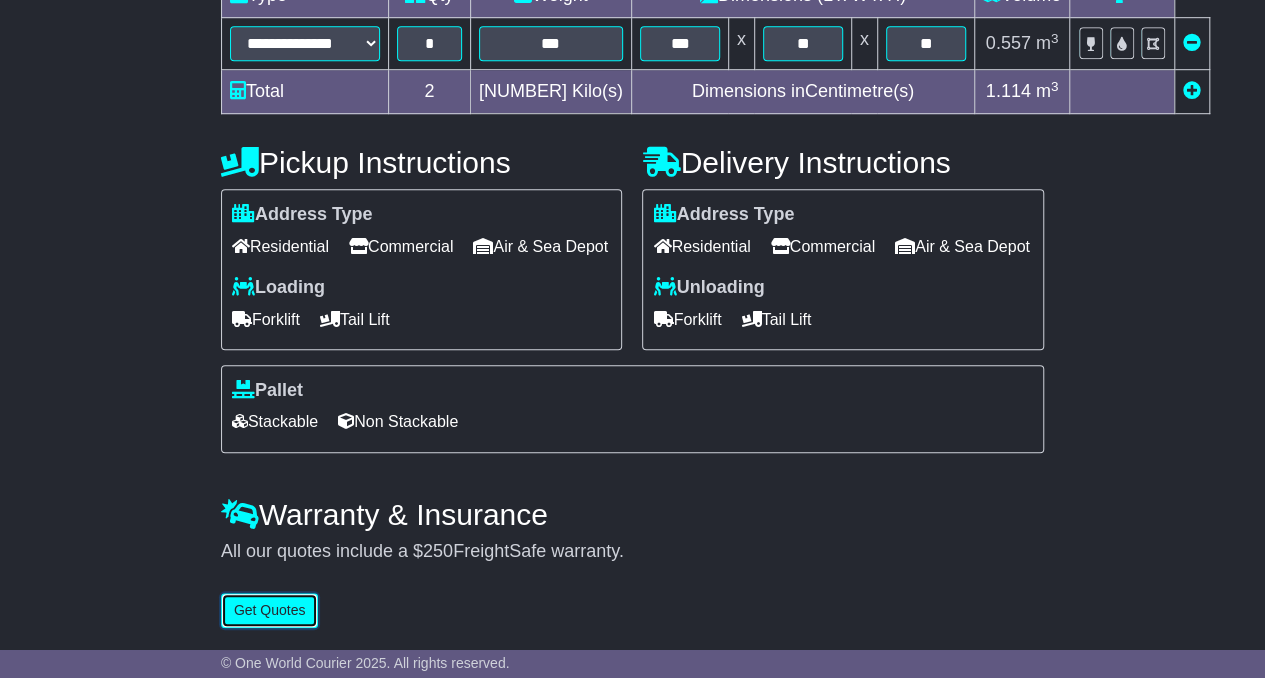 click on "Get Quotes" at bounding box center (270, 610) 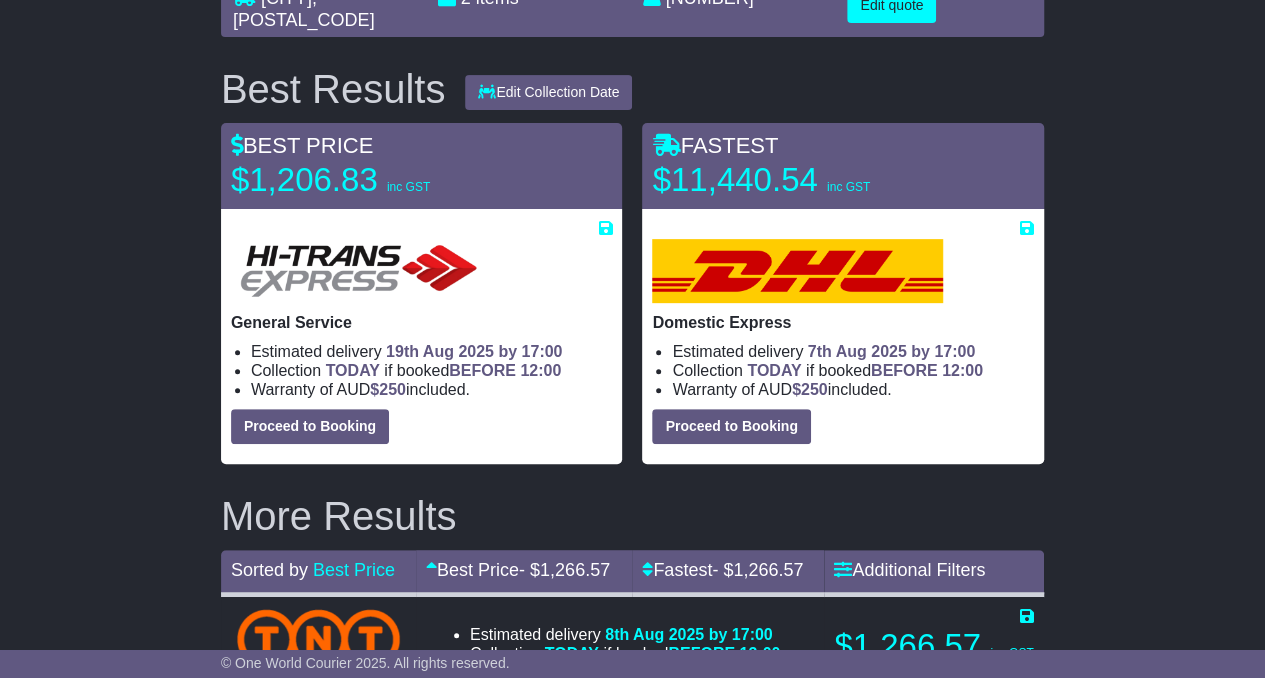 scroll, scrollTop: 0, scrollLeft: 0, axis: both 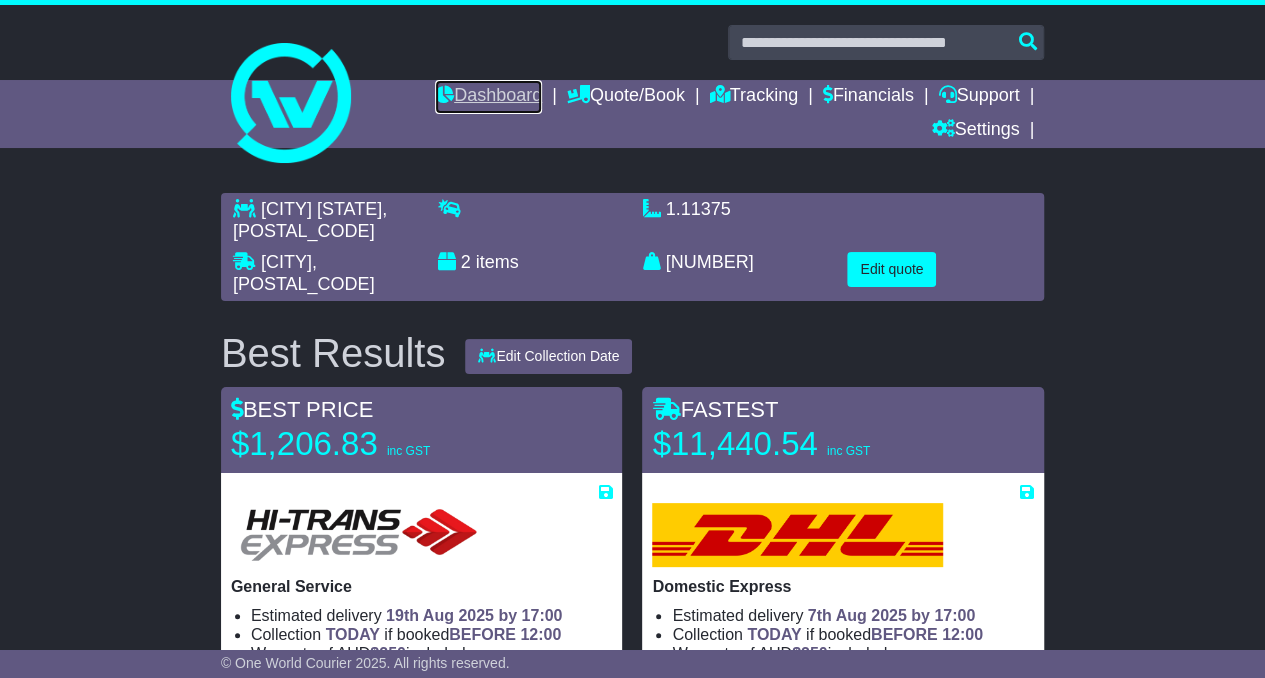 click on "Dashboard" at bounding box center [488, 97] 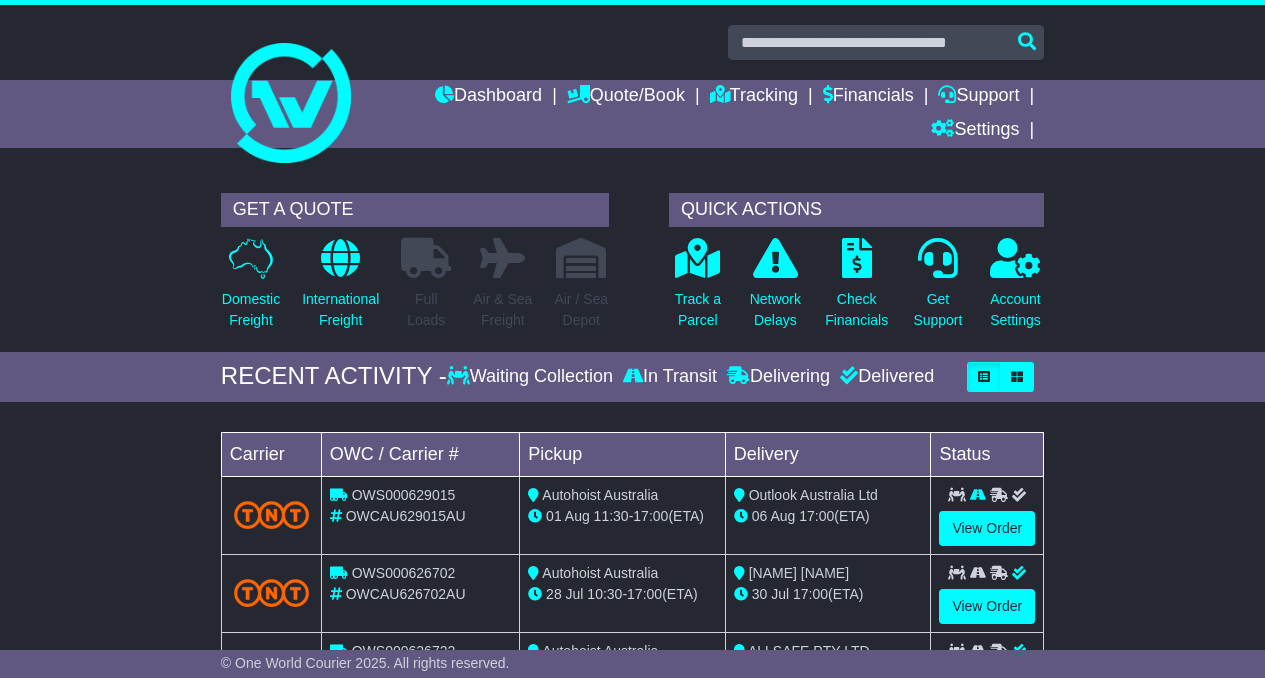 scroll, scrollTop: 0, scrollLeft: 0, axis: both 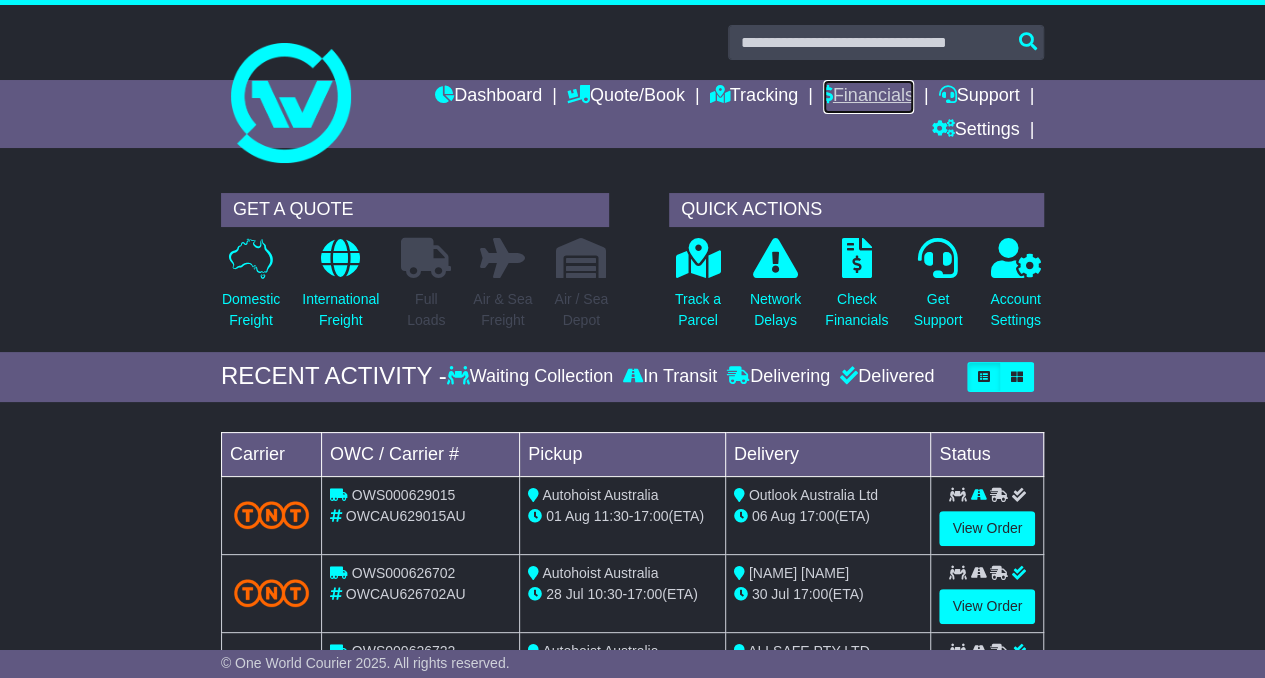 click on "Financials" at bounding box center [868, 97] 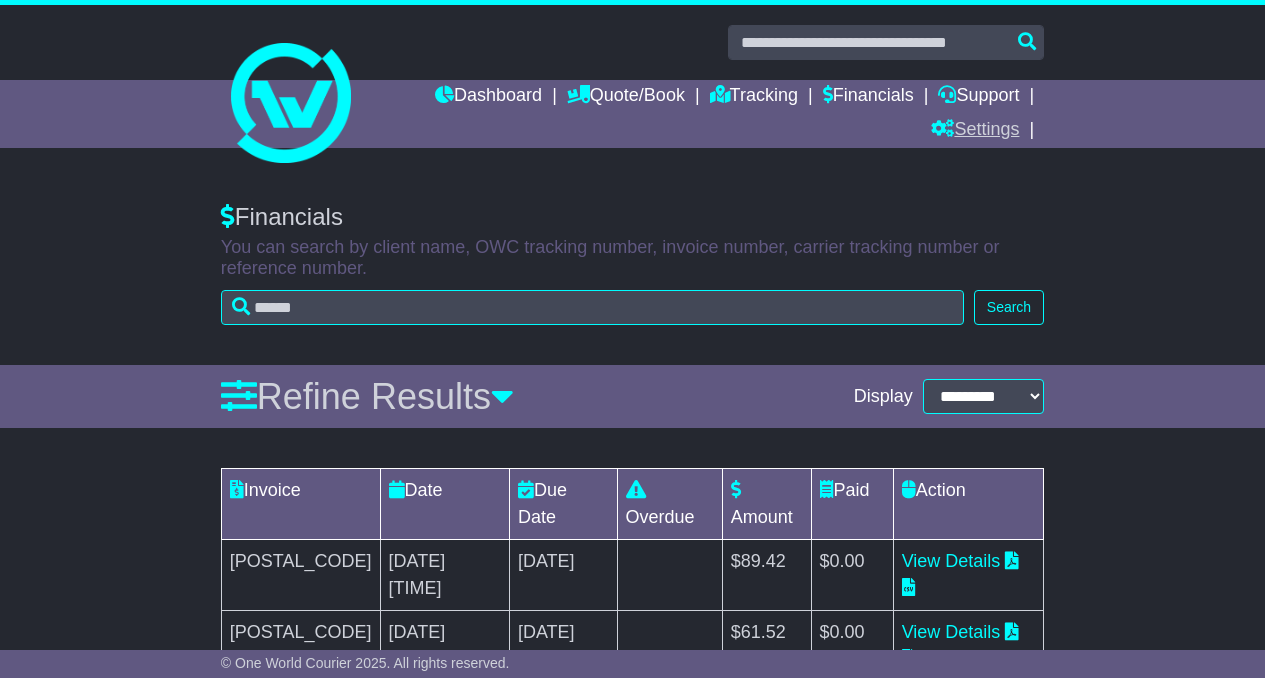 scroll, scrollTop: 0, scrollLeft: 0, axis: both 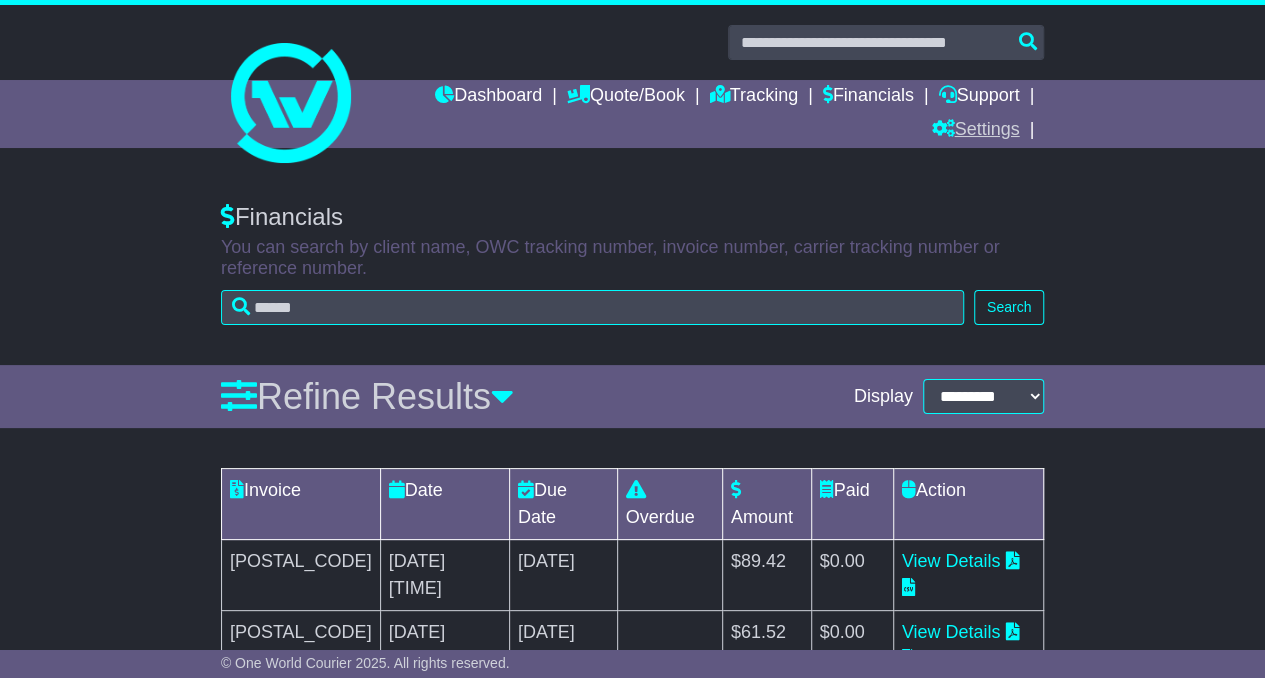 click on "Settings" at bounding box center (975, 131) 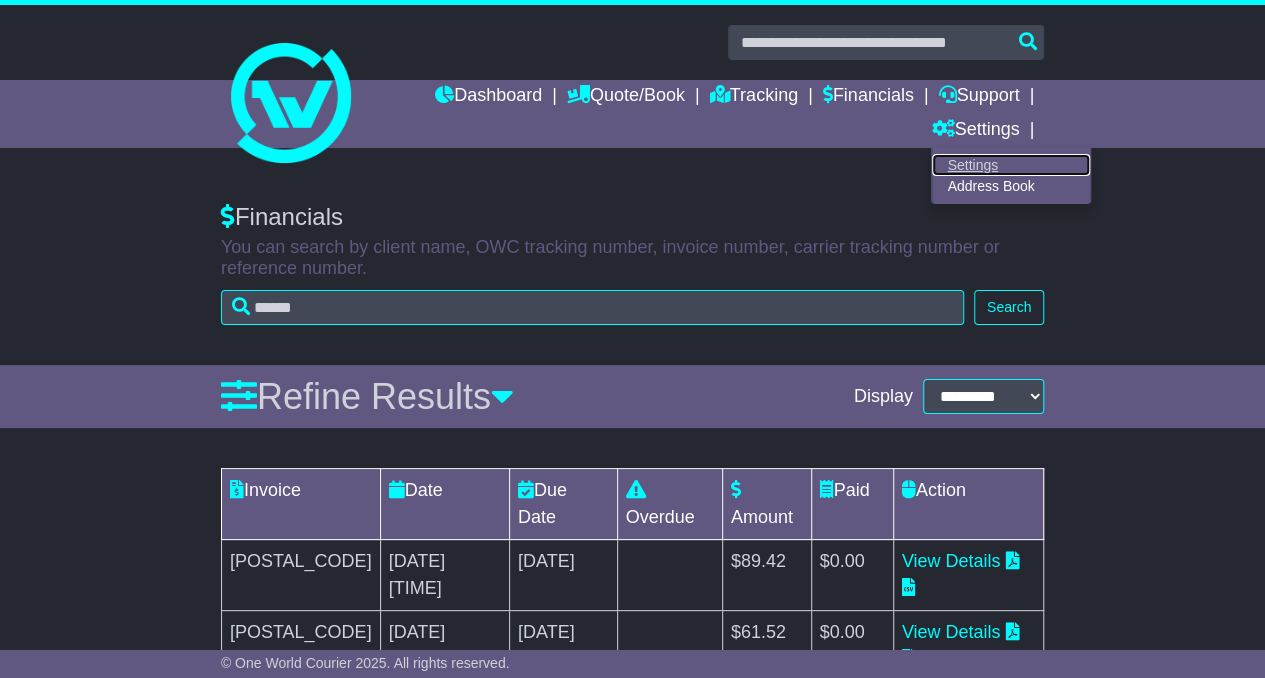 click on "Settings" at bounding box center (1011, 165) 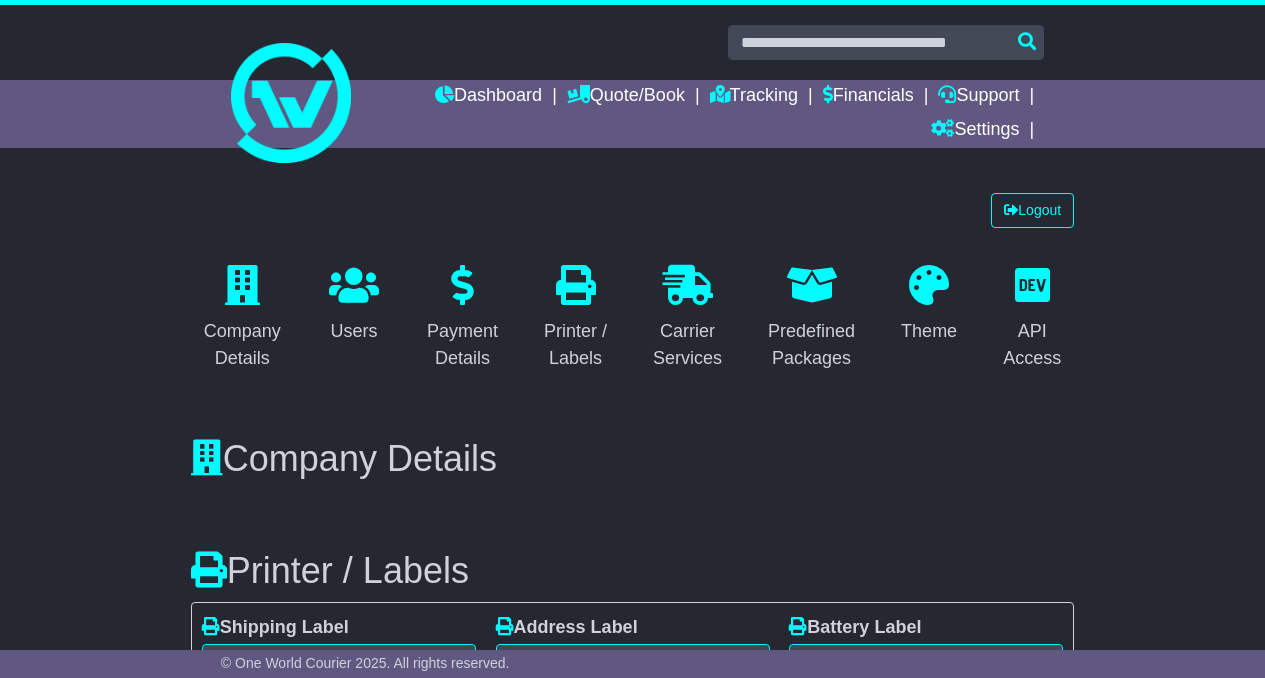 scroll, scrollTop: 0, scrollLeft: 0, axis: both 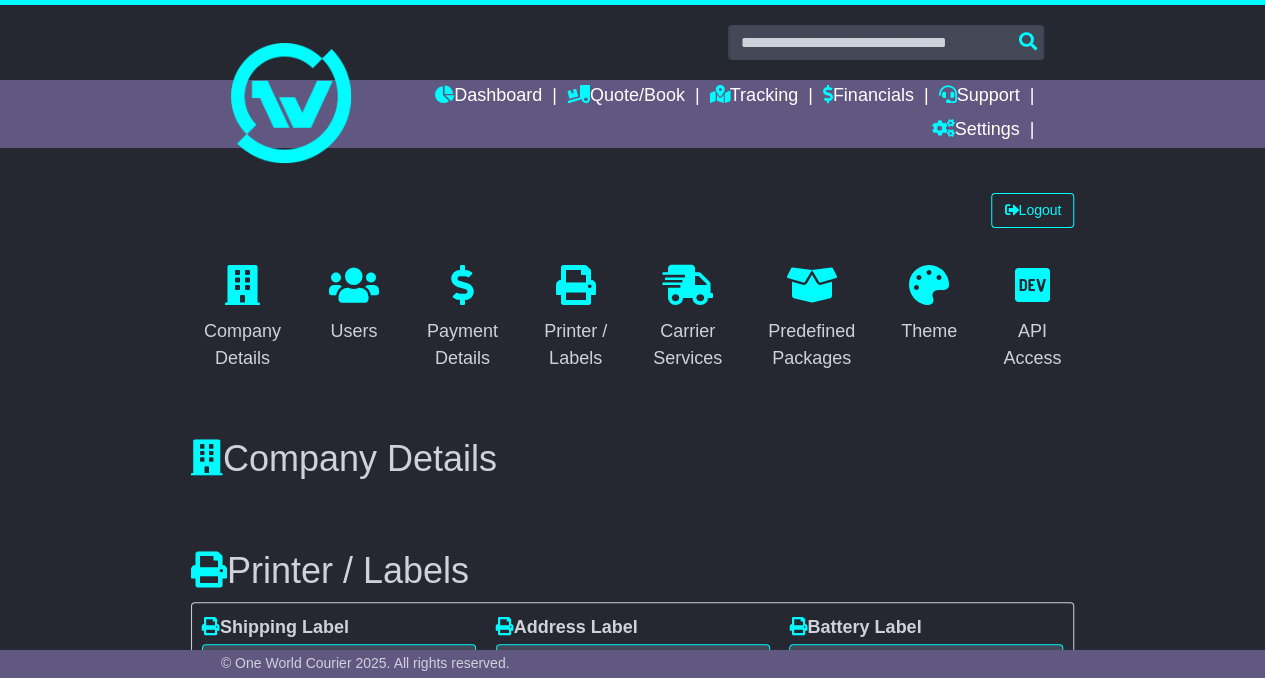 select on "*" 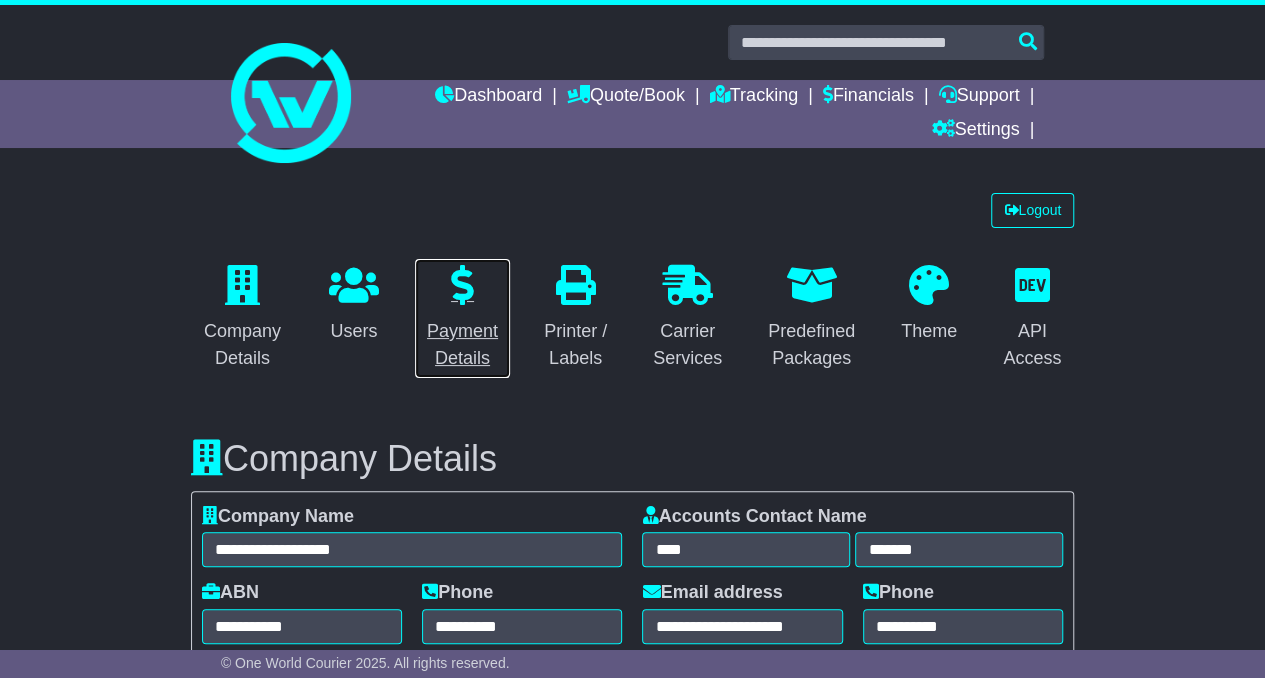 click at bounding box center [462, 285] 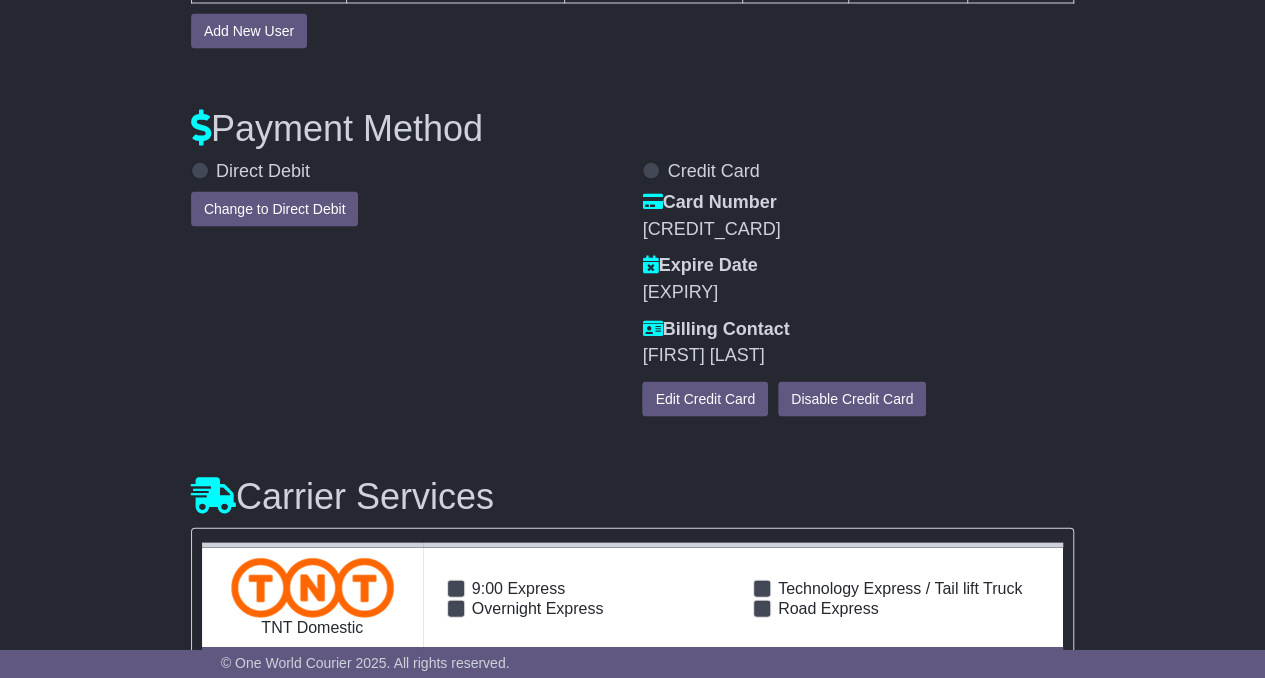 scroll, scrollTop: 1967, scrollLeft: 0, axis: vertical 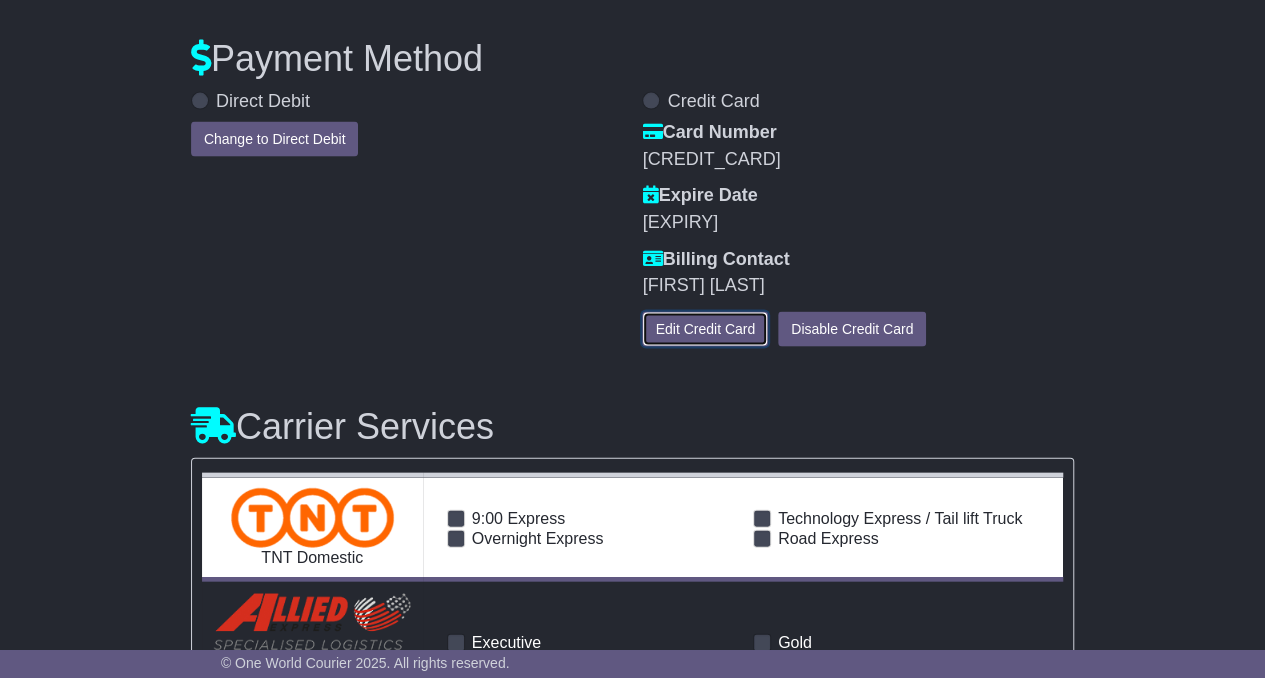 click on "Edit Credit Card" at bounding box center [705, 329] 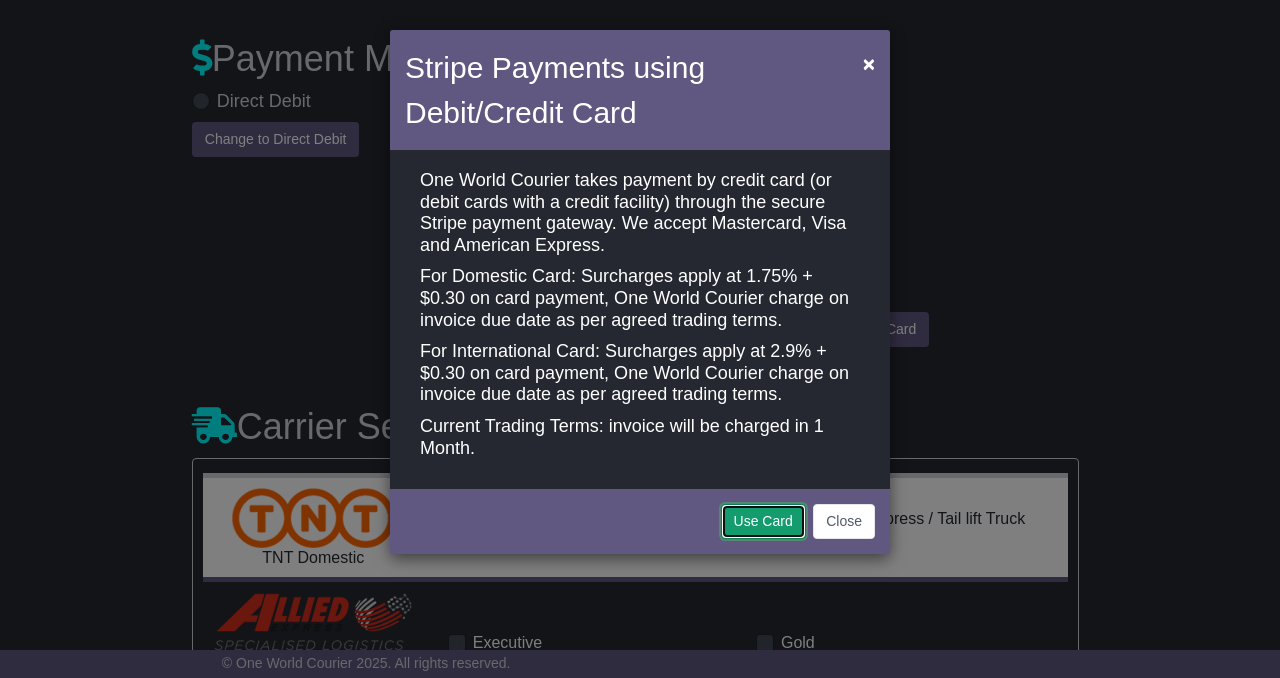 click on "Use Card" at bounding box center (763, 521) 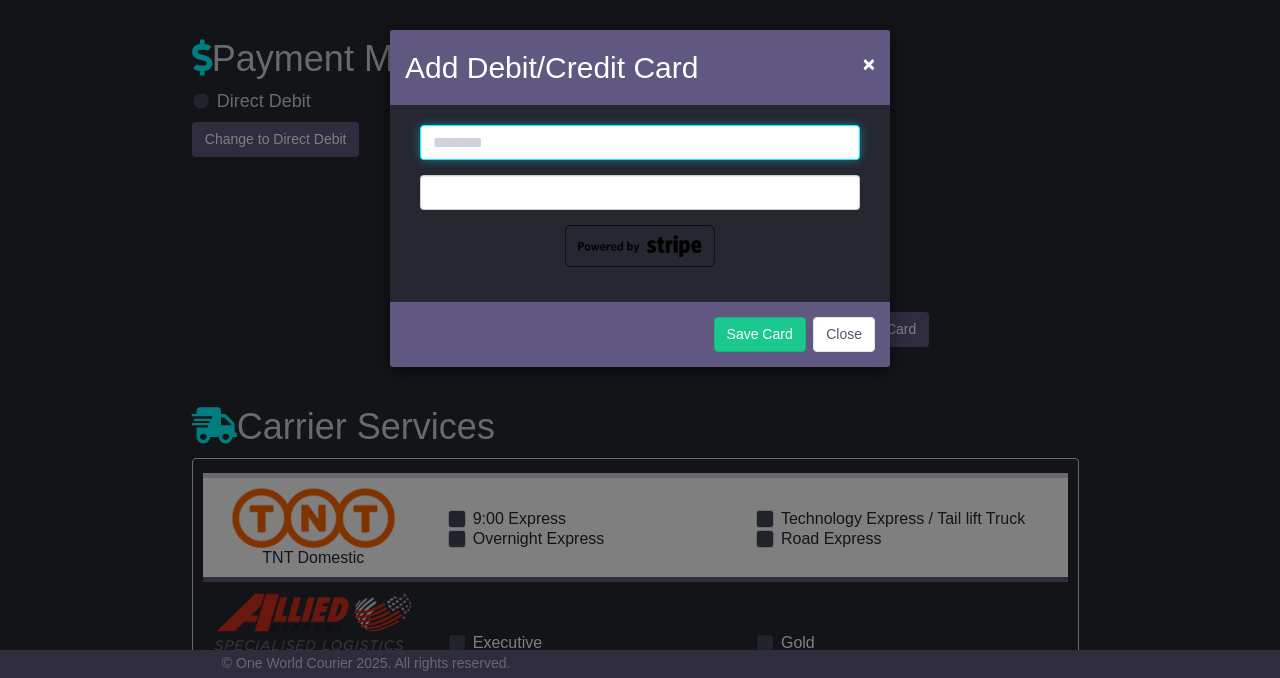 click at bounding box center (640, 142) 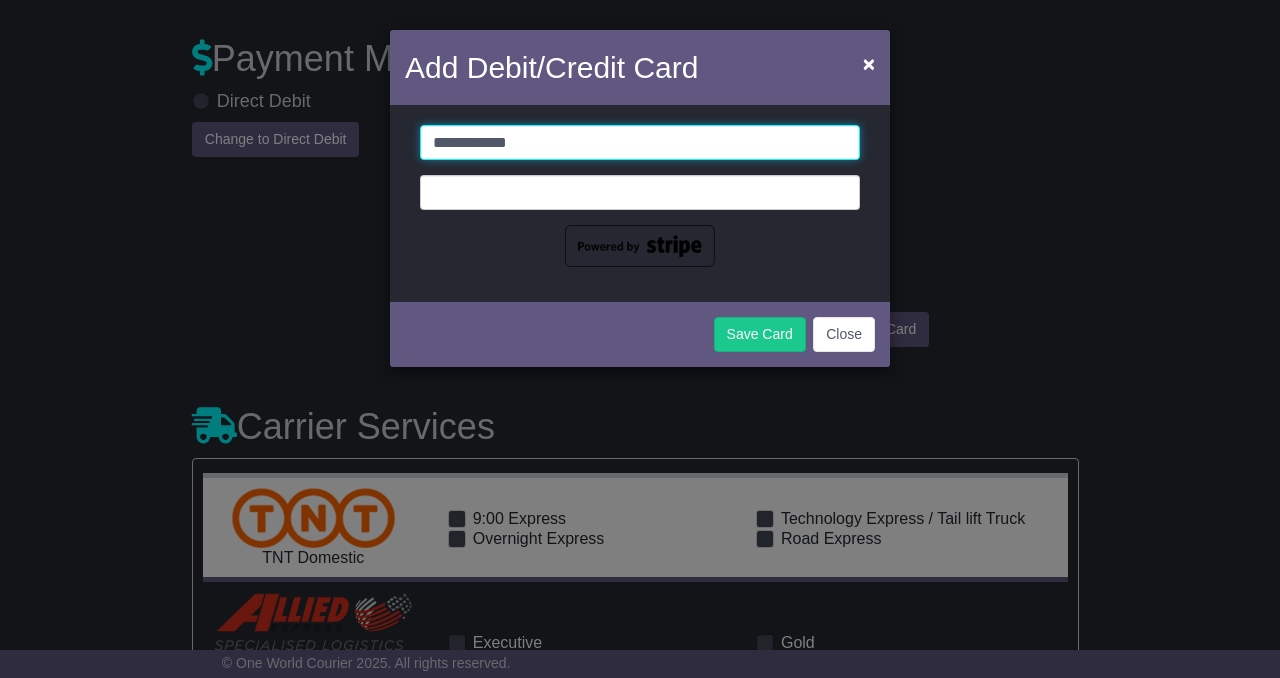 type on "**********" 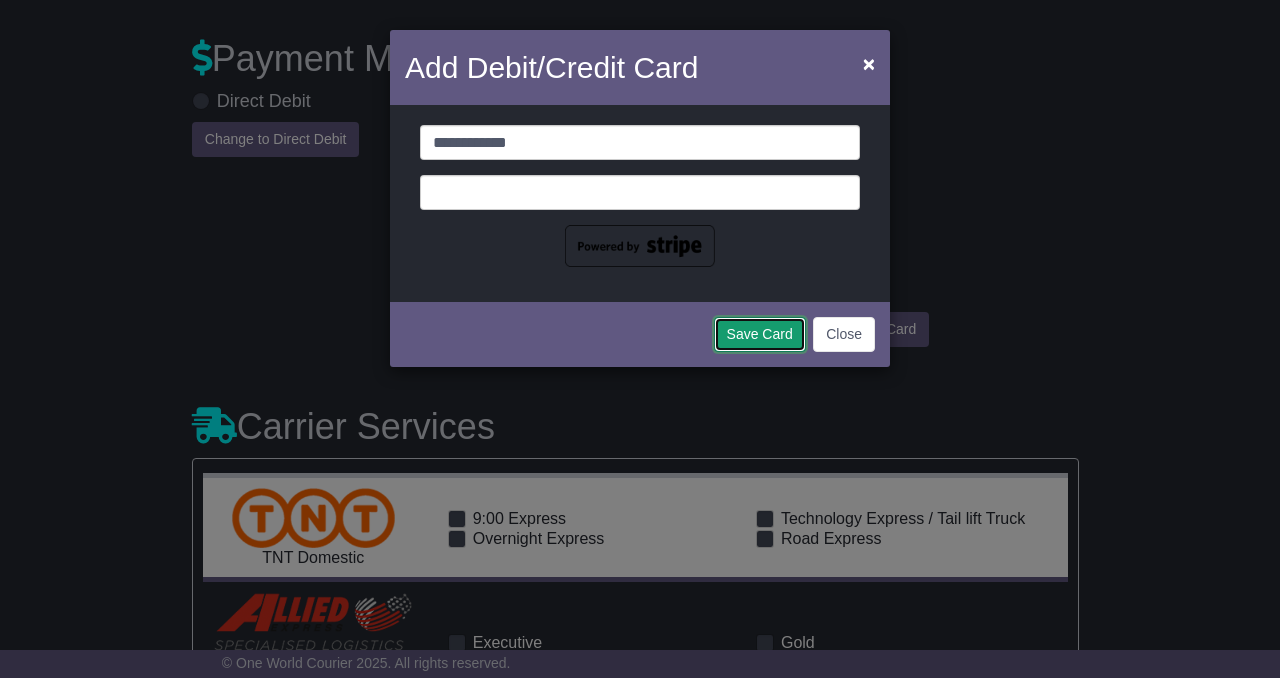 click on "Save Card" at bounding box center (760, 334) 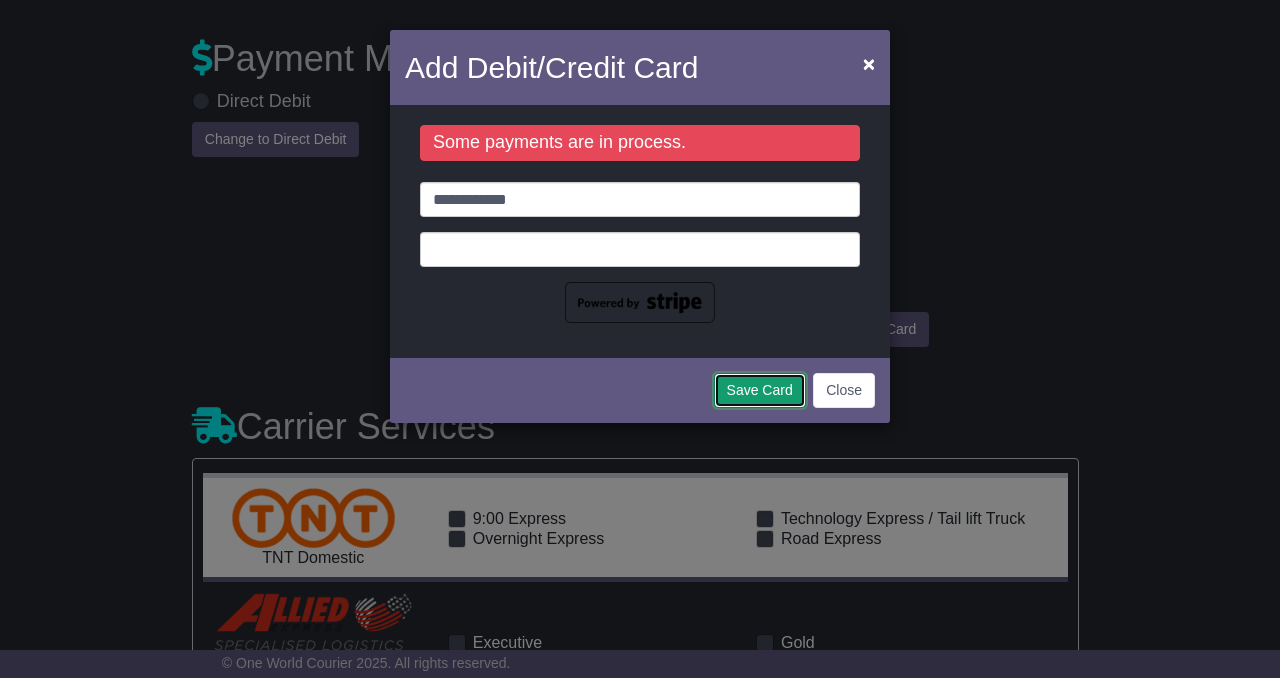 click on "Save Card" at bounding box center (760, 390) 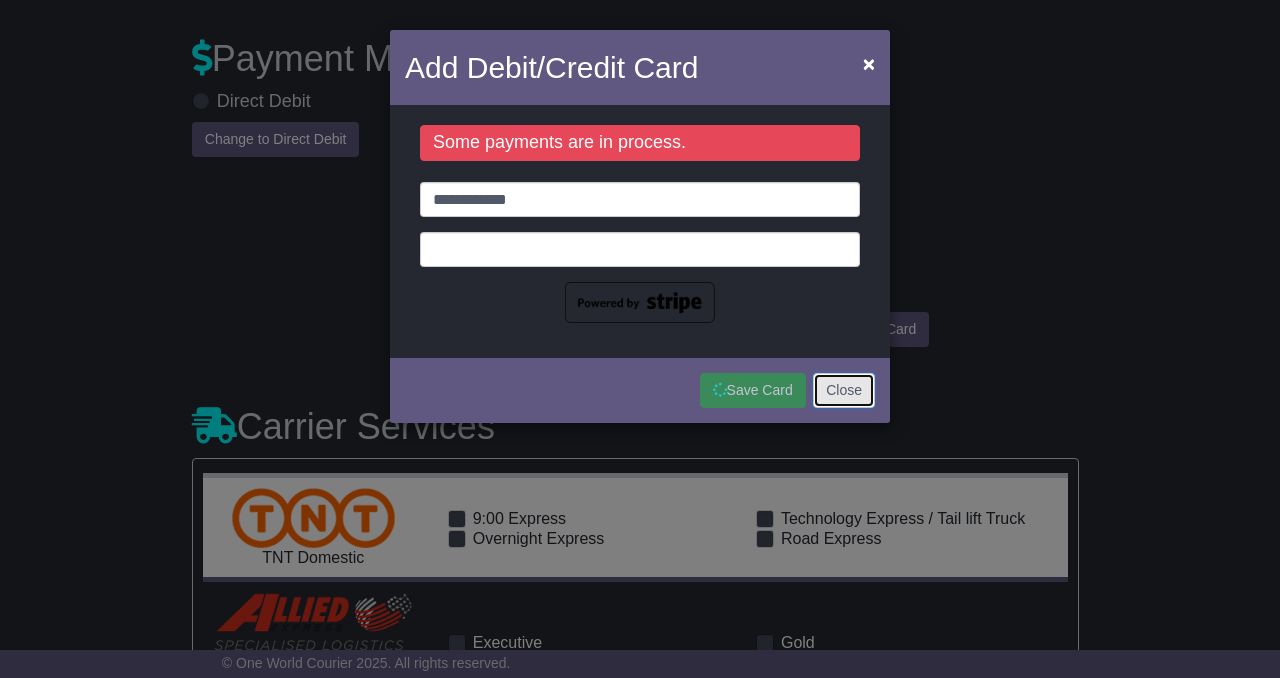 click on "Close" at bounding box center [844, 390] 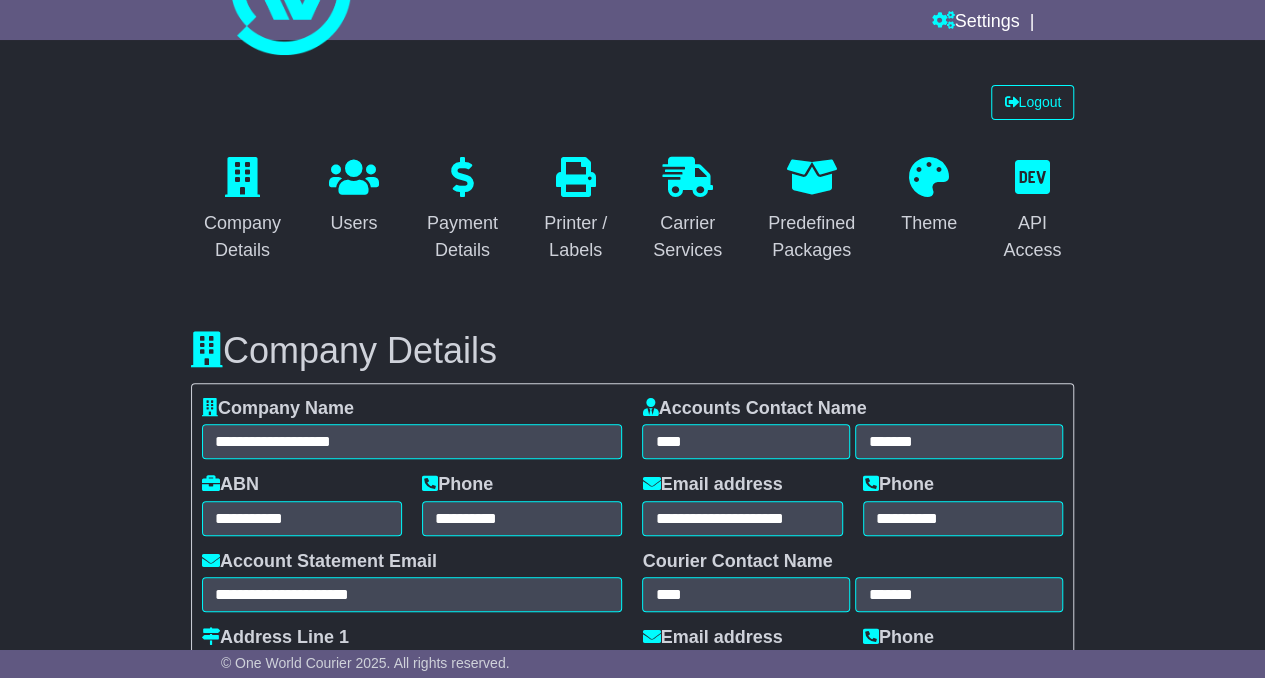 scroll, scrollTop: 39, scrollLeft: 0, axis: vertical 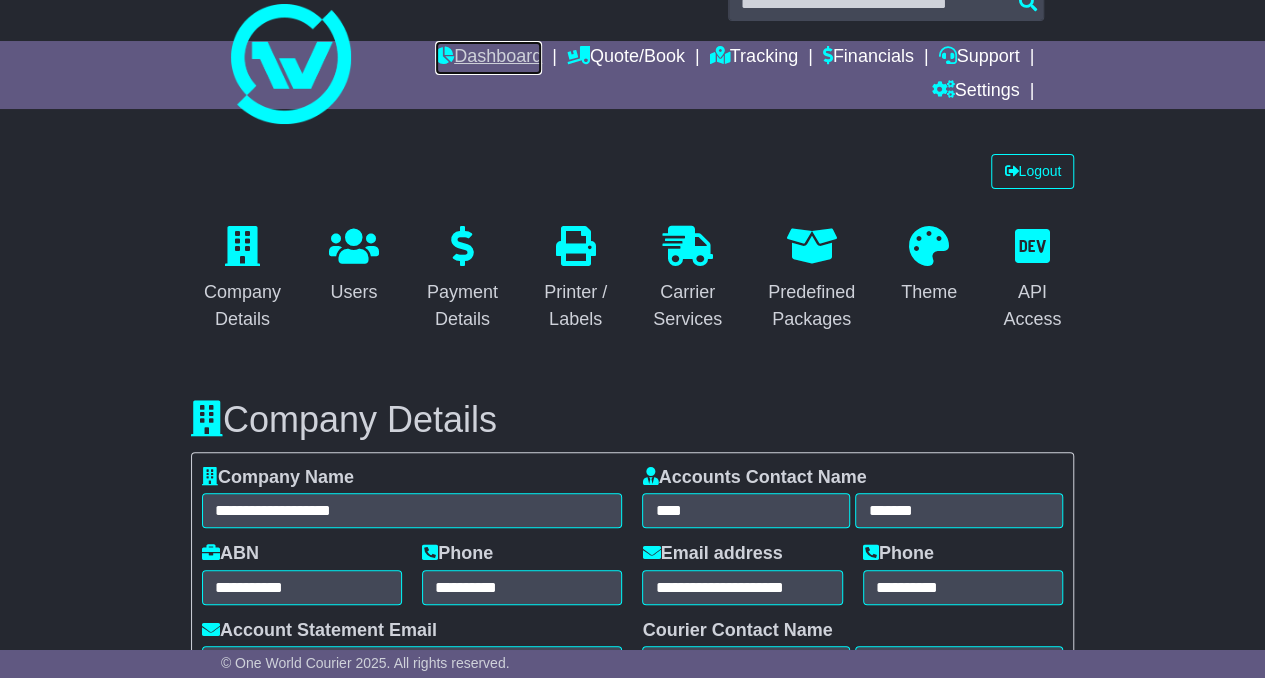 click on "Dashboard" at bounding box center (488, 58) 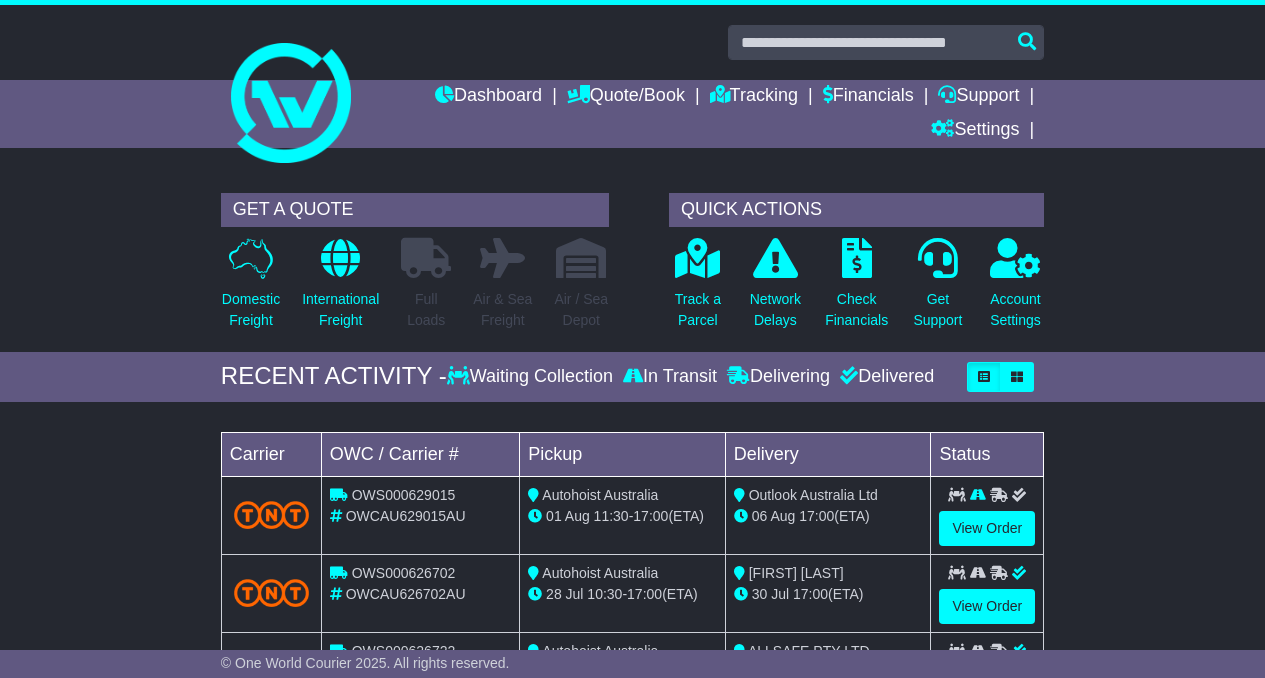 scroll, scrollTop: 0, scrollLeft: 0, axis: both 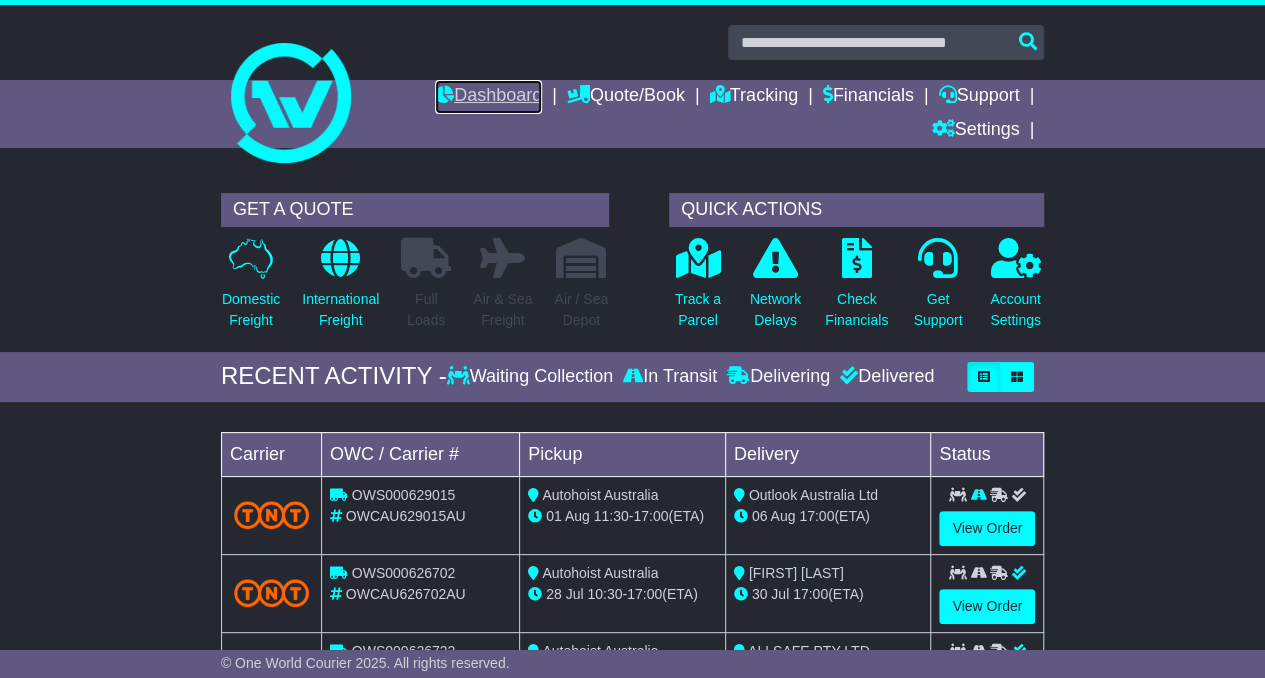 click on "Dashboard" at bounding box center (488, 97) 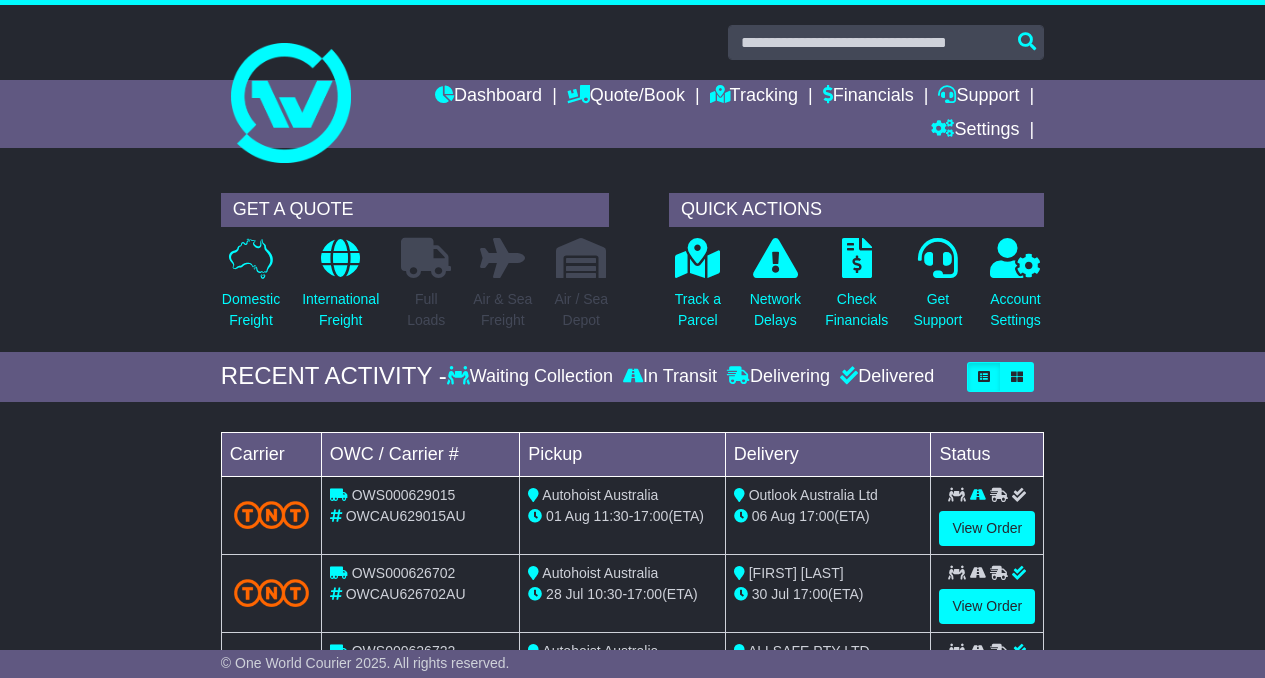 scroll, scrollTop: 0, scrollLeft: 0, axis: both 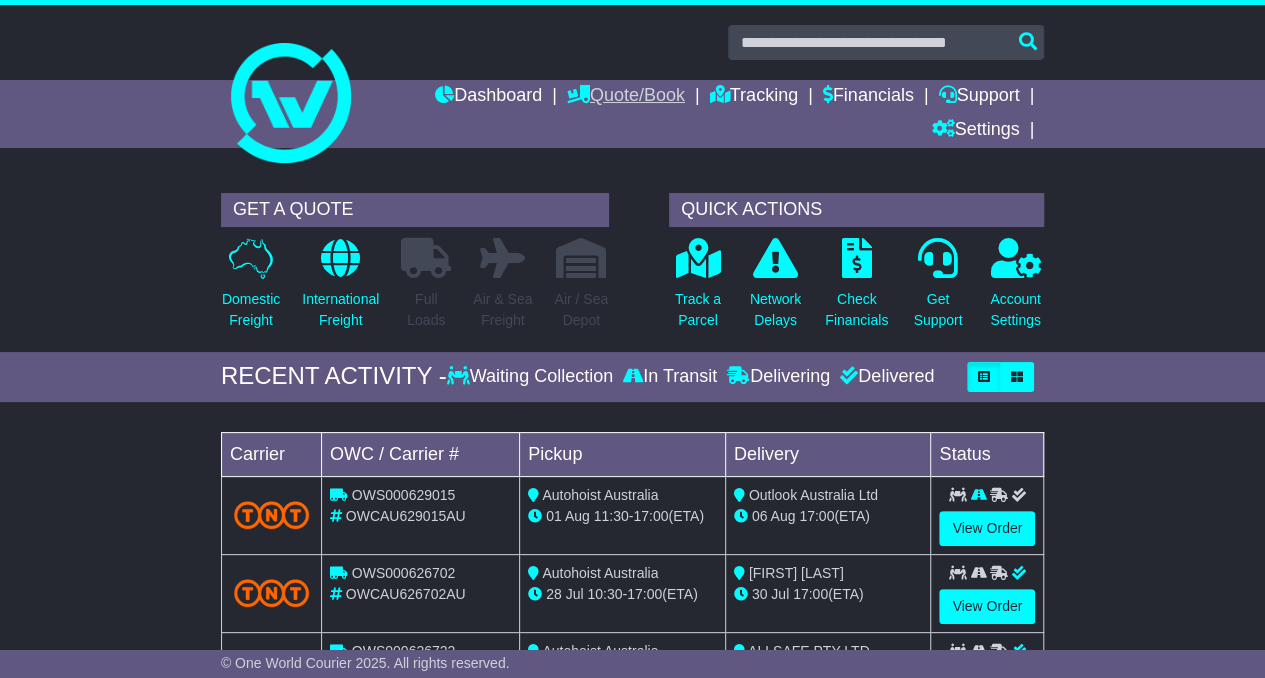 click on "Quote/Book" at bounding box center (626, 97) 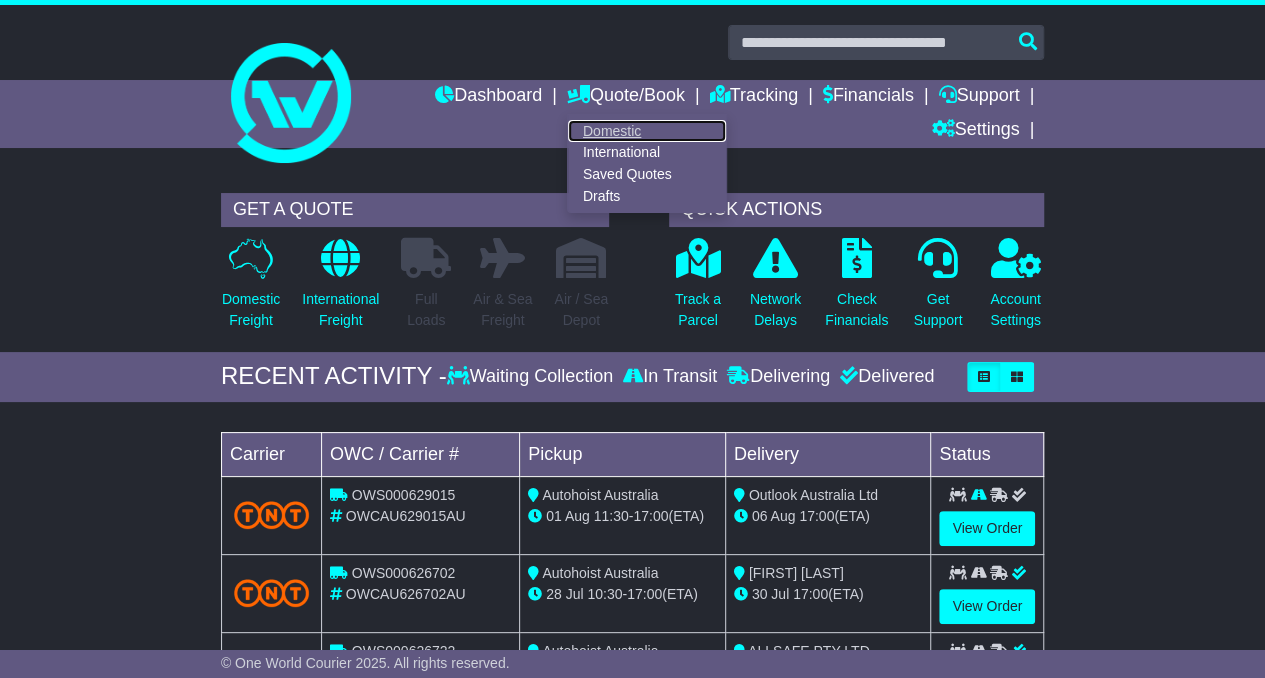 click on "Domestic" at bounding box center [647, 131] 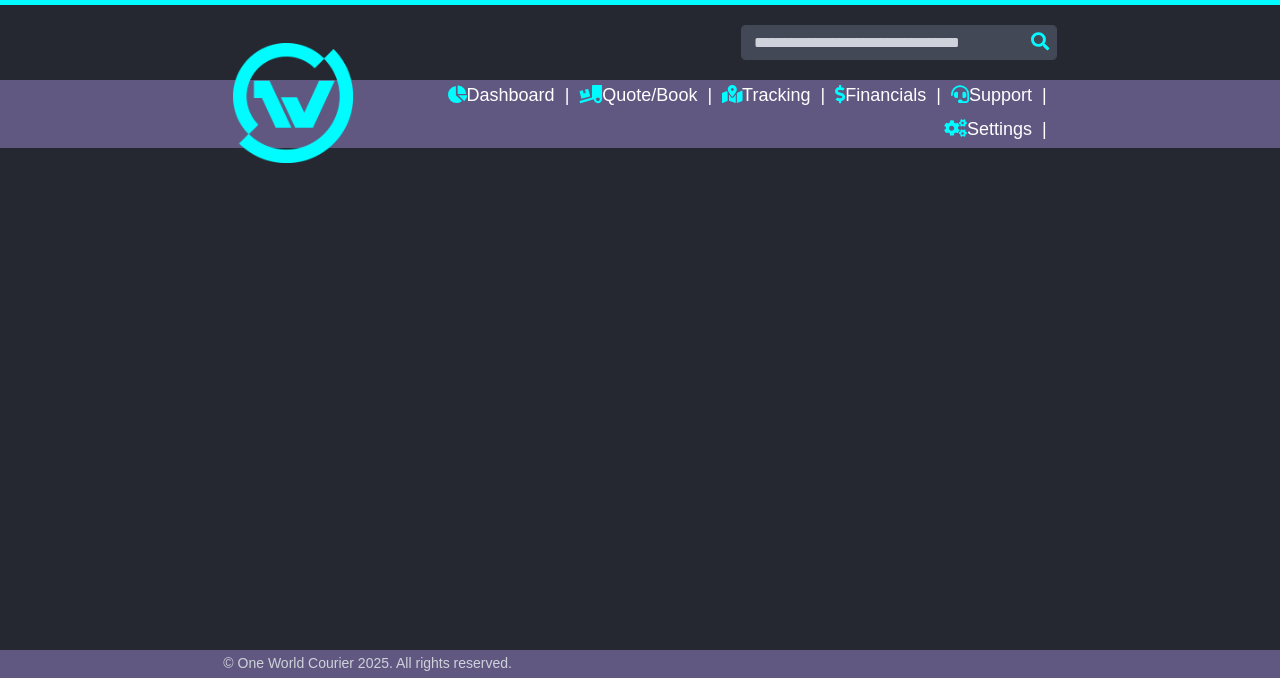 scroll, scrollTop: 0, scrollLeft: 0, axis: both 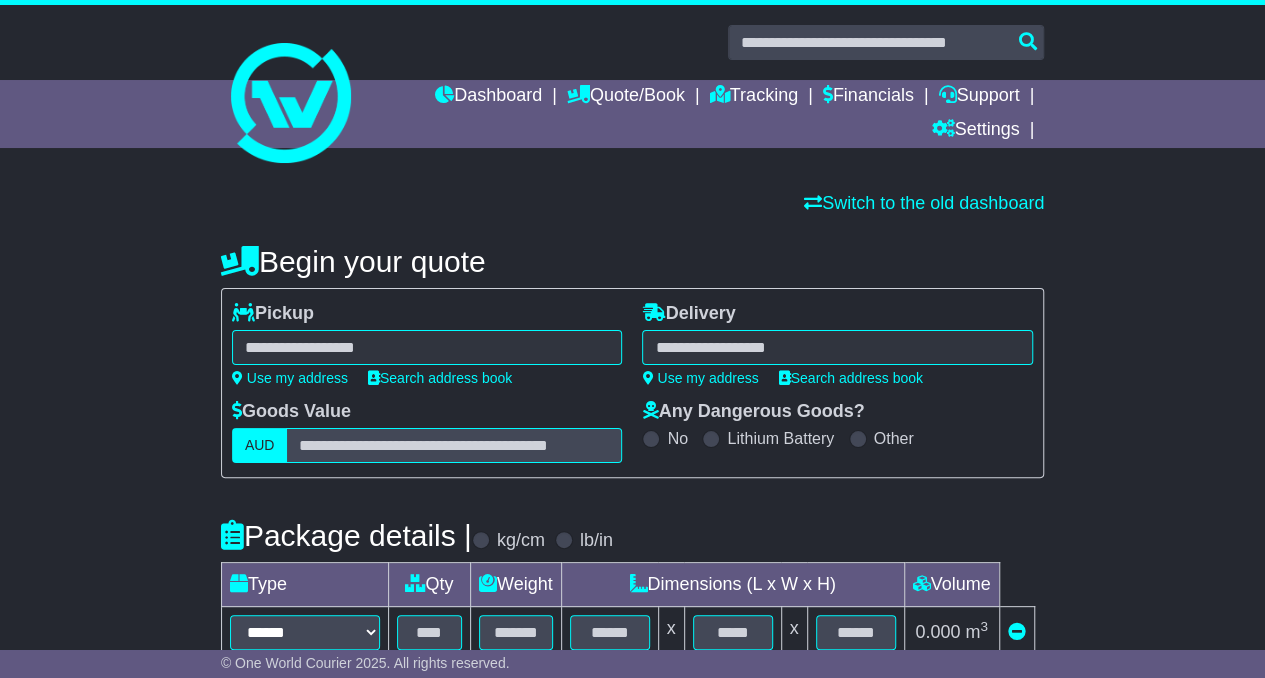 select 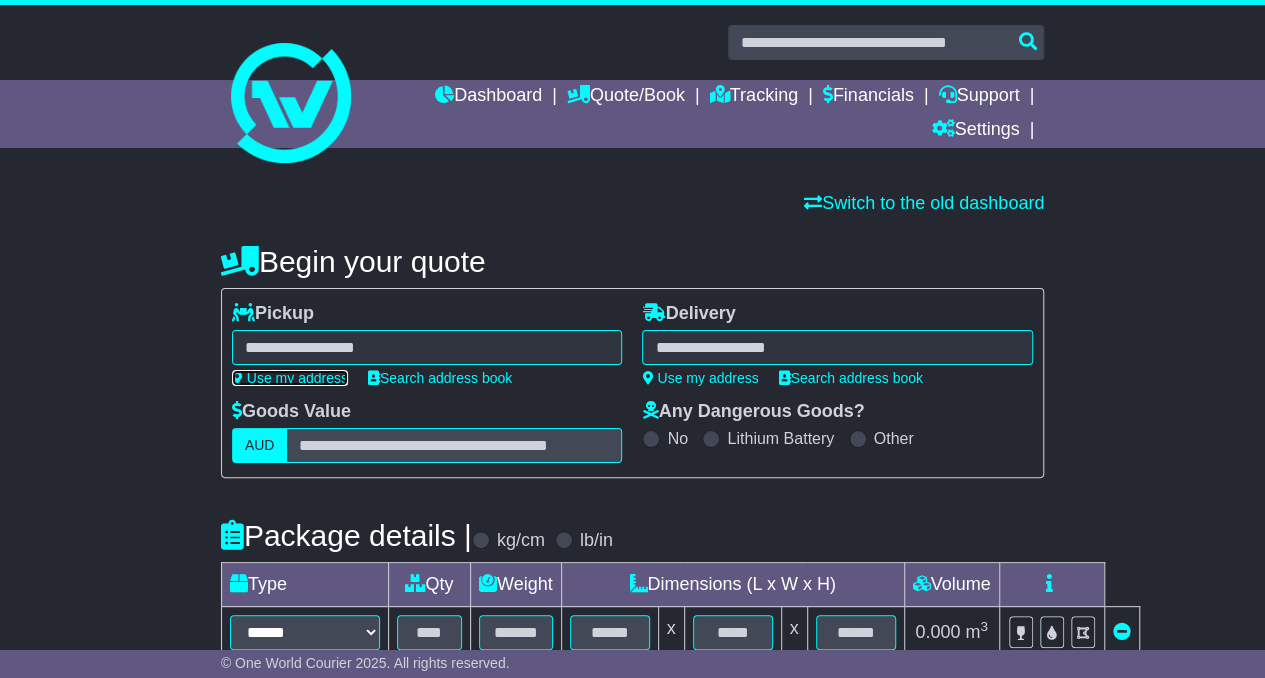 click on "Use my address" at bounding box center [290, 378] 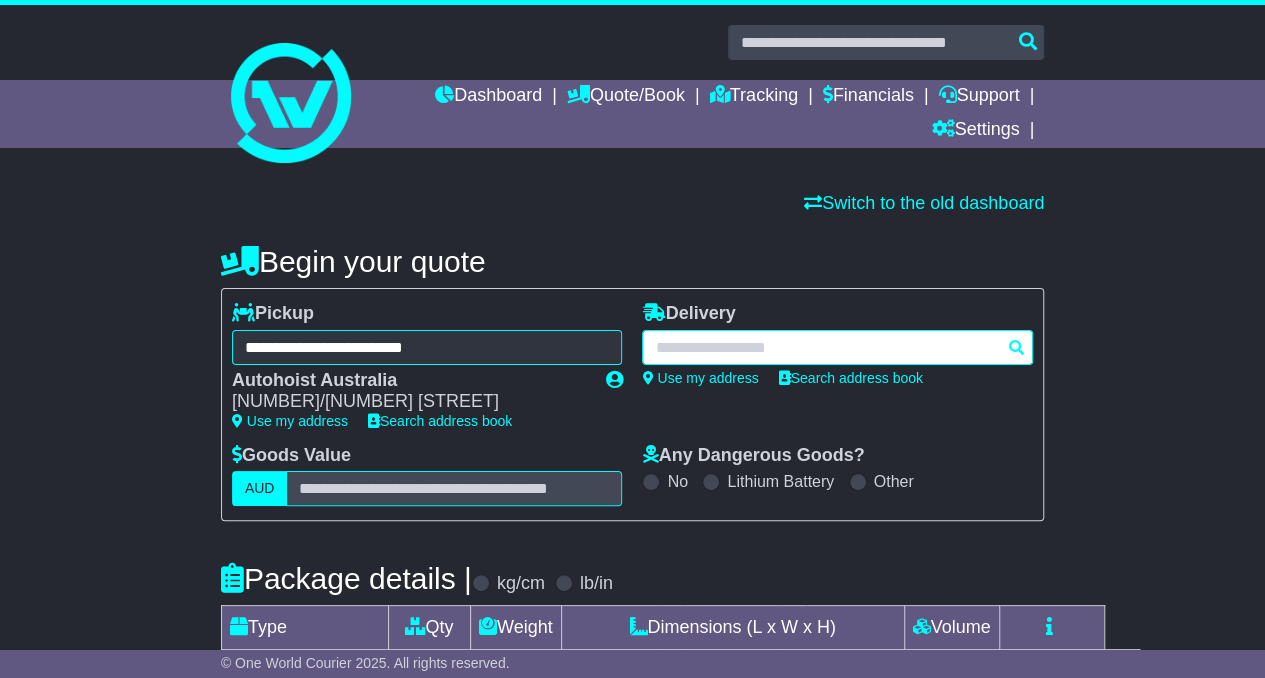 click at bounding box center [837, 347] 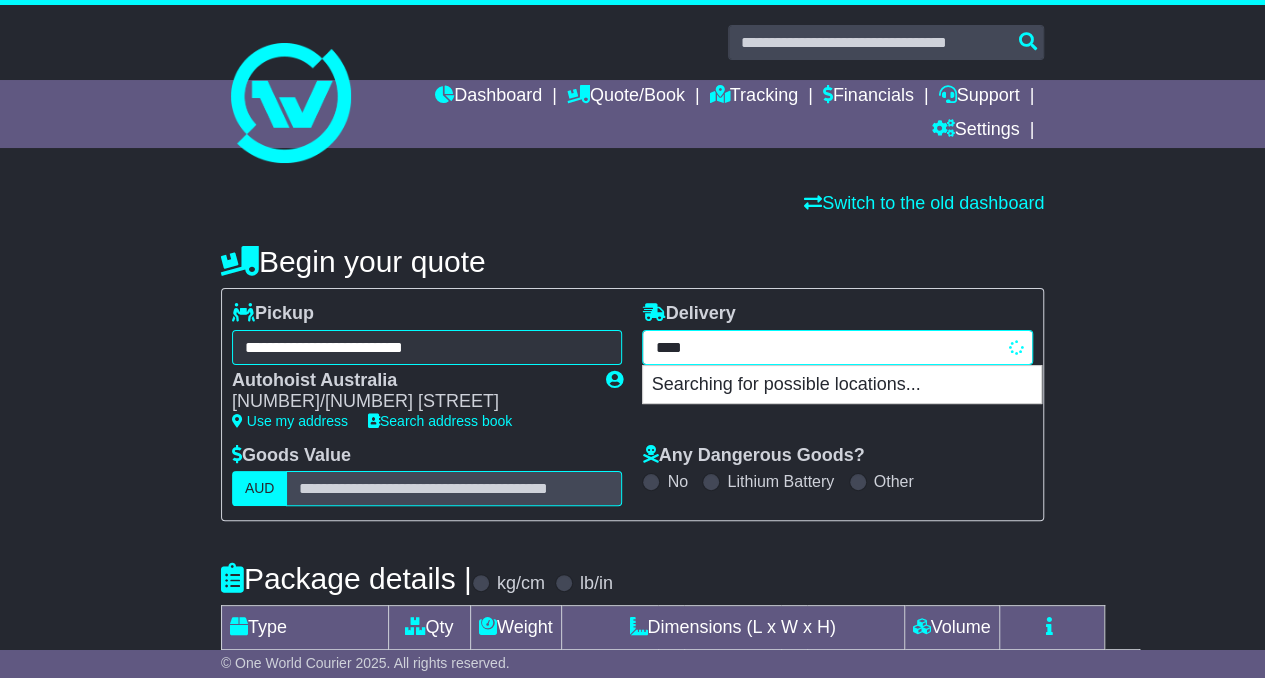 type on "*****" 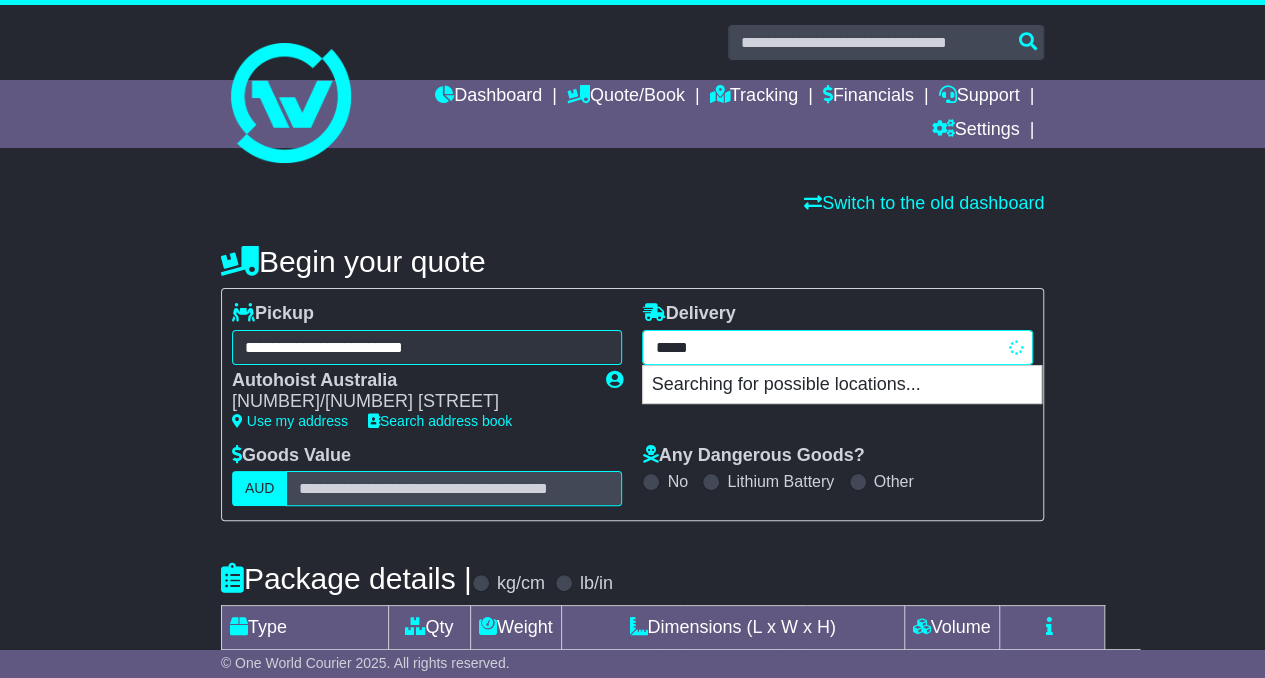 type on "**********" 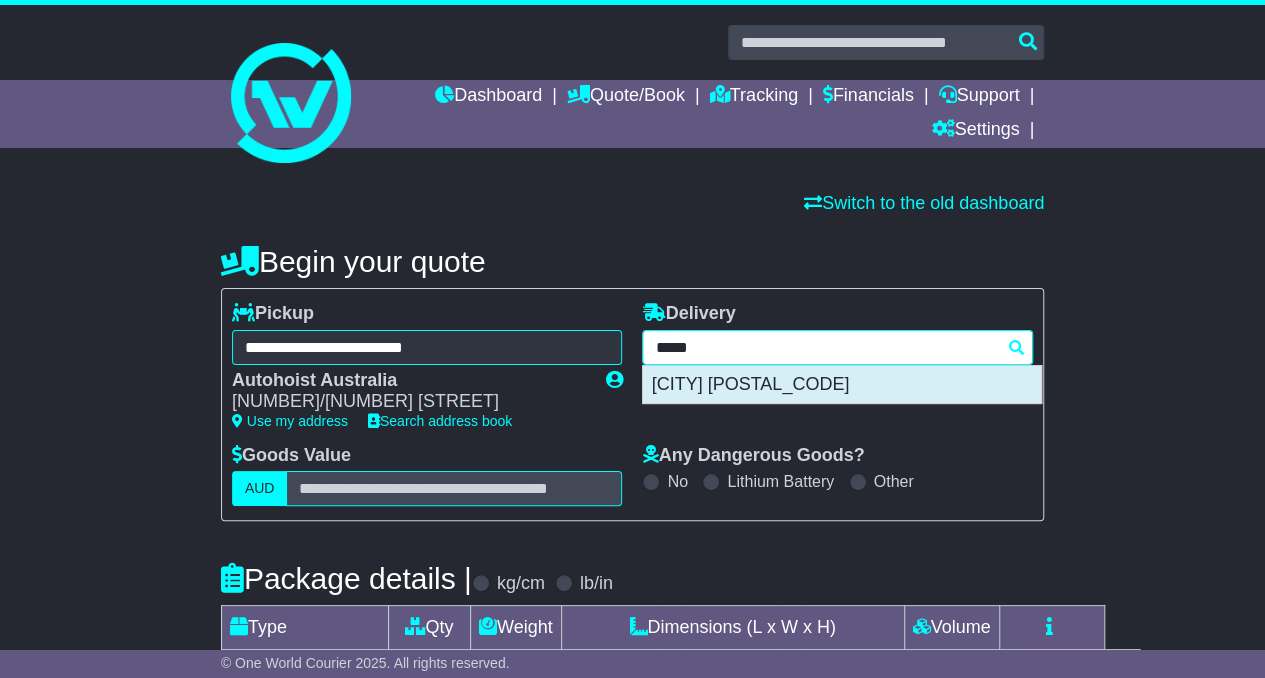 click on "[CITY] [POSTAL_CODE]" at bounding box center (842, 385) 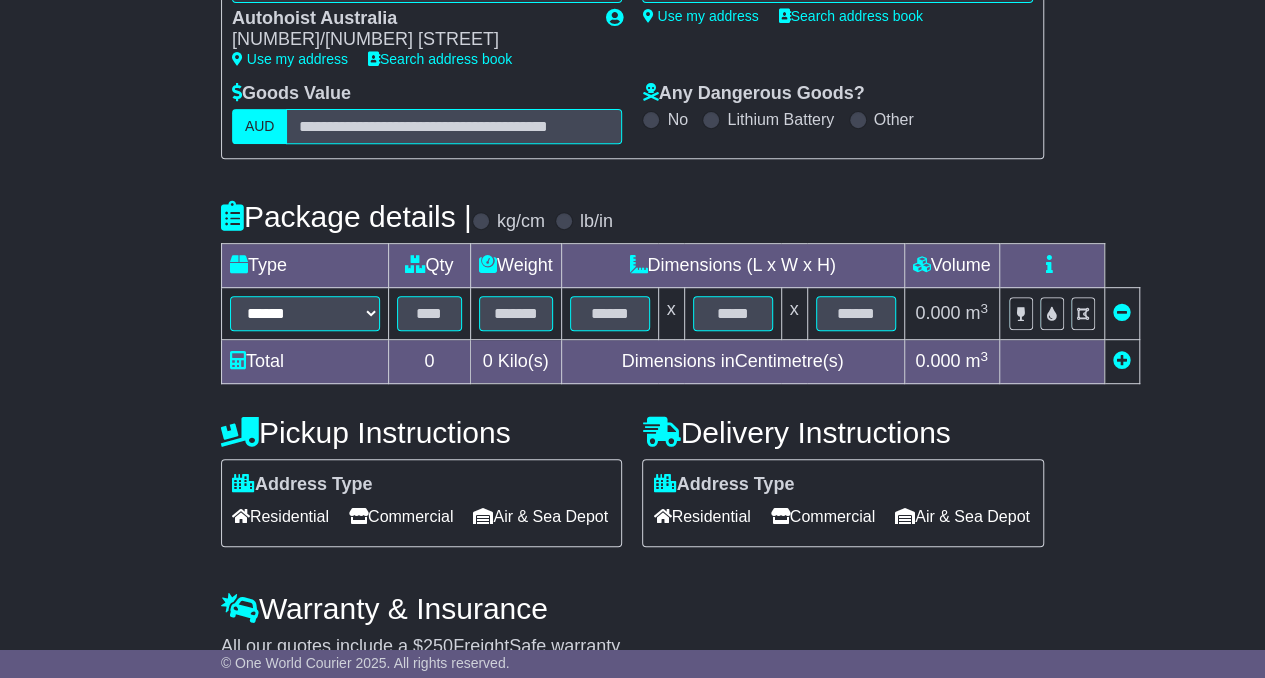 scroll, scrollTop: 406, scrollLeft: 0, axis: vertical 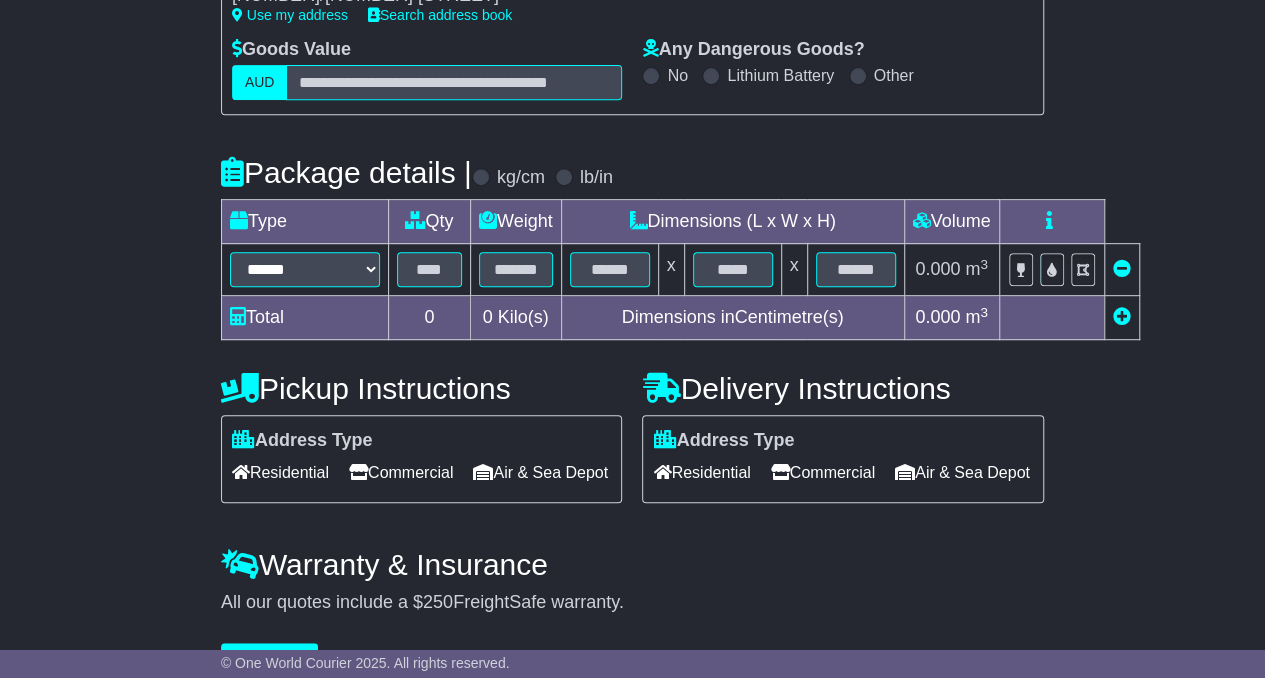 type on "**********" 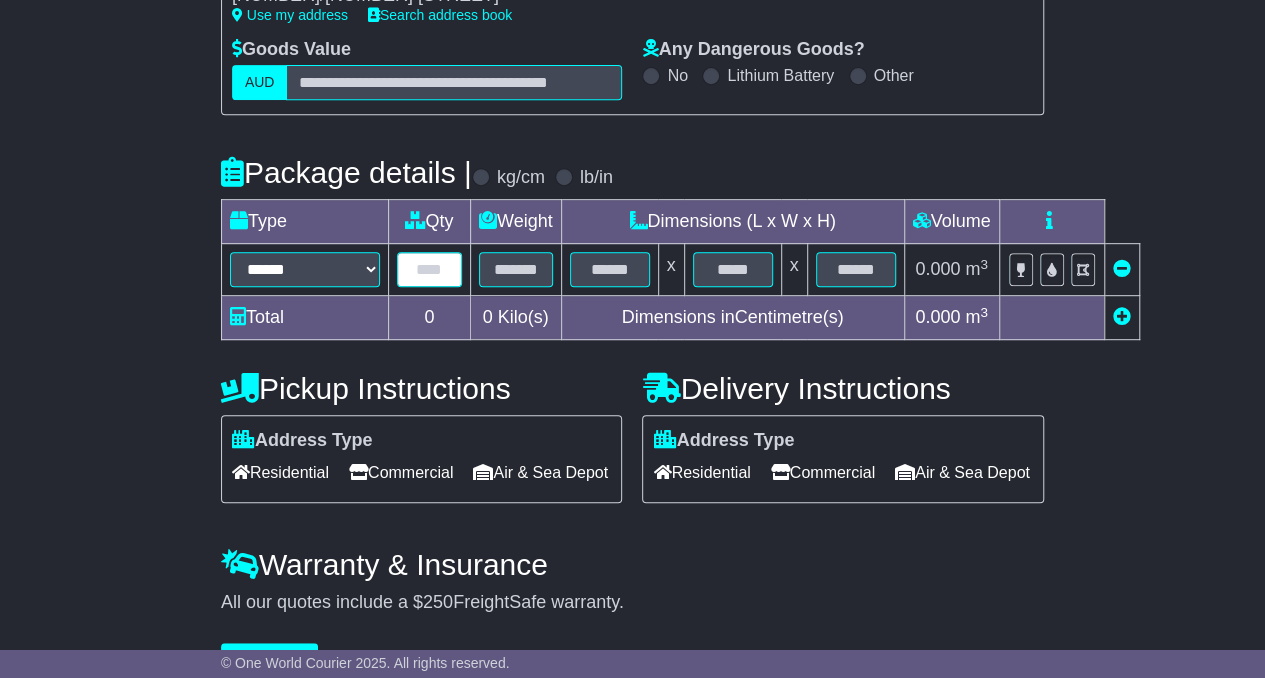 click at bounding box center (429, 269) 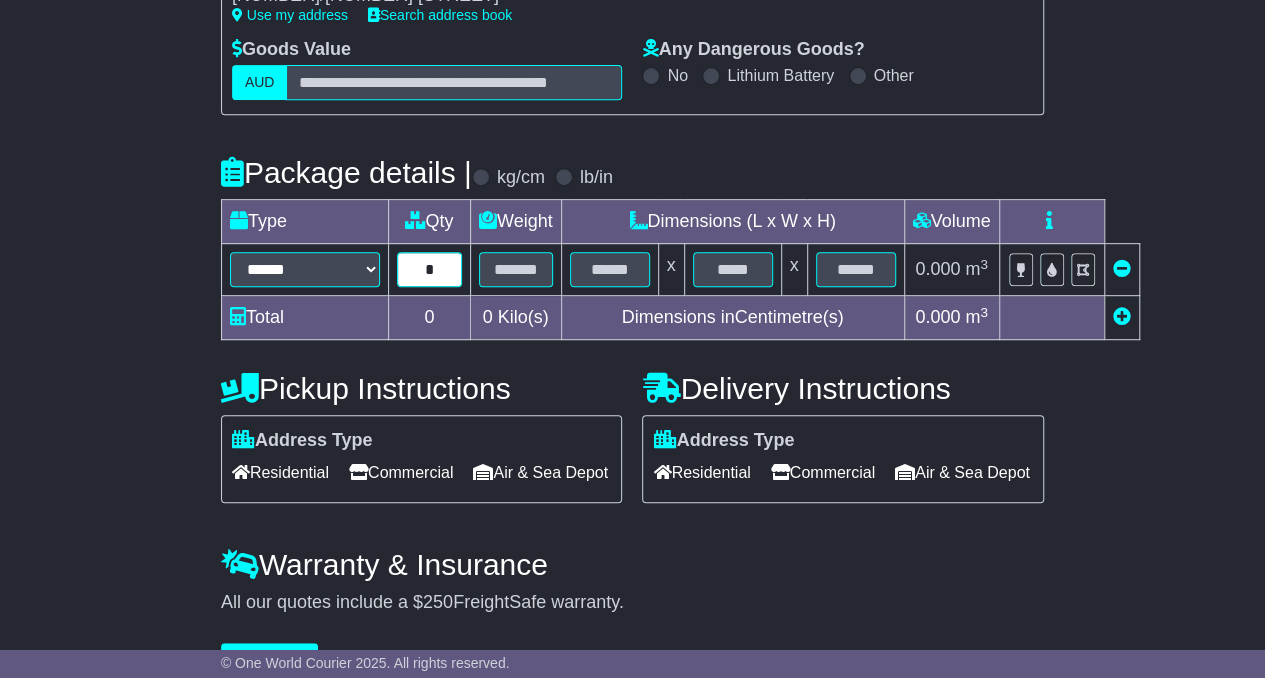type on "*" 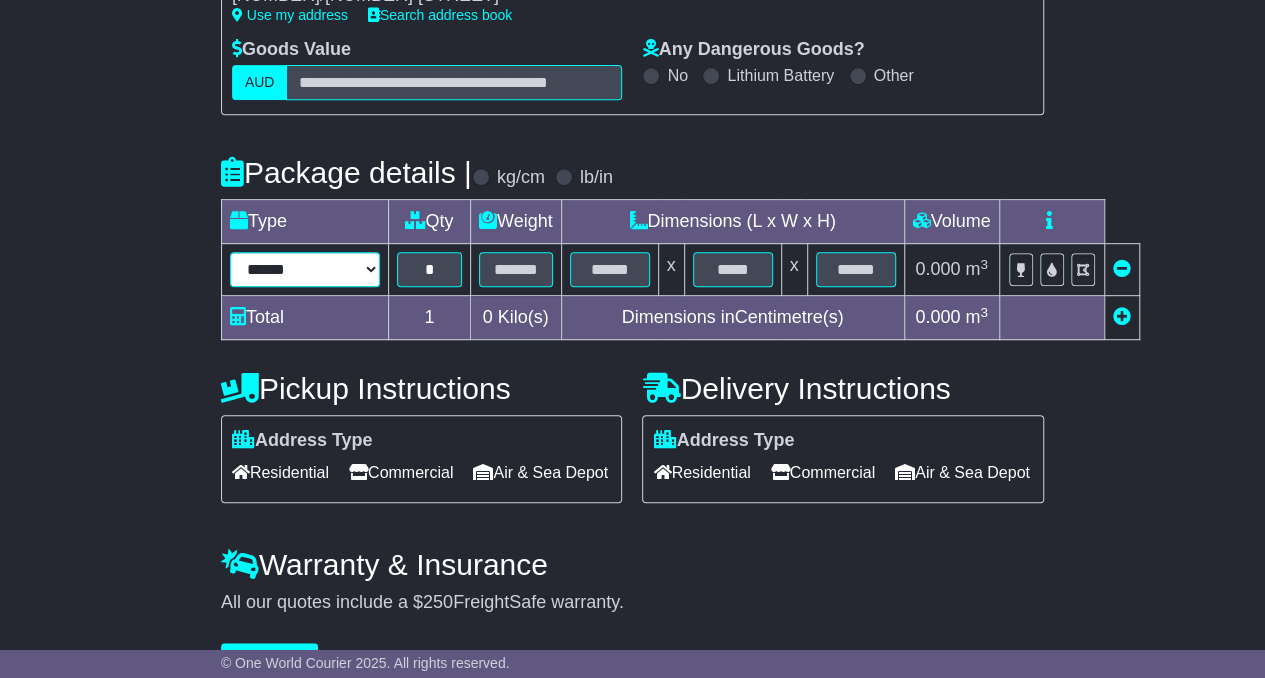 click on "**********" at bounding box center [305, 269] 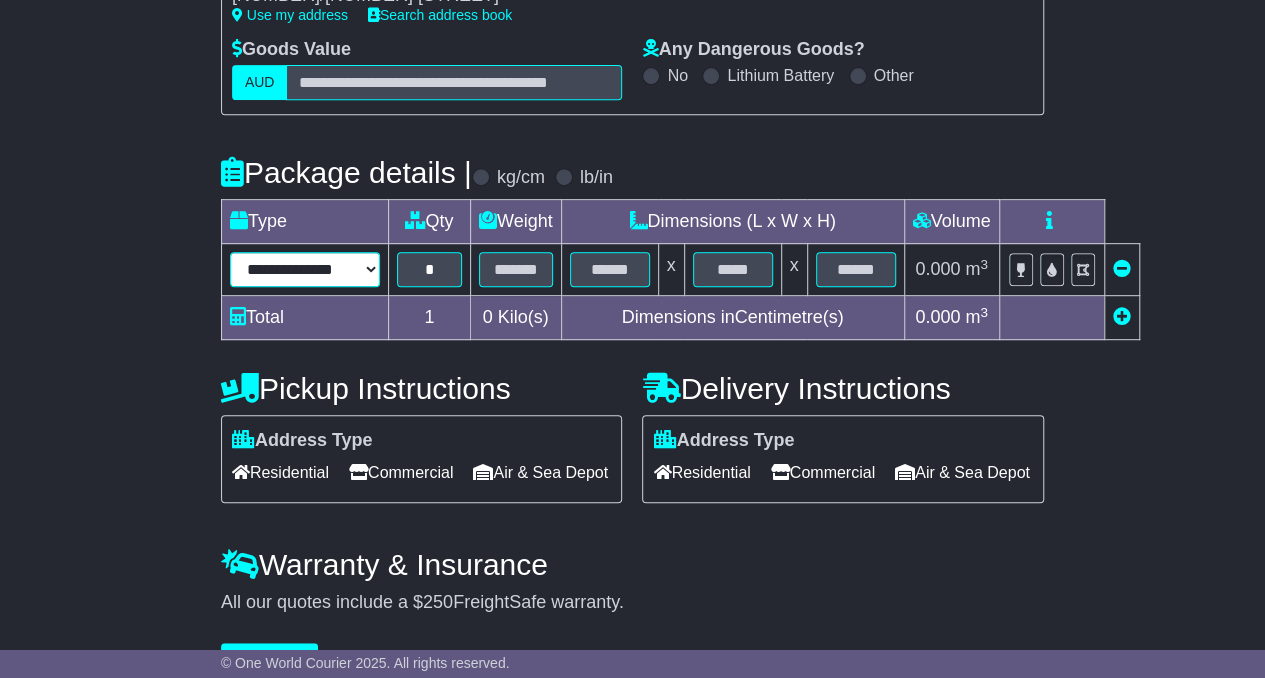 click on "**********" at bounding box center [305, 269] 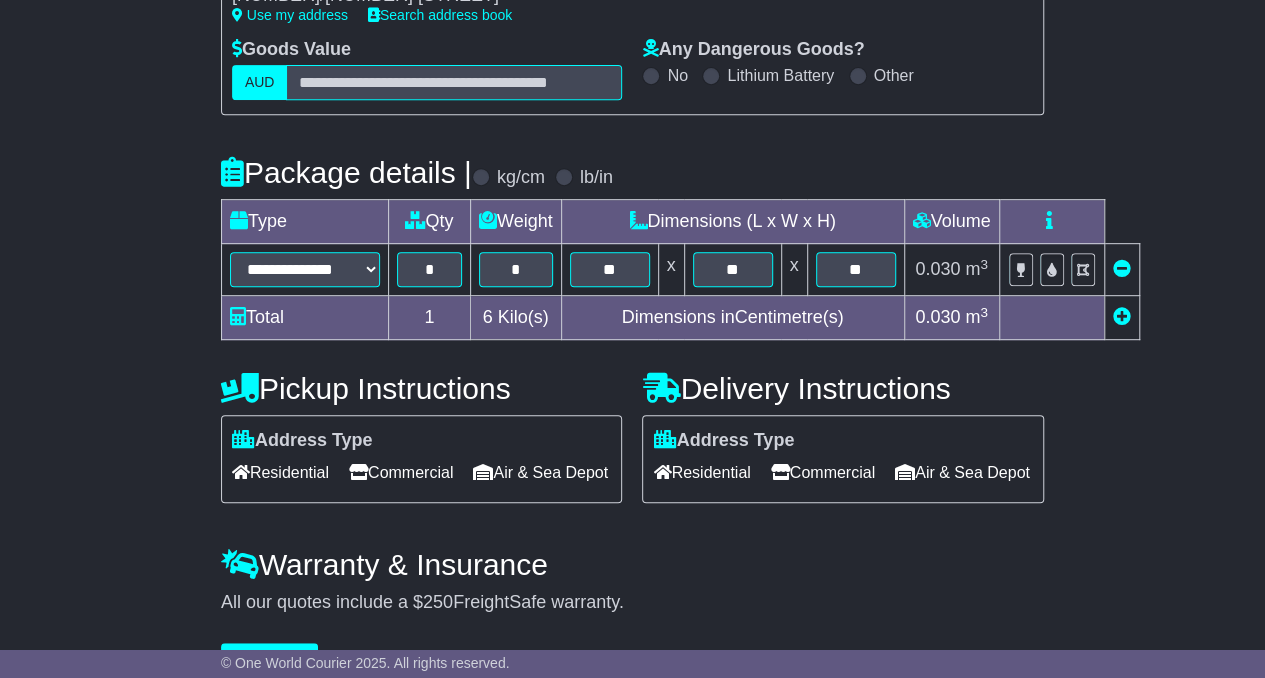click at bounding box center (1121, 318) 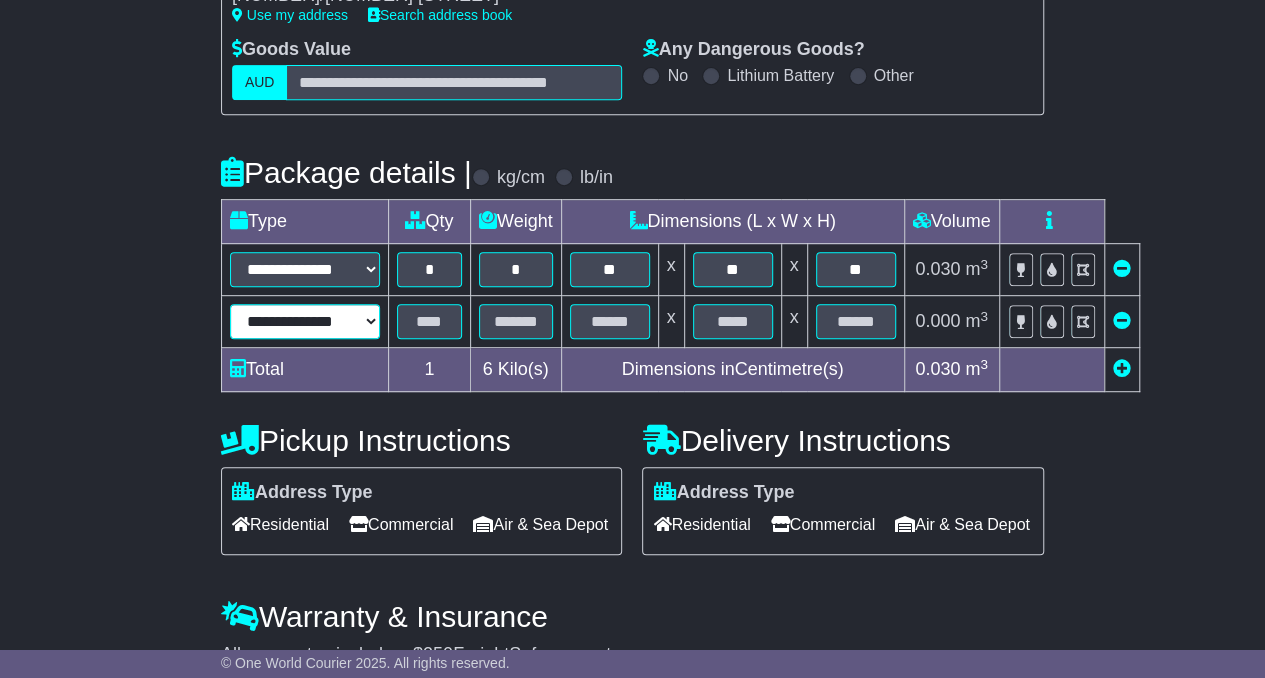 click on "**********" at bounding box center (305, 321) 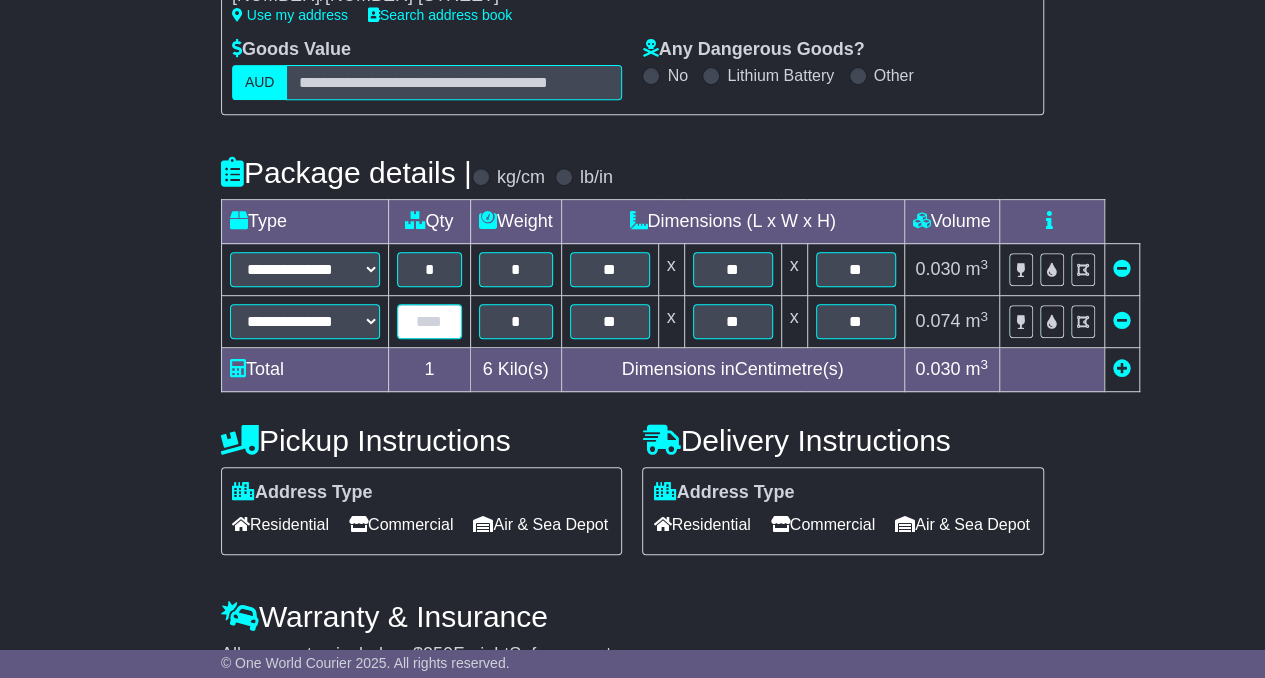 click at bounding box center [429, 321] 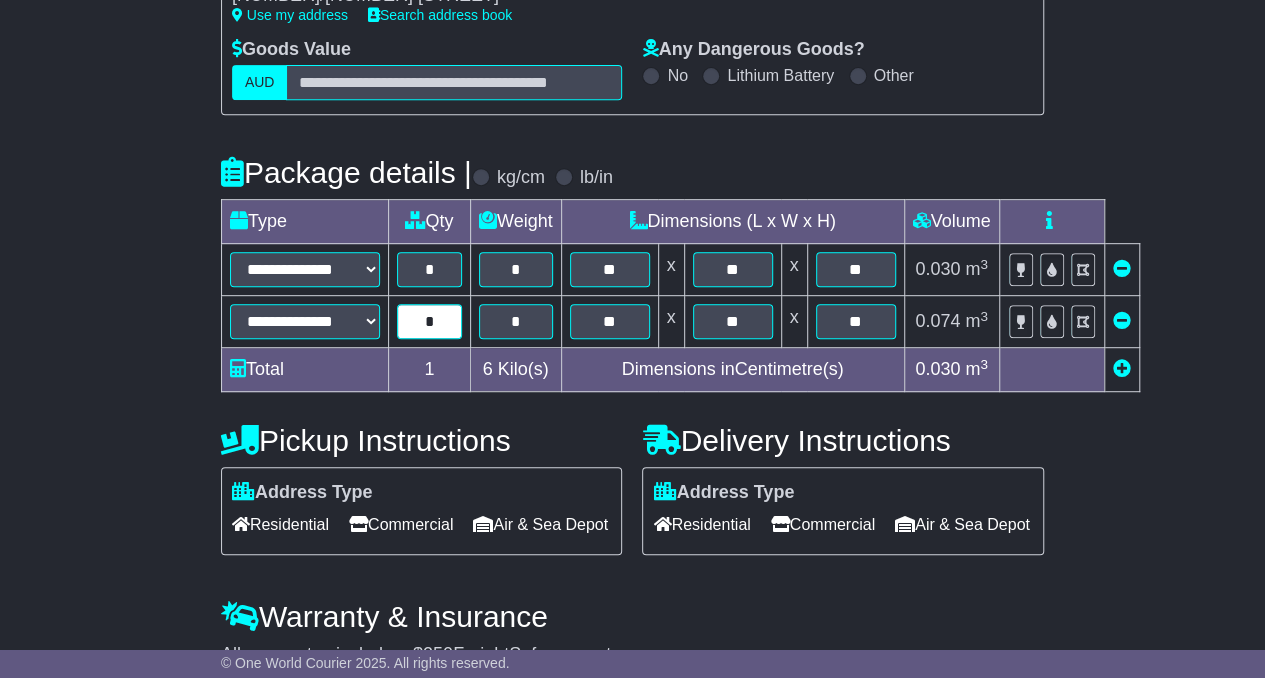 type on "*" 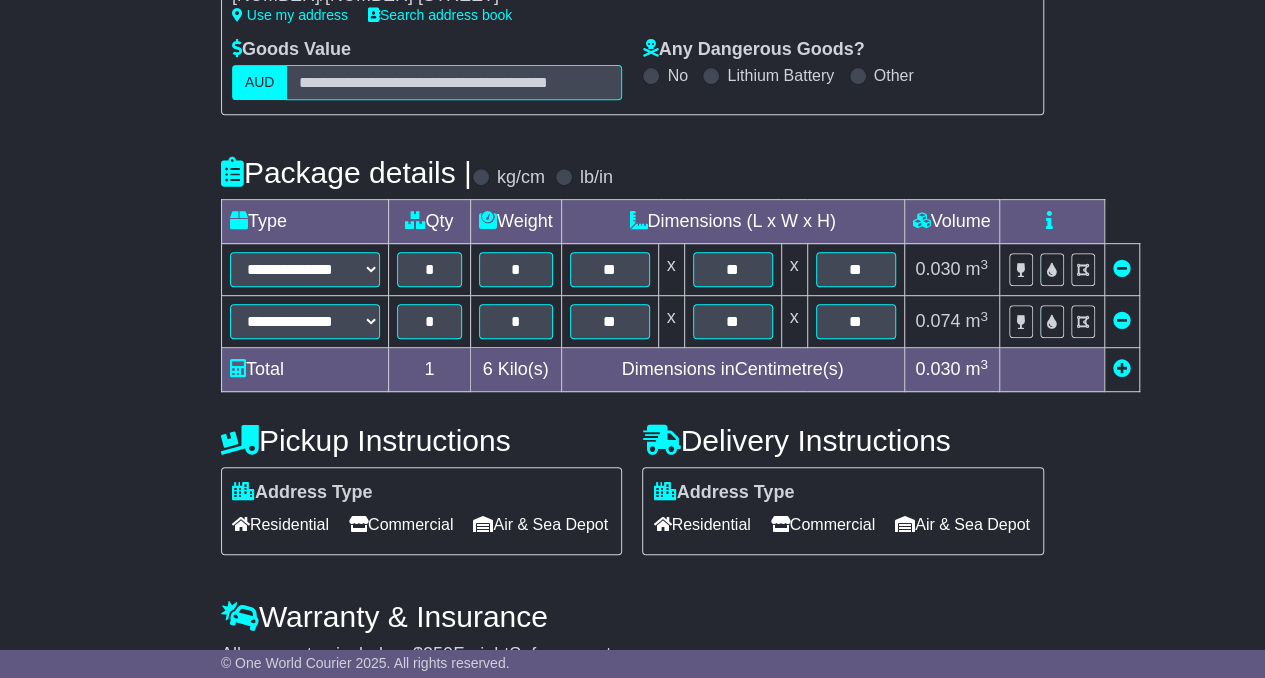 click on "Residential" at bounding box center [701, 524] 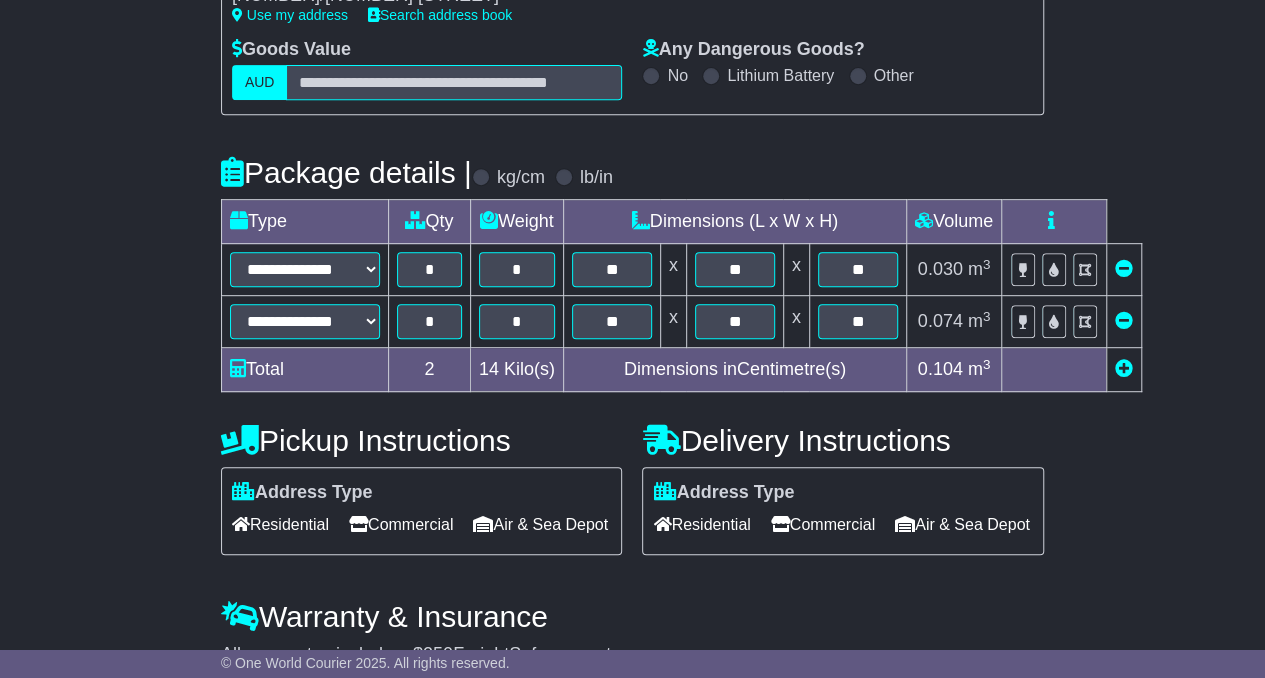 scroll, scrollTop: 536, scrollLeft: 0, axis: vertical 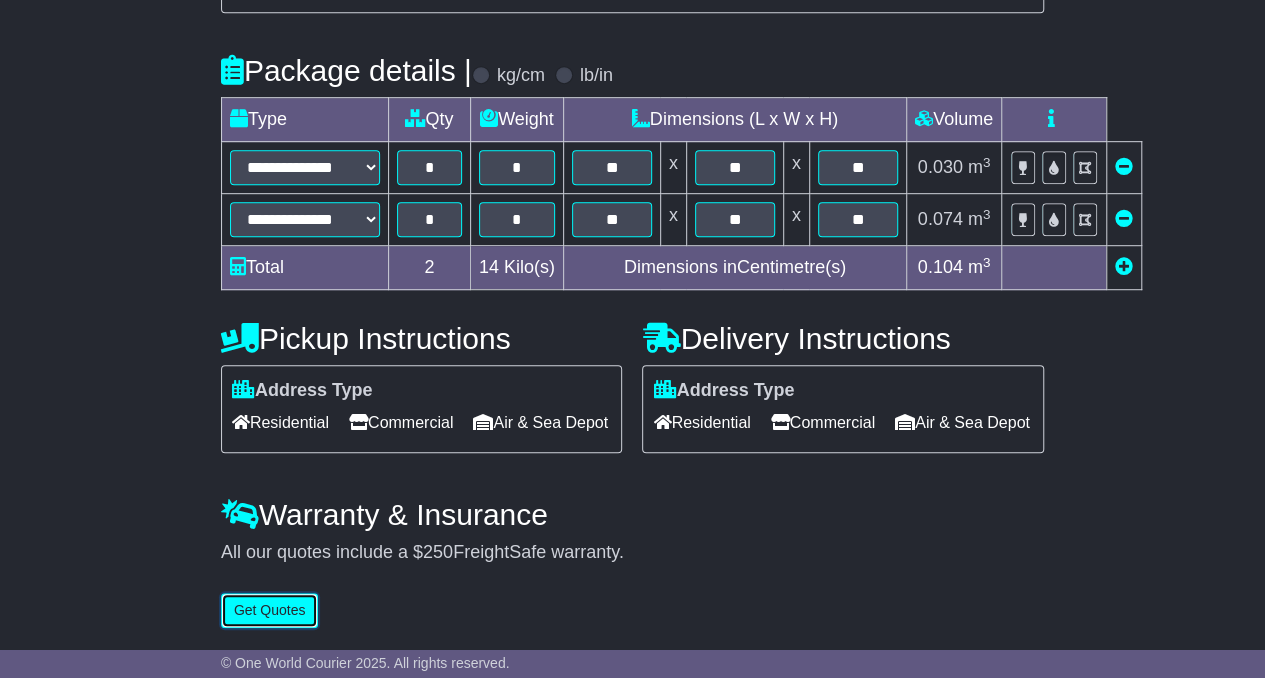 click on "Get Quotes" at bounding box center [270, 610] 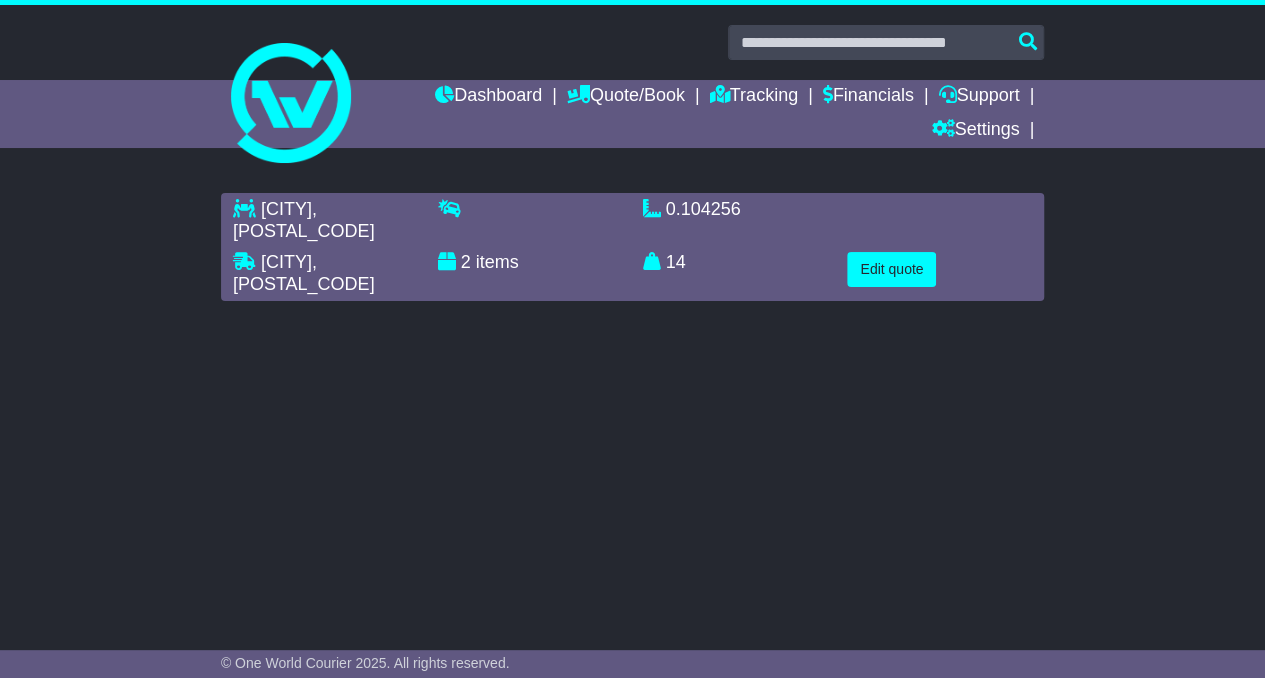scroll, scrollTop: 0, scrollLeft: 0, axis: both 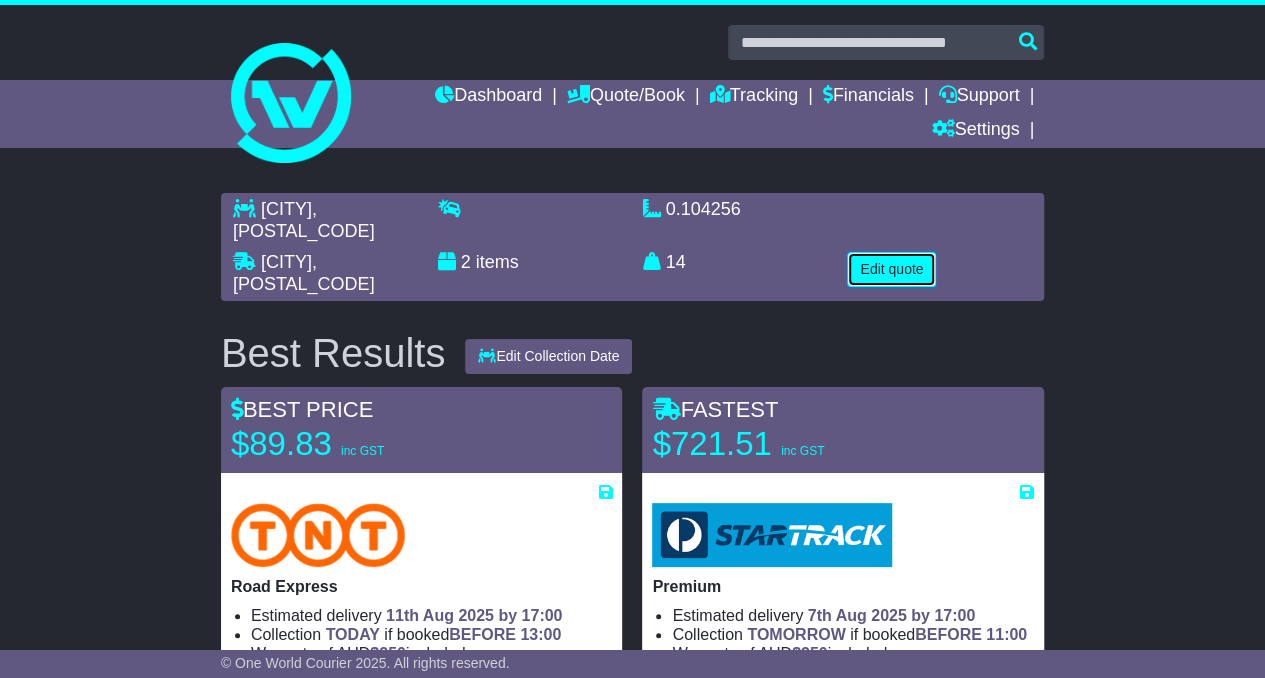 click on "Edit quote" at bounding box center [891, 269] 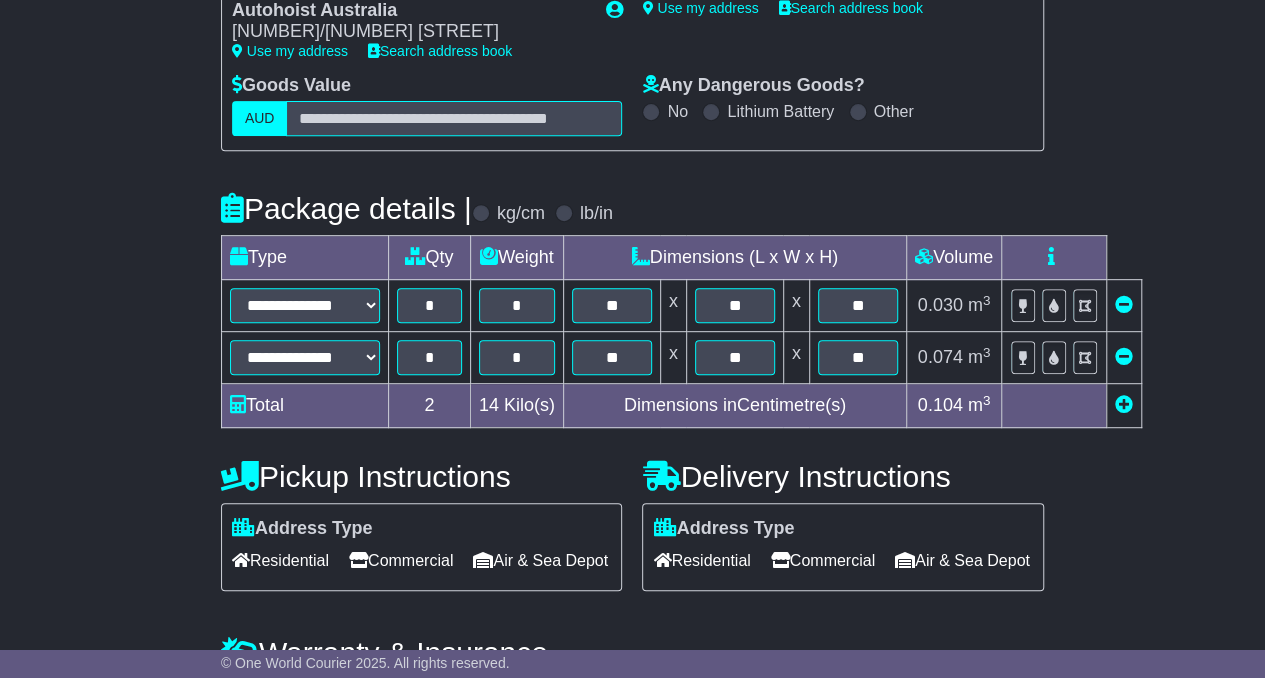 scroll, scrollTop: 536, scrollLeft: 0, axis: vertical 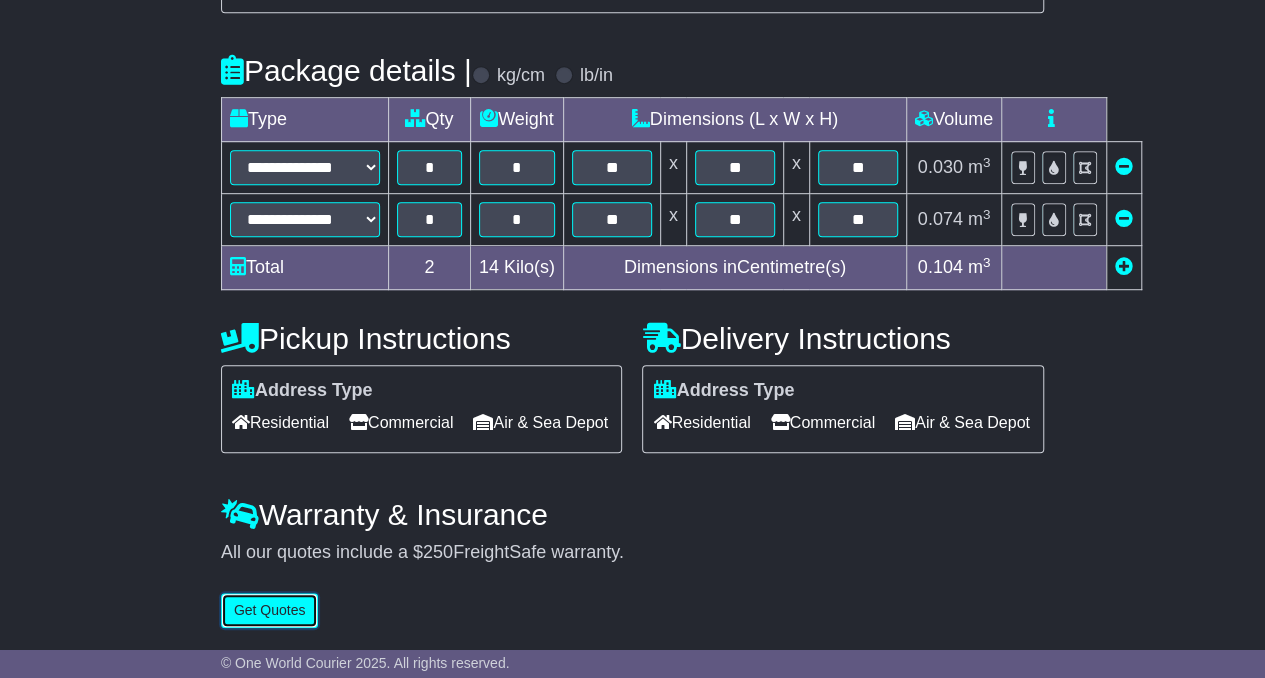 click on "Get Quotes" at bounding box center (270, 610) 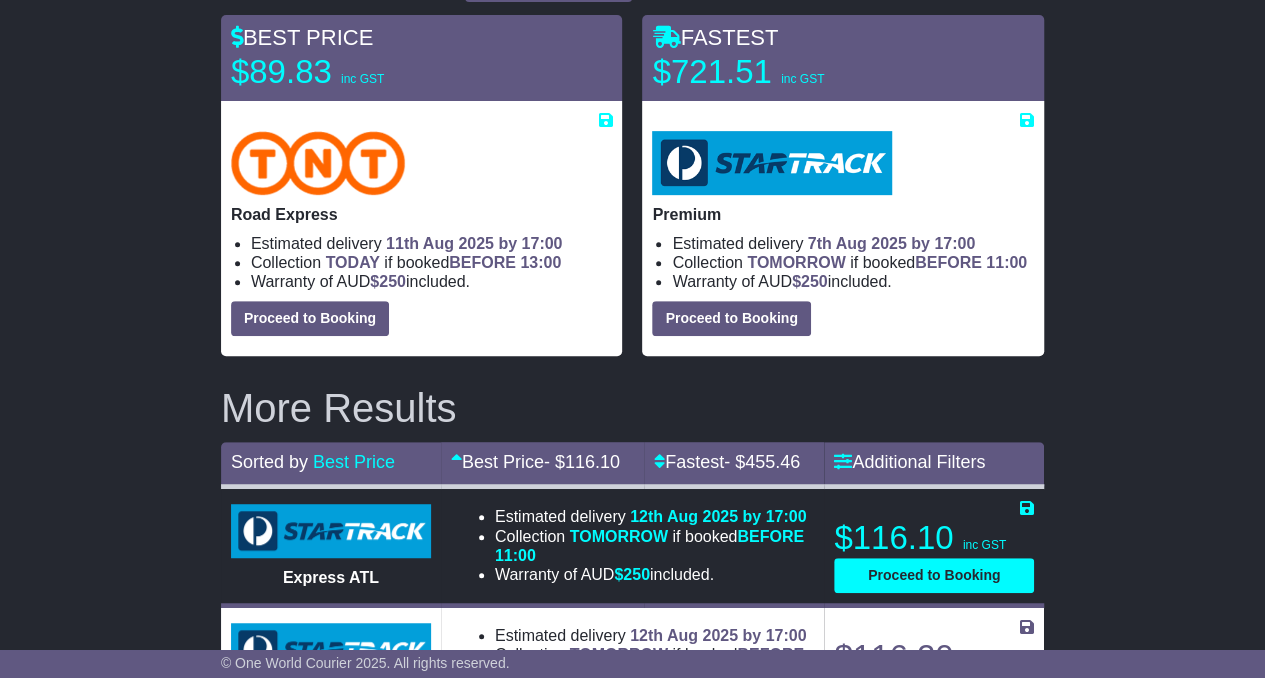 scroll, scrollTop: 353, scrollLeft: 0, axis: vertical 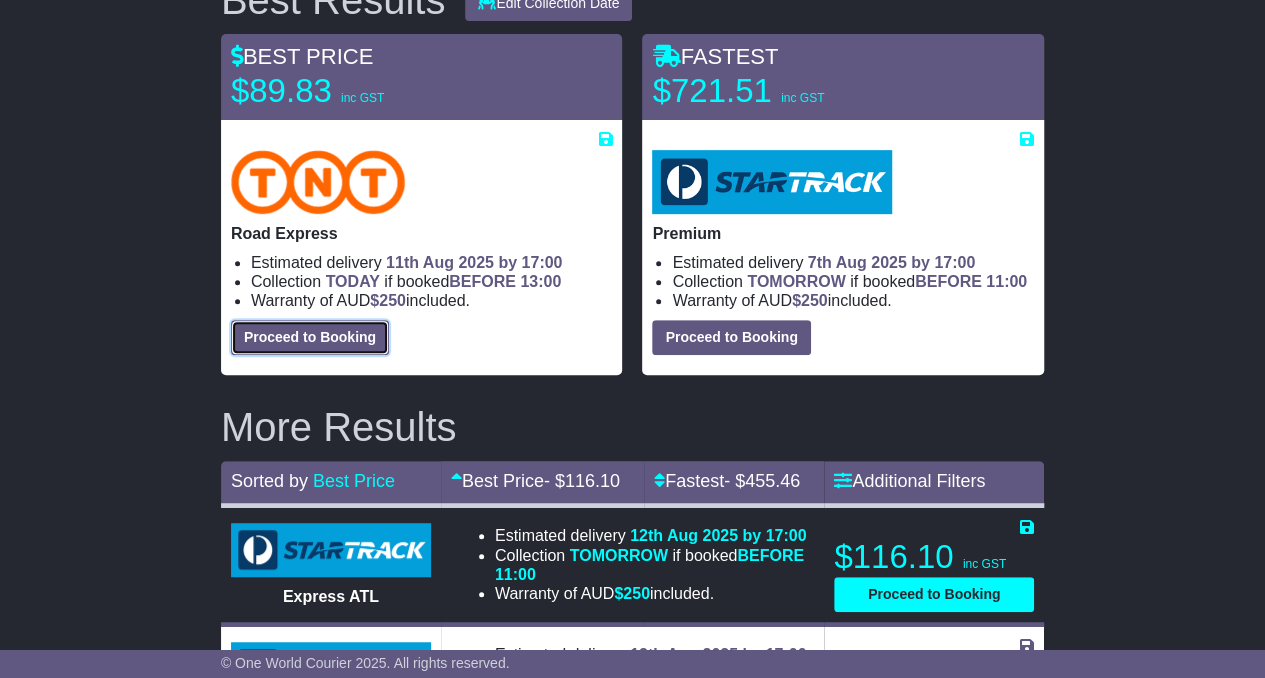 click on "Proceed to Booking" at bounding box center [310, 337] 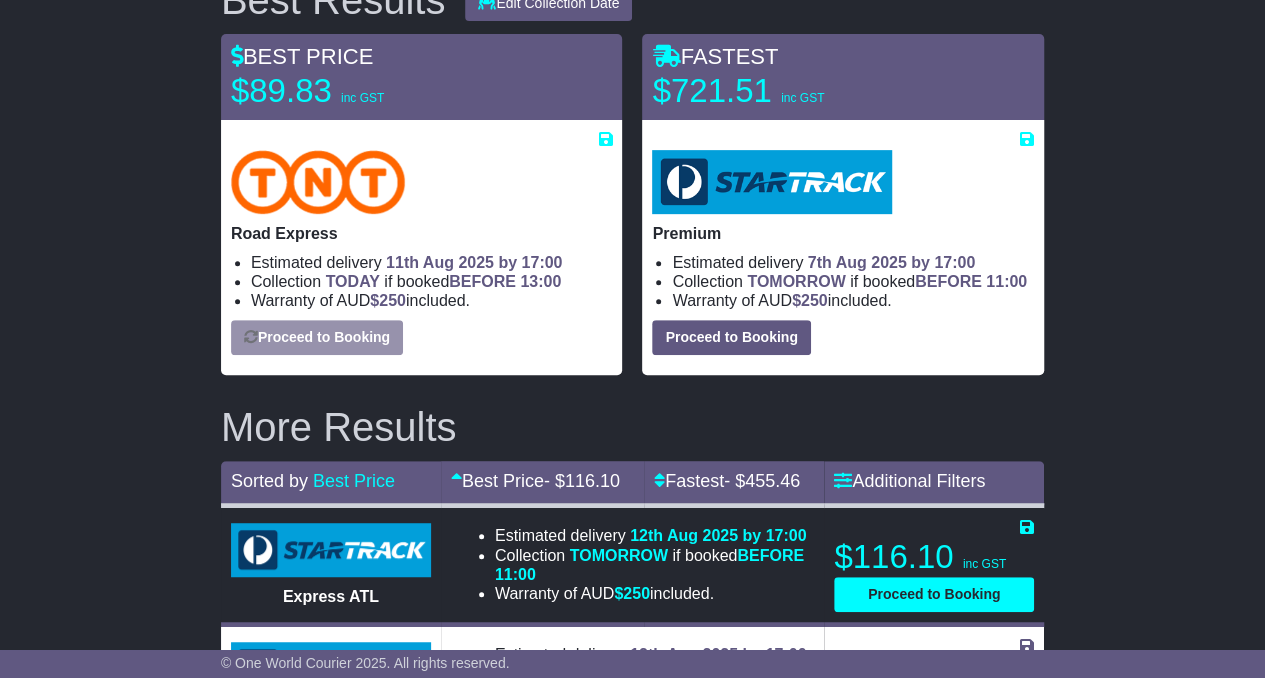 select on "**********" 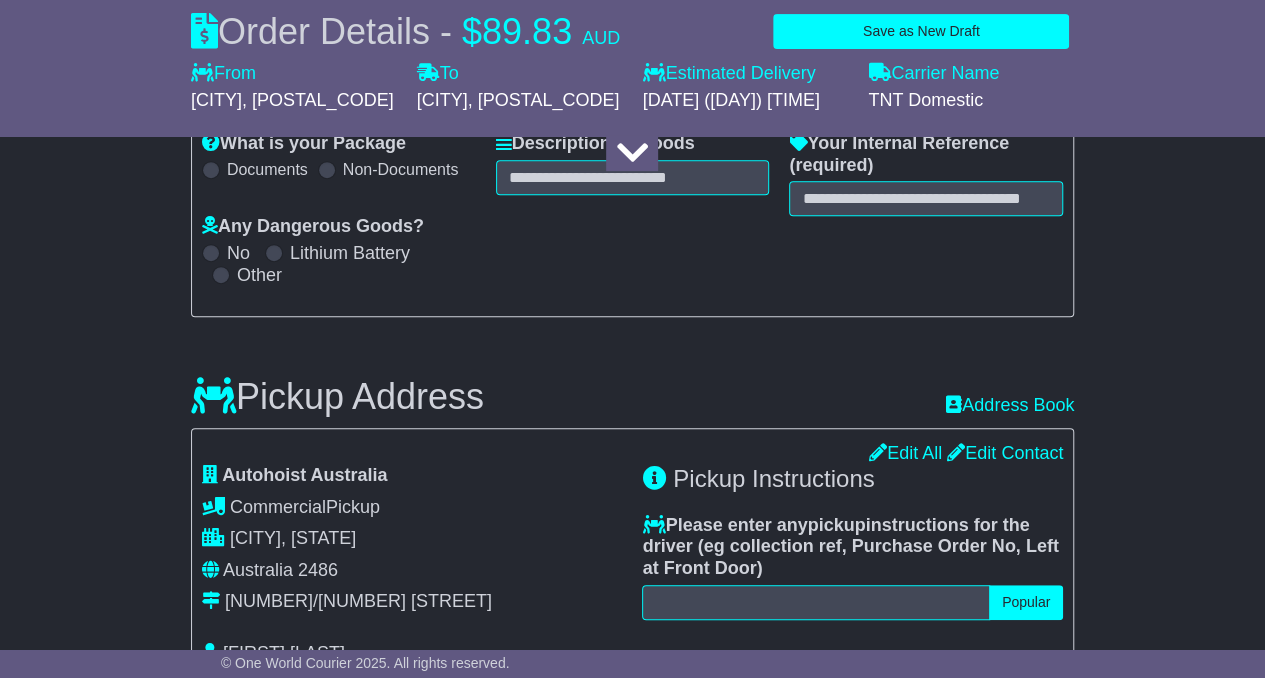 select 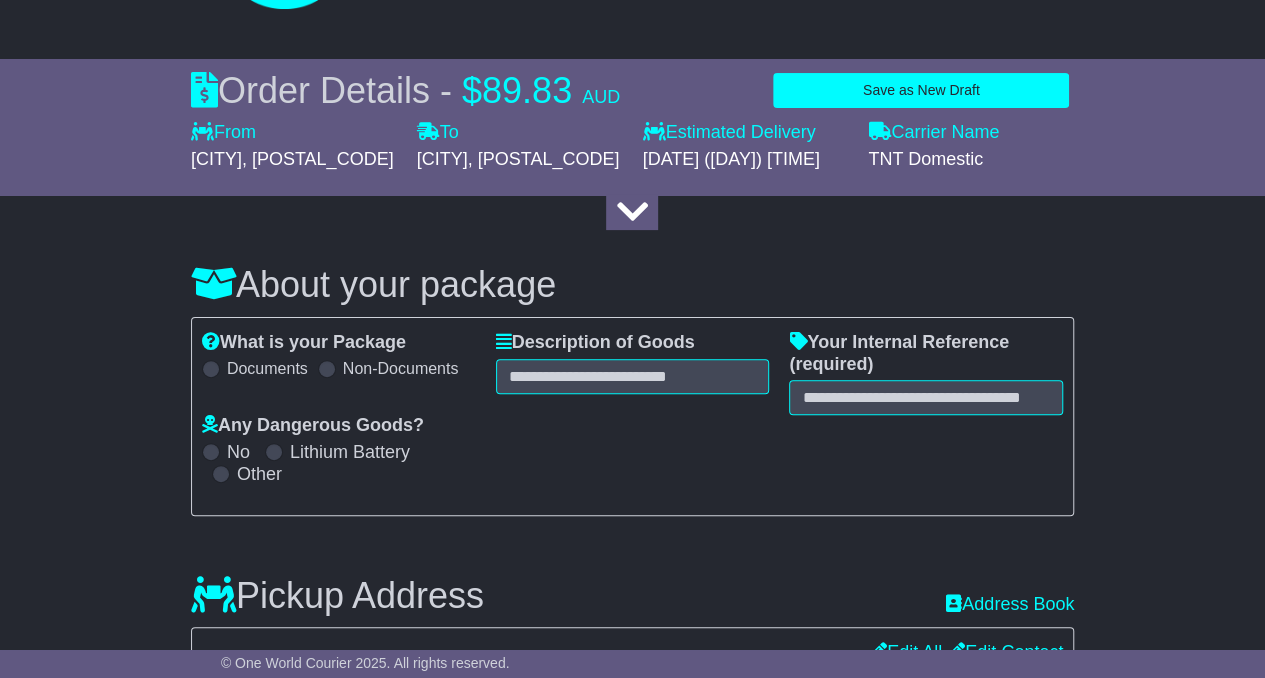 scroll, scrollTop: 159, scrollLeft: 0, axis: vertical 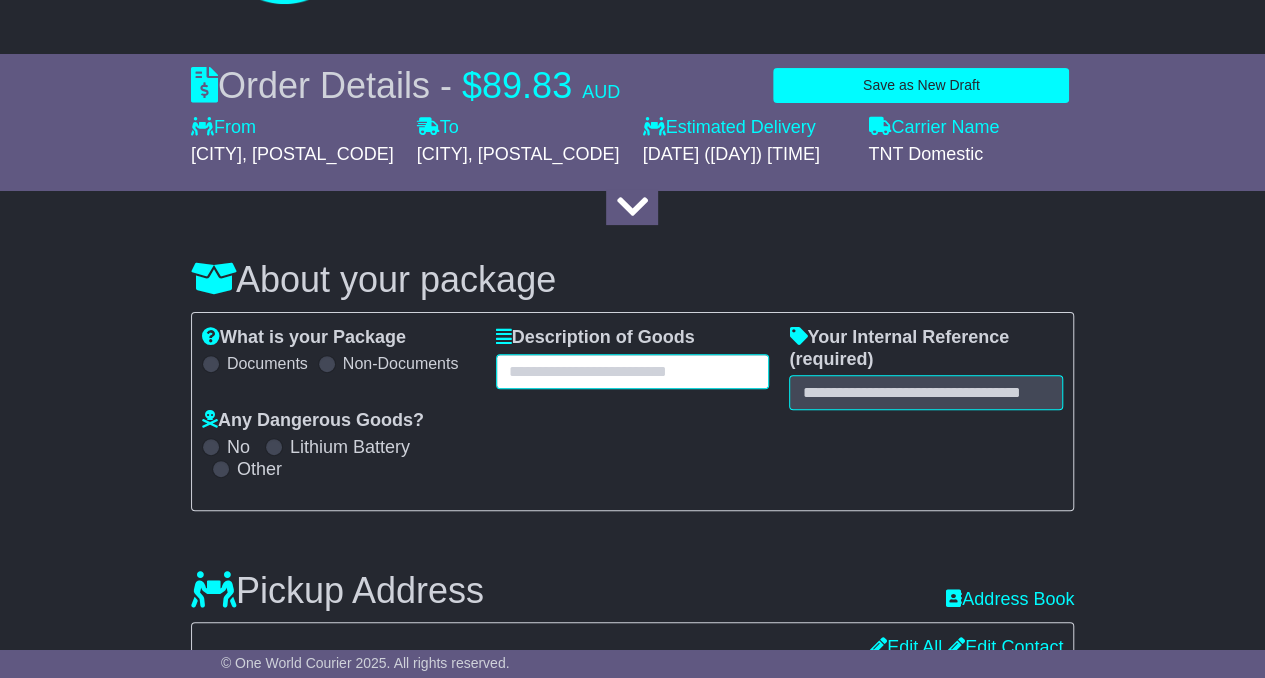 click at bounding box center (633, 371) 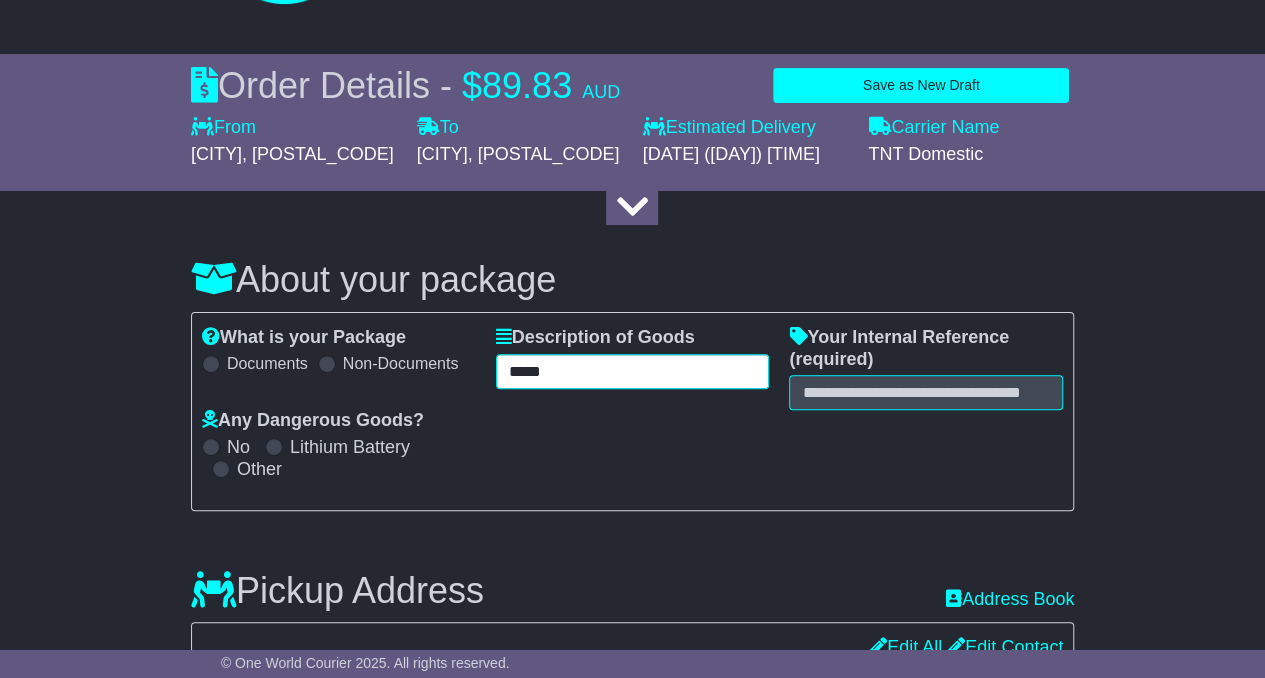 type on "*****" 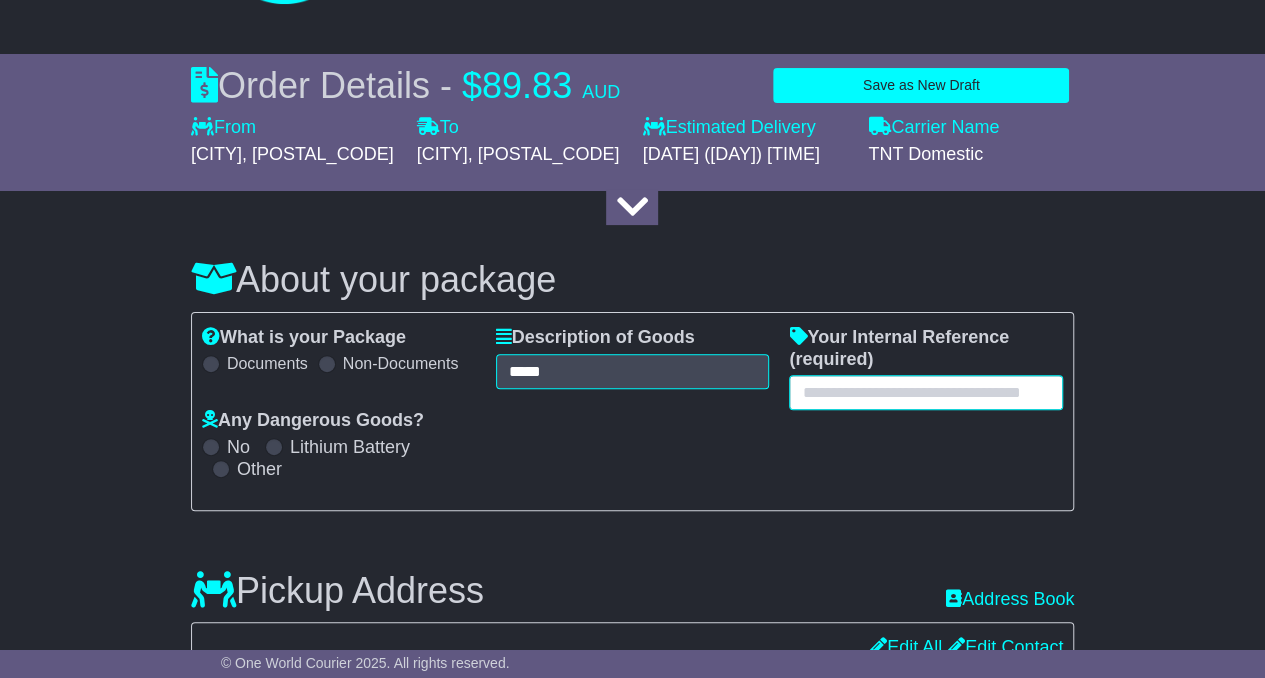 paste on "*******" 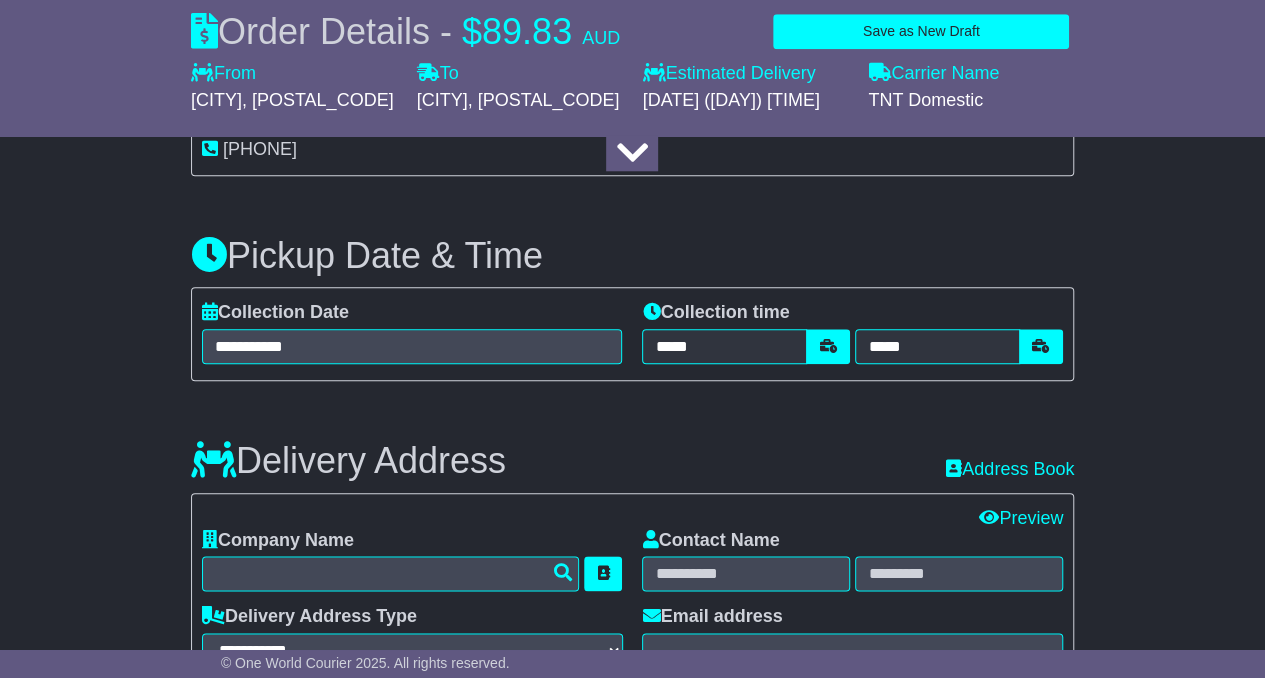 scroll, scrollTop: 921, scrollLeft: 0, axis: vertical 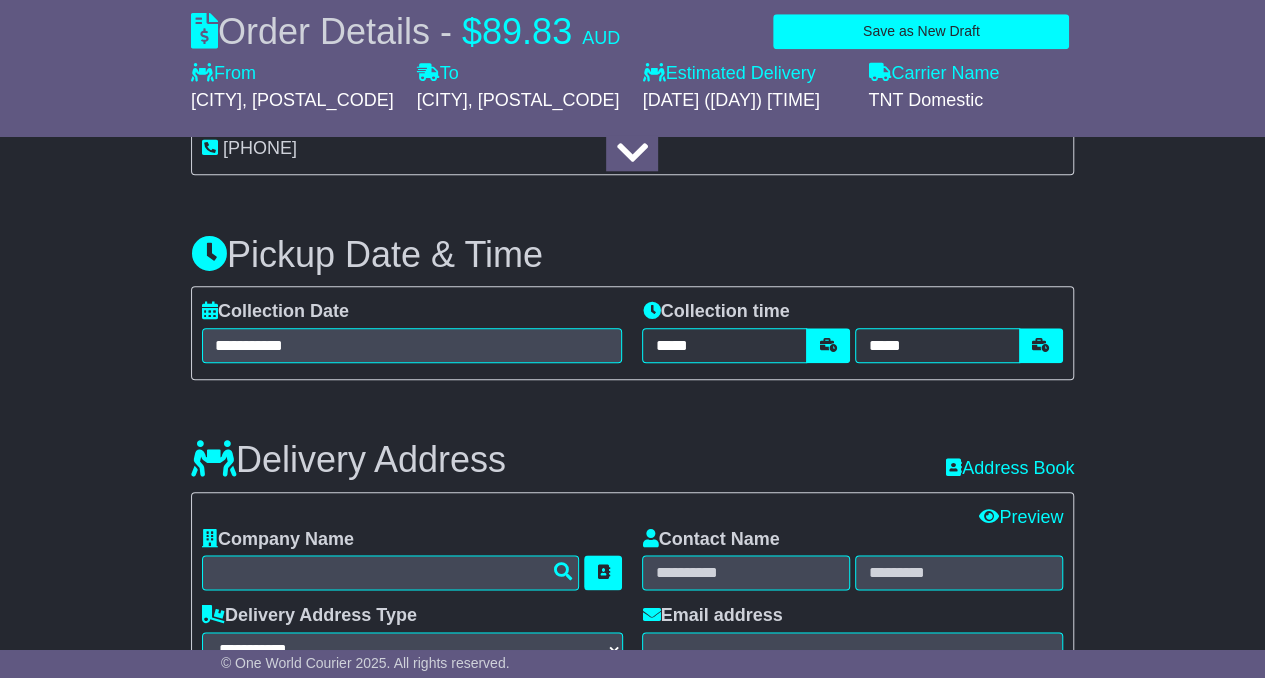 type on "*******" 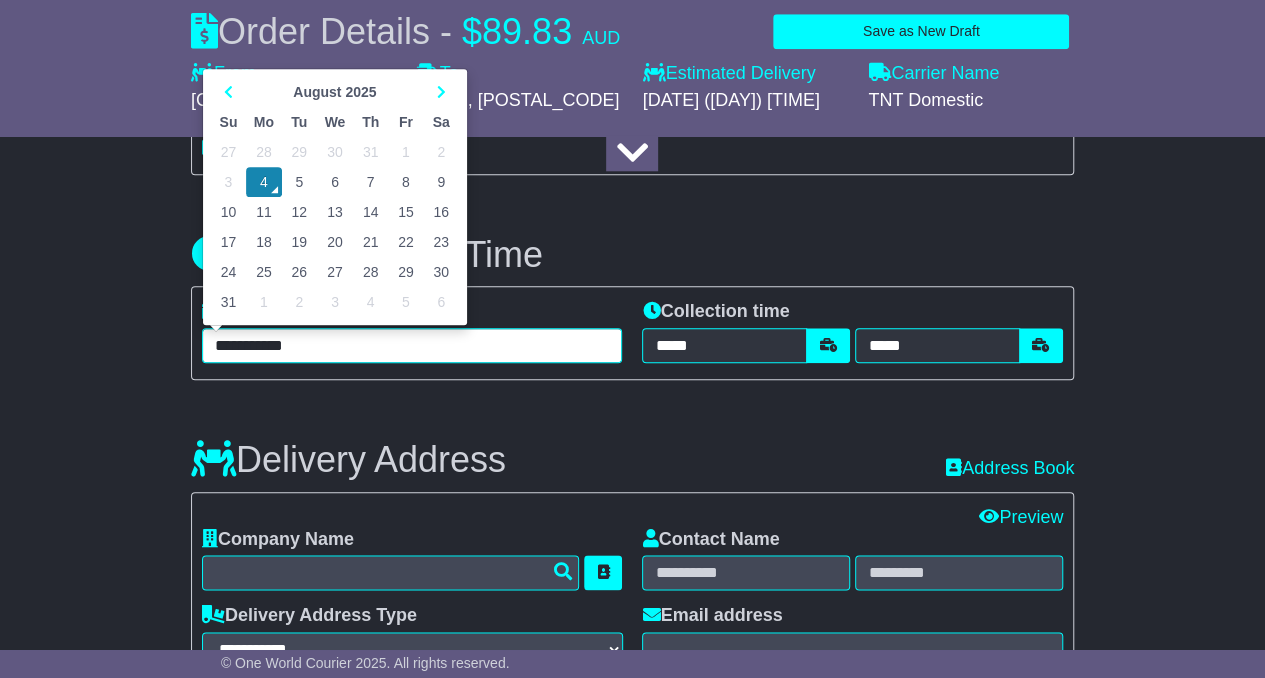 click on "**********" at bounding box center (412, 345) 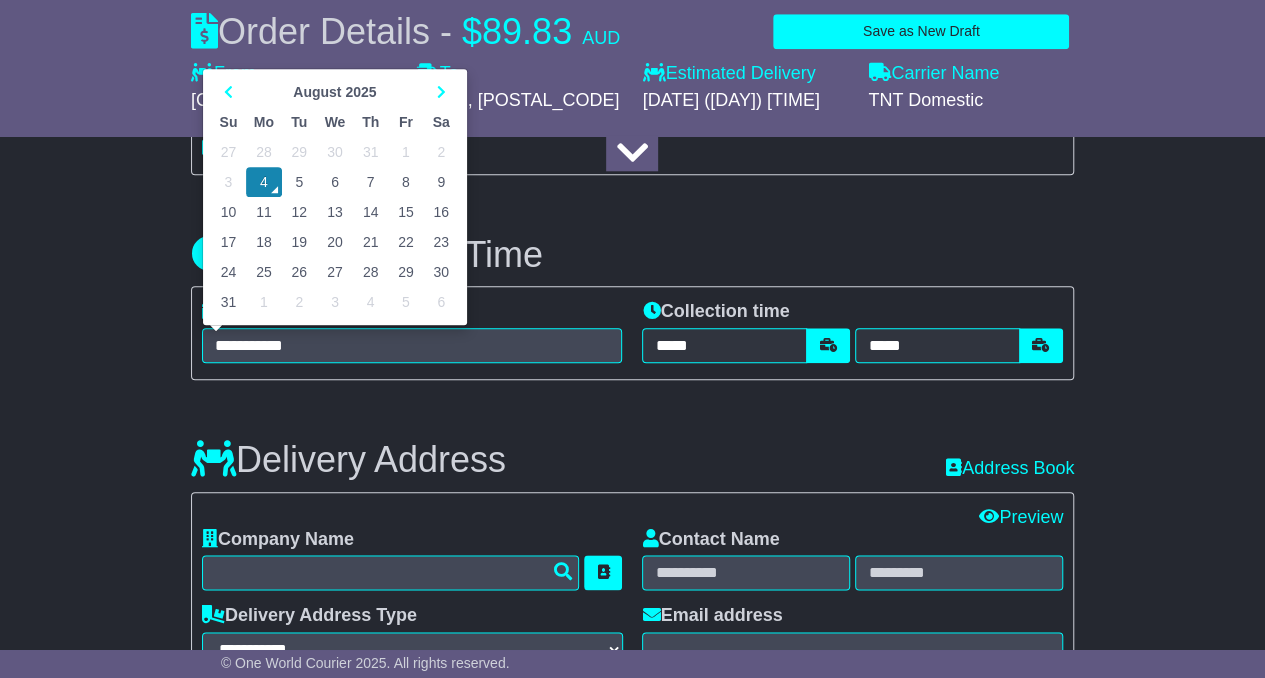 type on "**********" 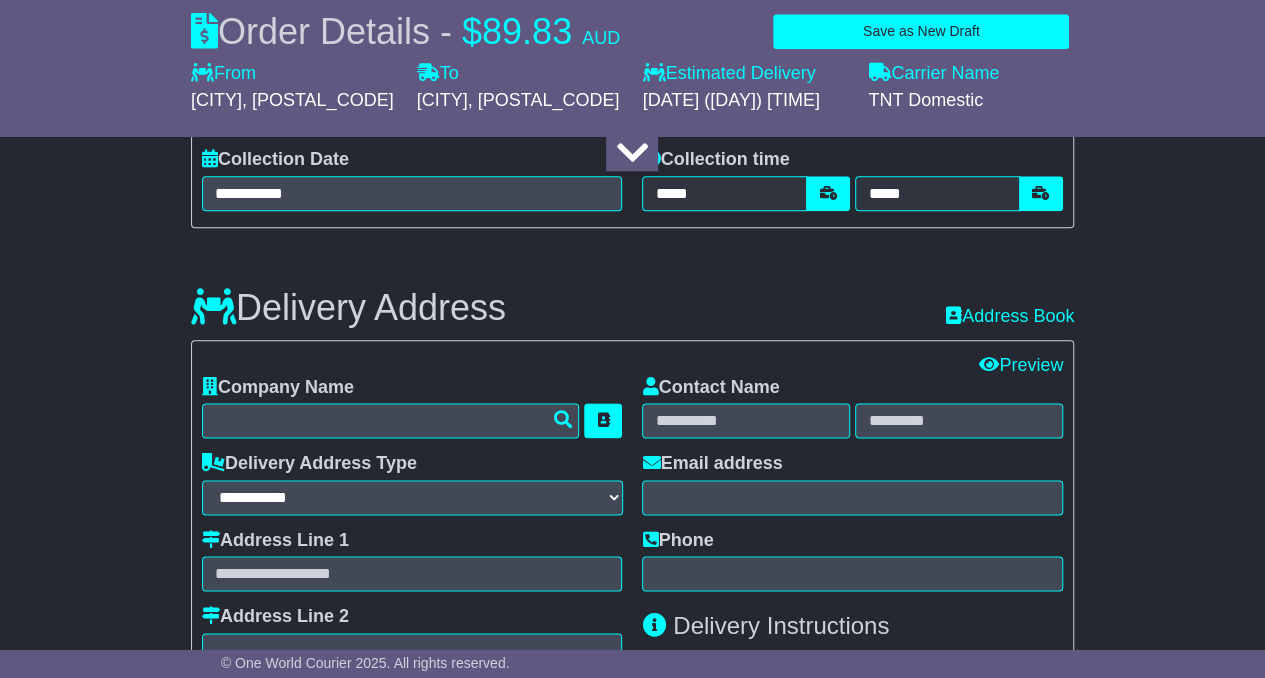 scroll, scrollTop: 1081, scrollLeft: 0, axis: vertical 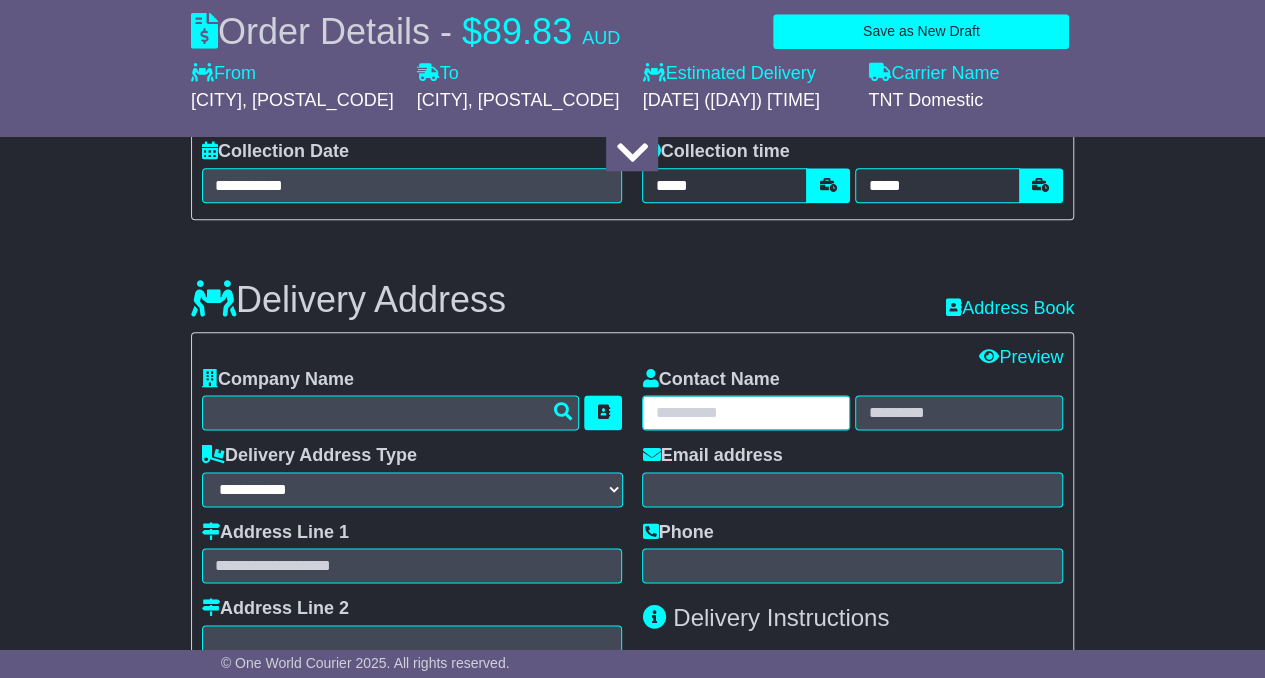 click at bounding box center (746, 412) 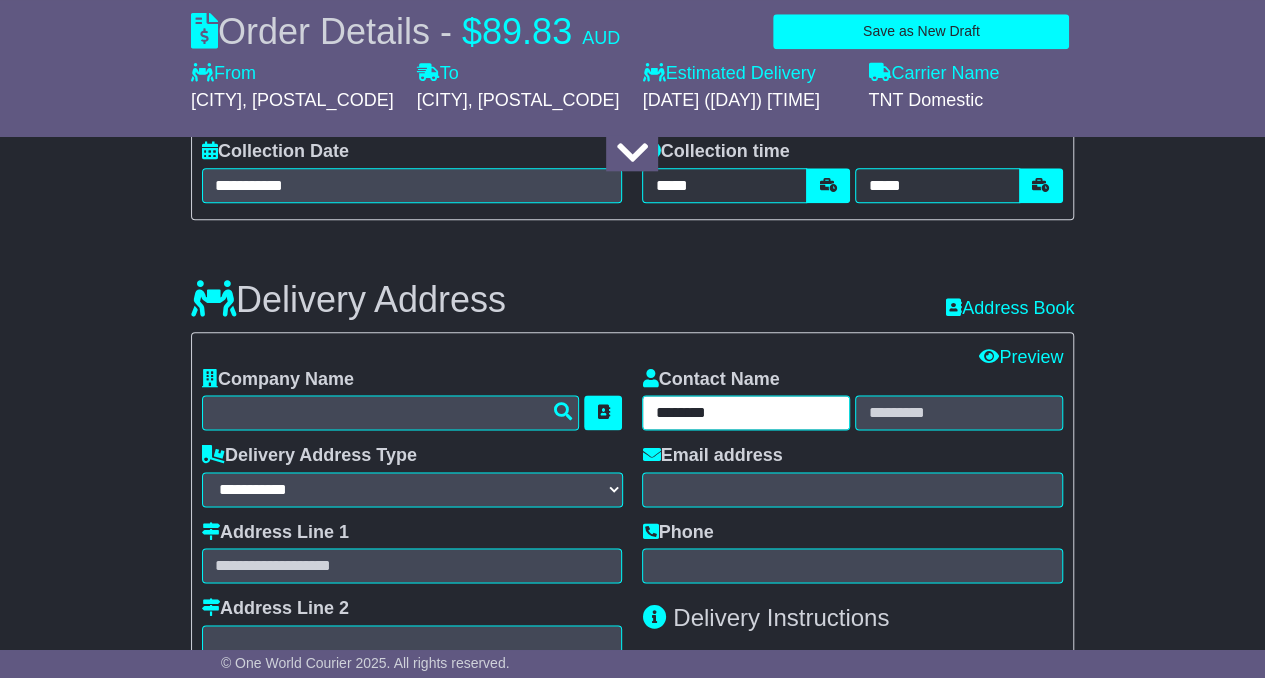 type on "*******" 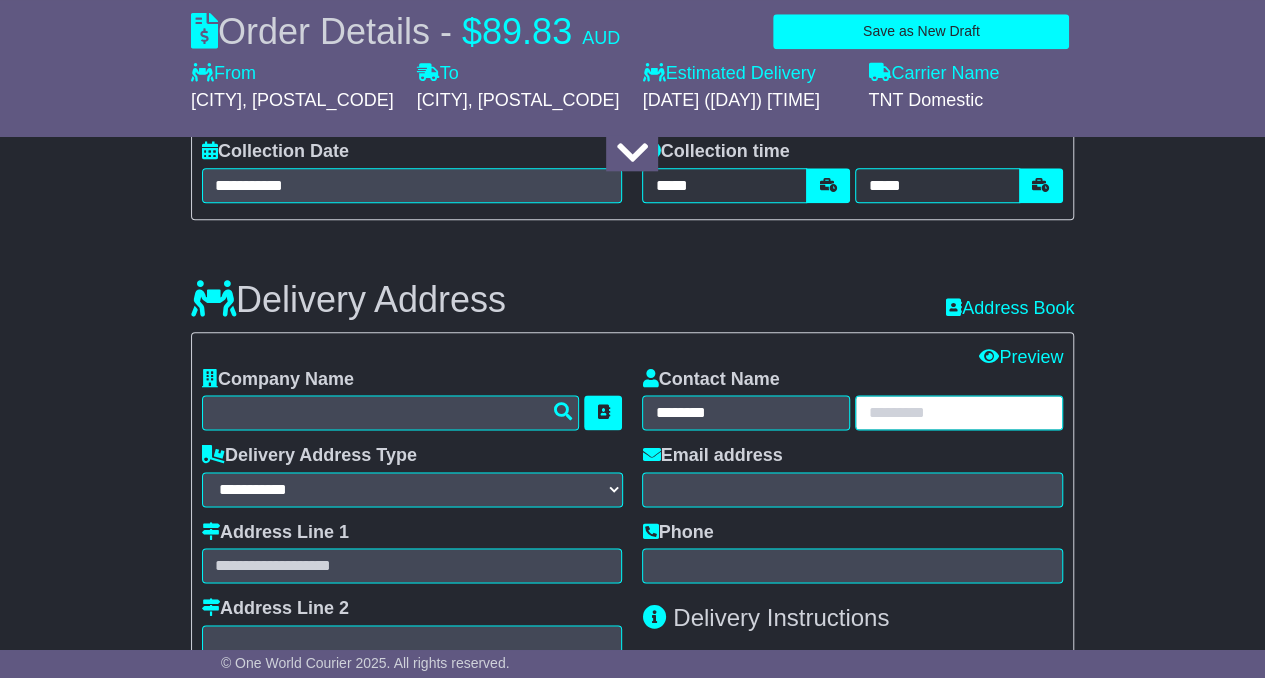 paste on "*****" 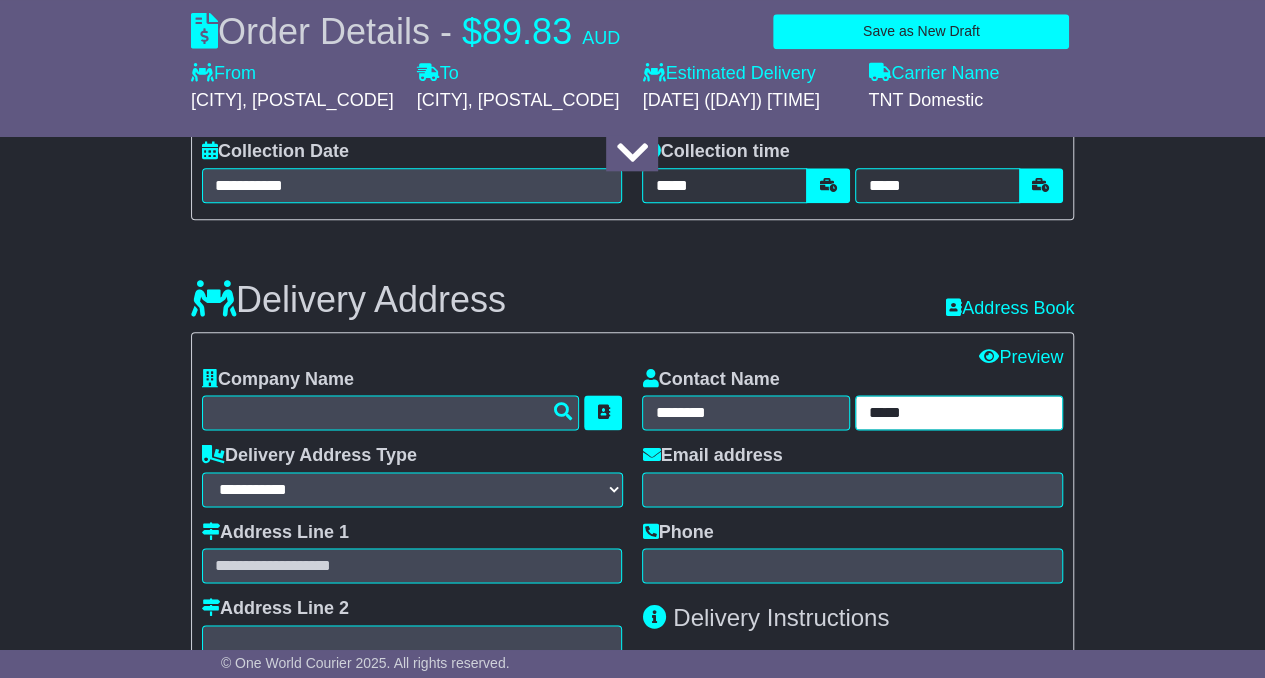 type on "*****" 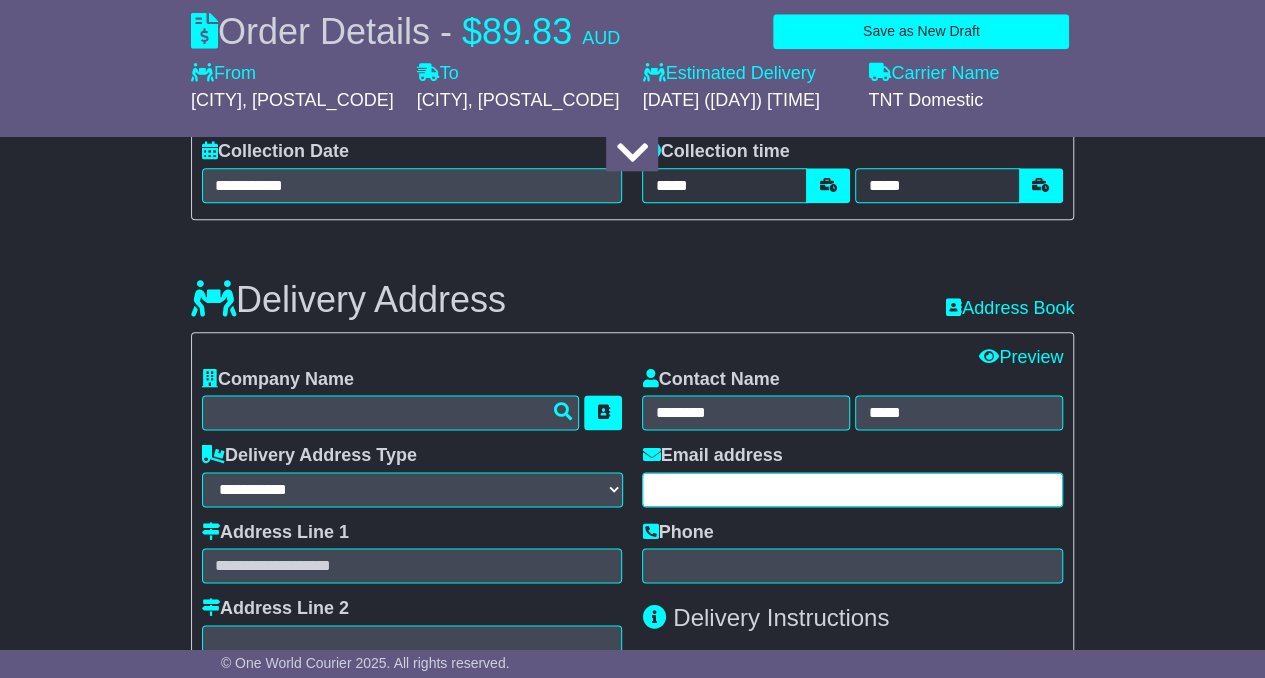 click at bounding box center [852, 489] 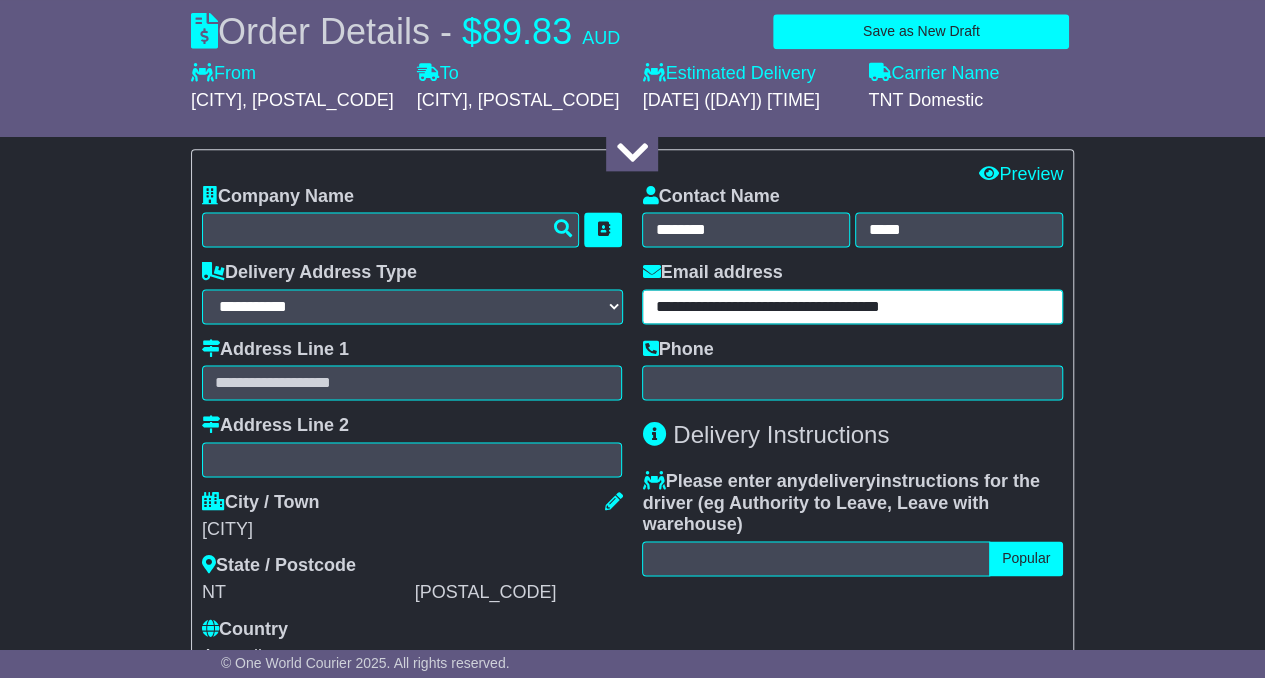 scroll, scrollTop: 1274, scrollLeft: 0, axis: vertical 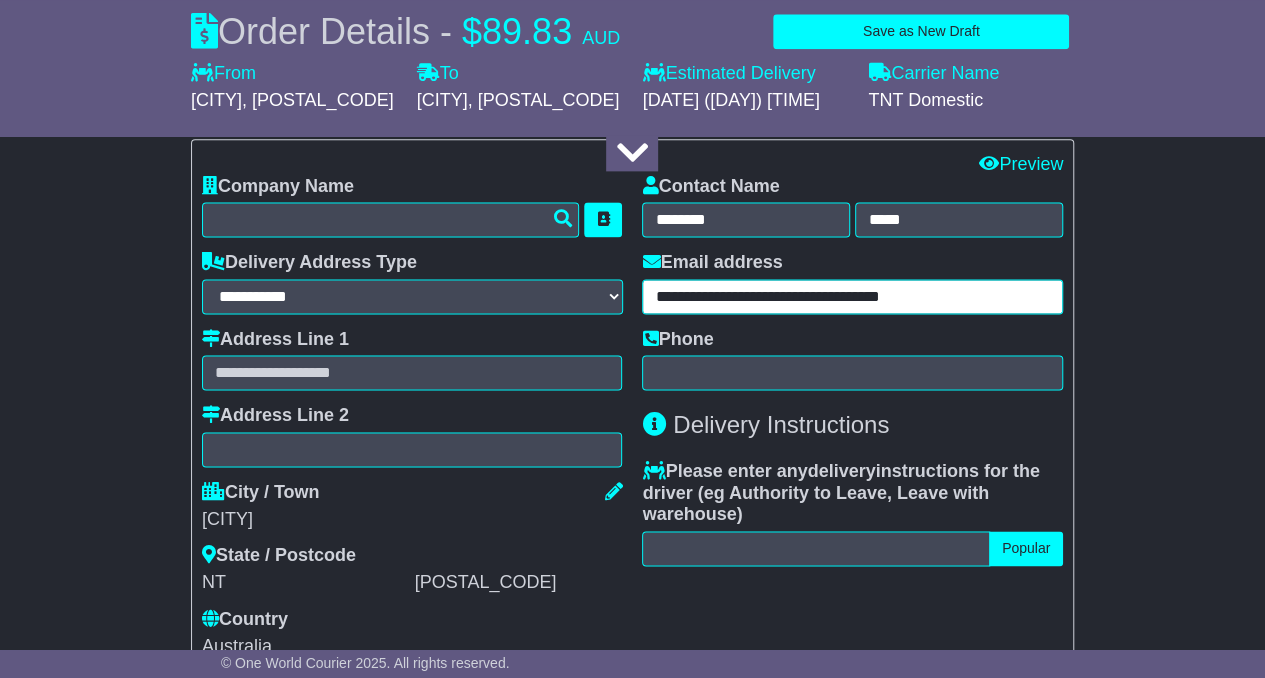 type on "**********" 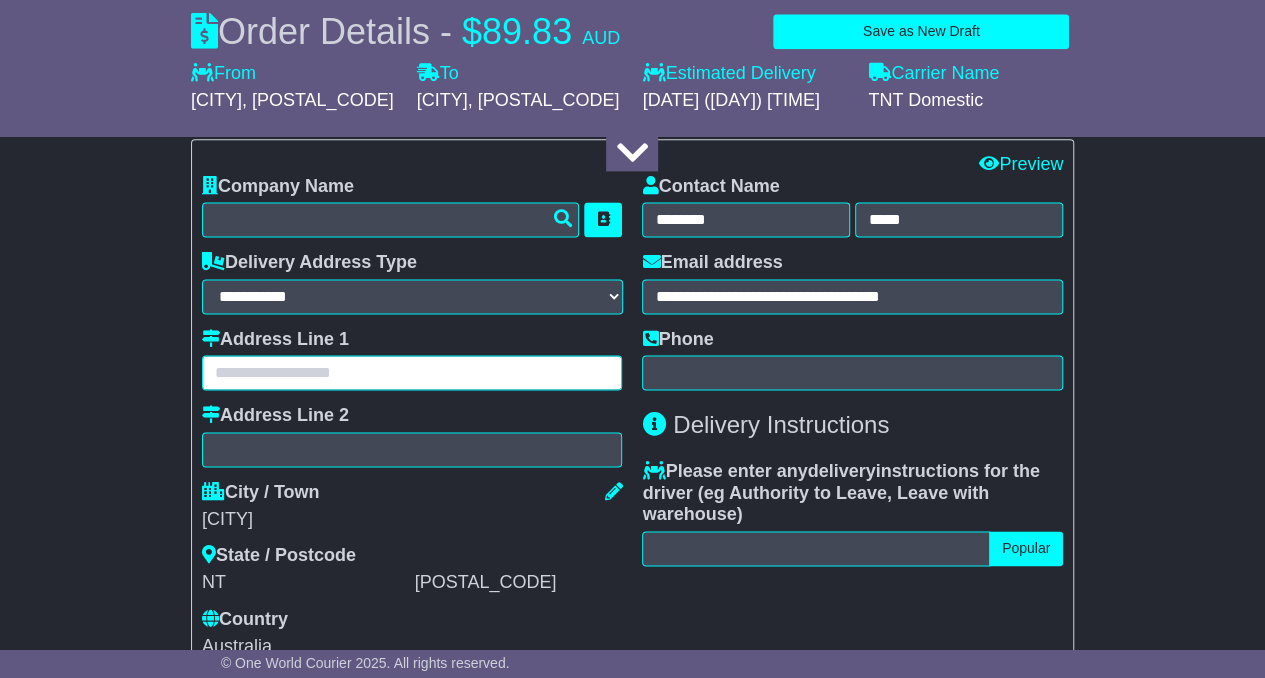 click at bounding box center (412, 372) 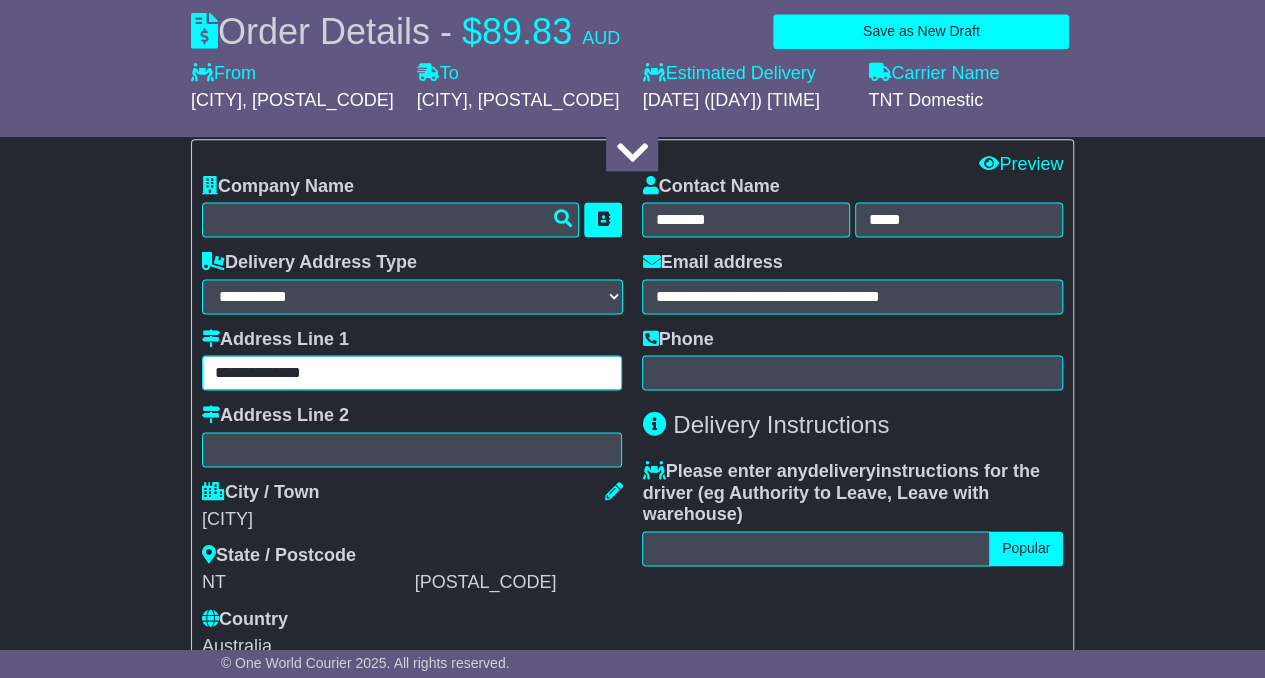 type on "**********" 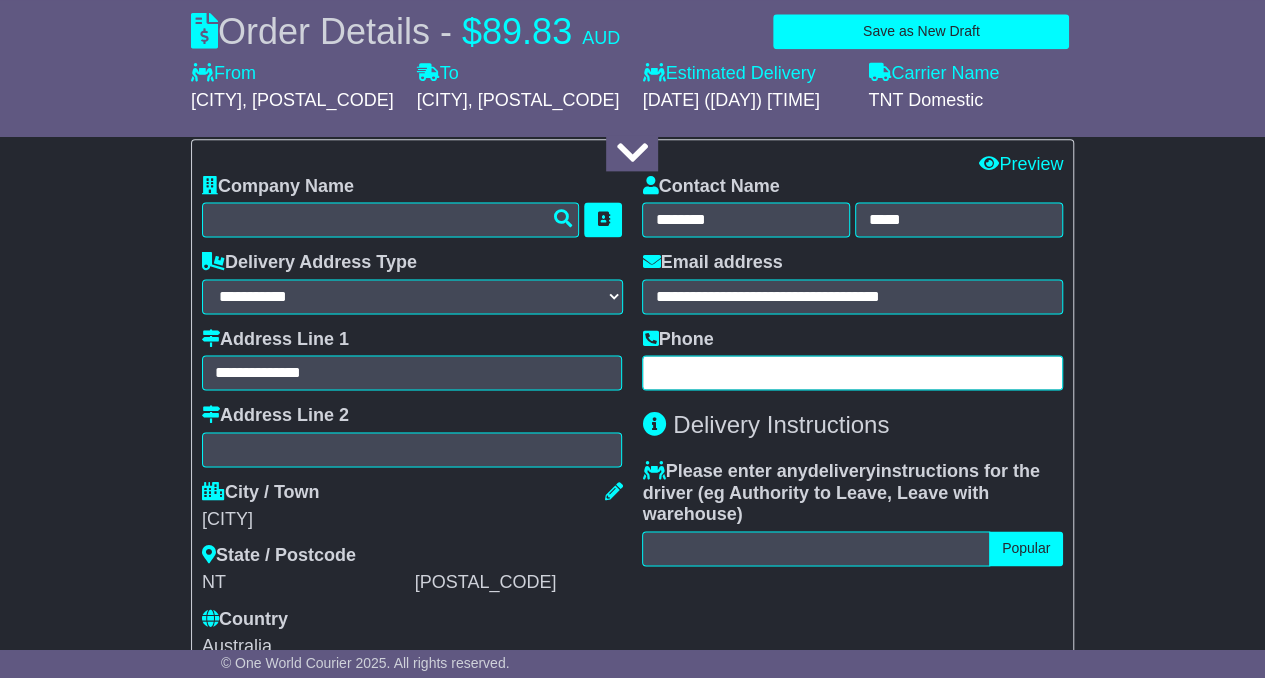 click at bounding box center [852, 372] 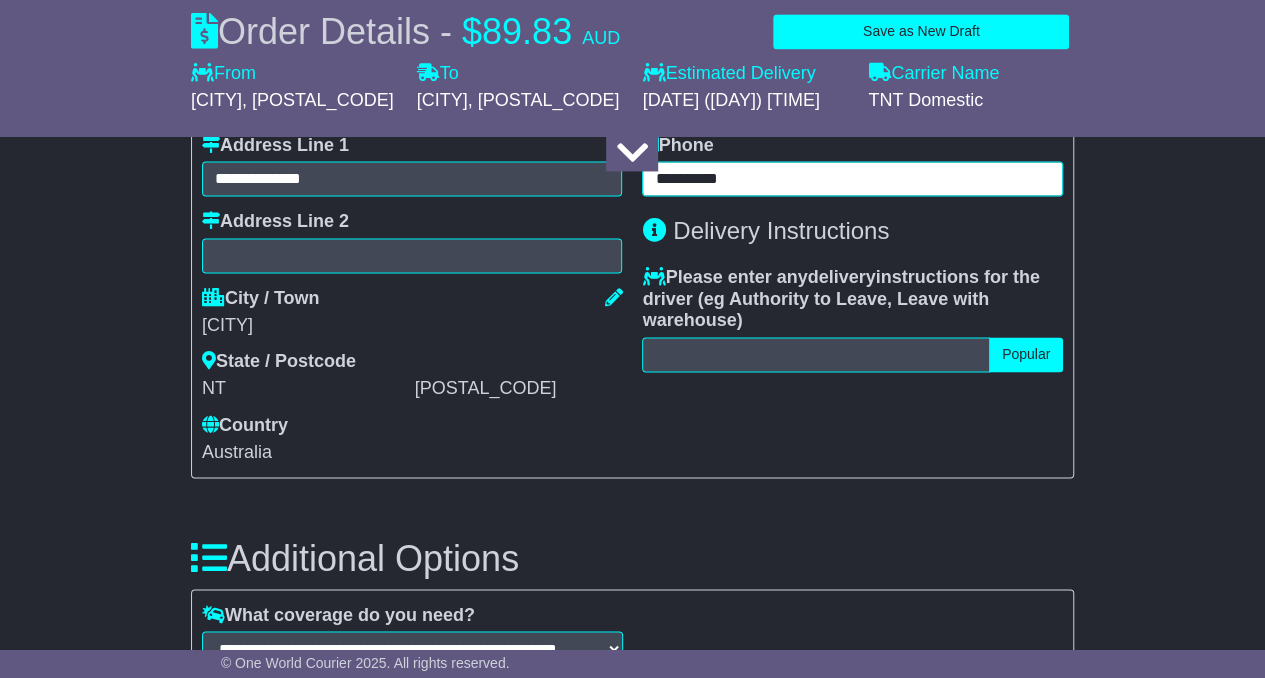 scroll, scrollTop: 1482, scrollLeft: 0, axis: vertical 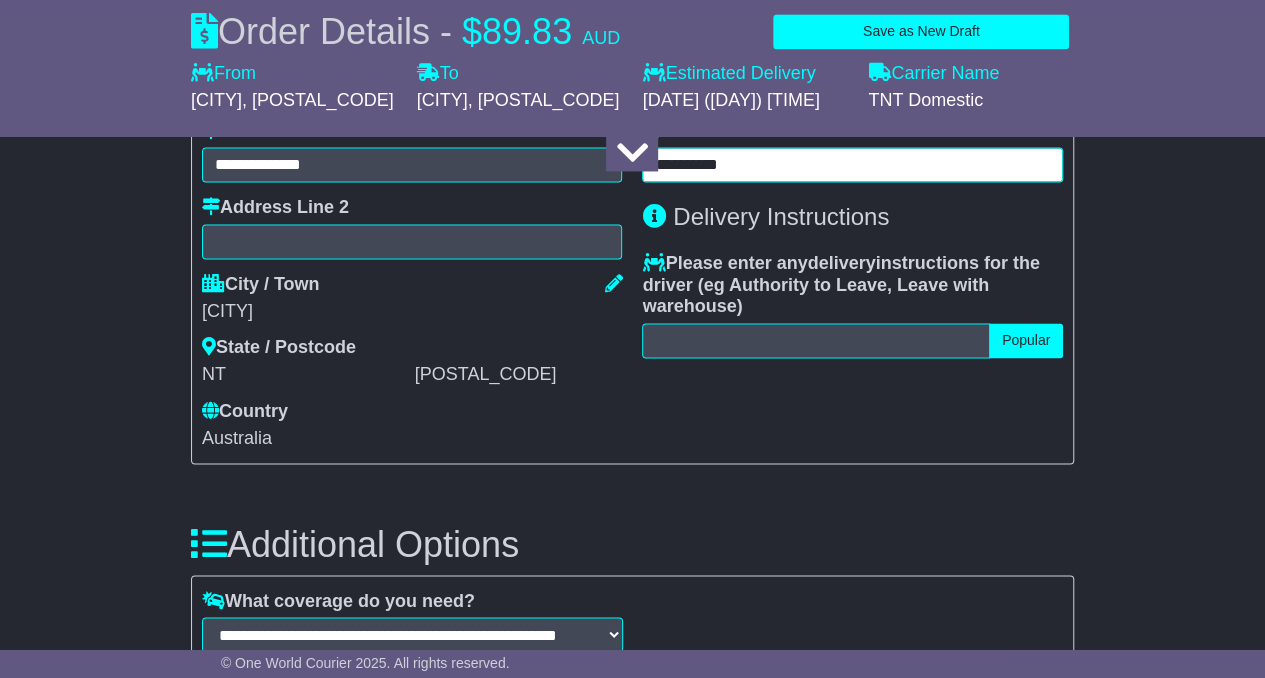 type on "**********" 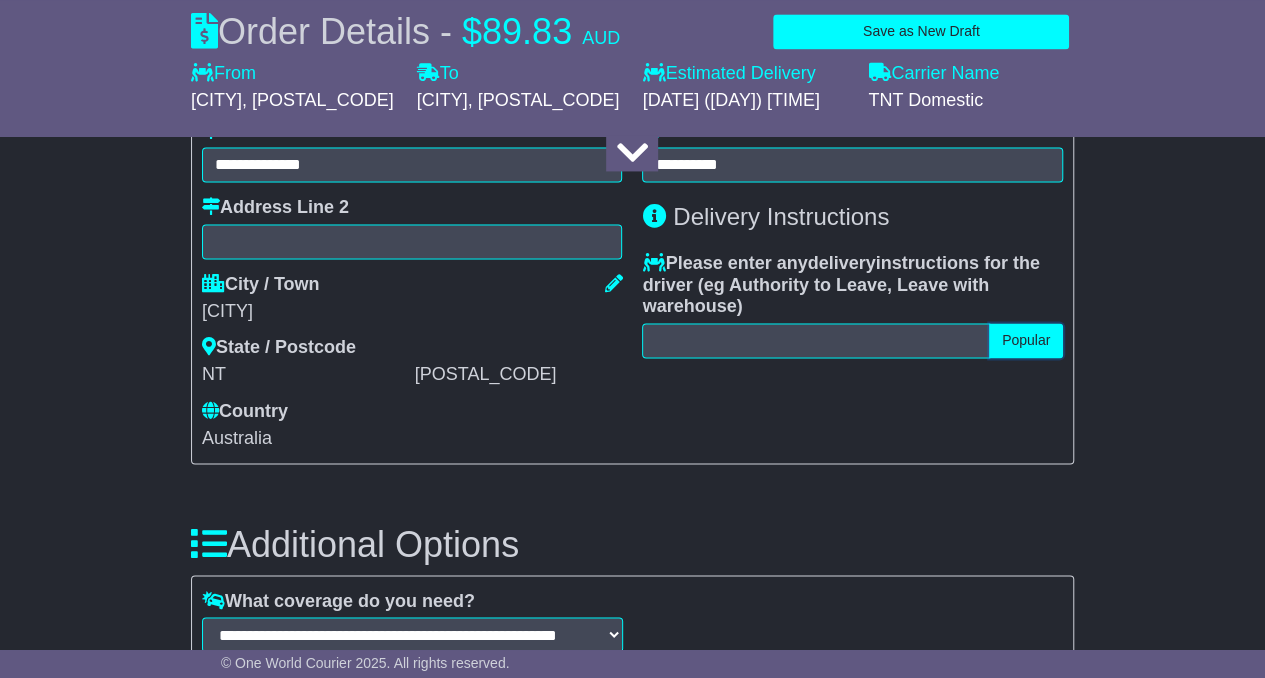 click on "Popular" at bounding box center [1026, 340] 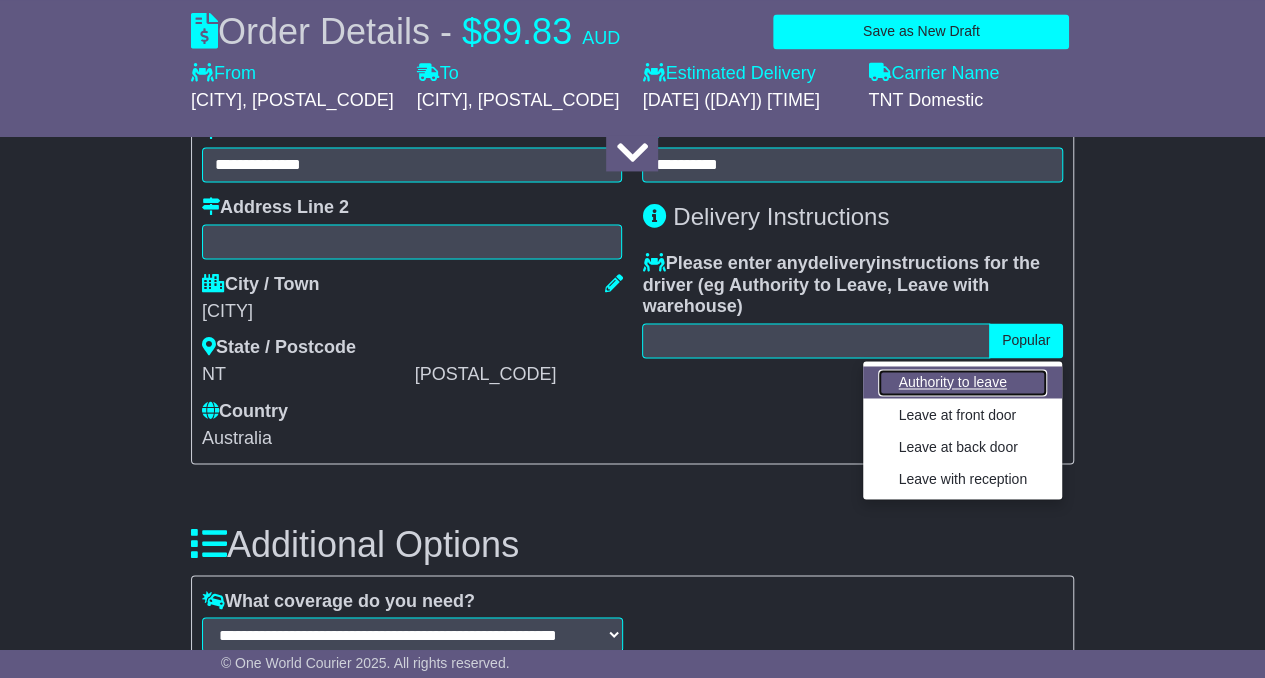 click on "Authority to leave" at bounding box center [962, 382] 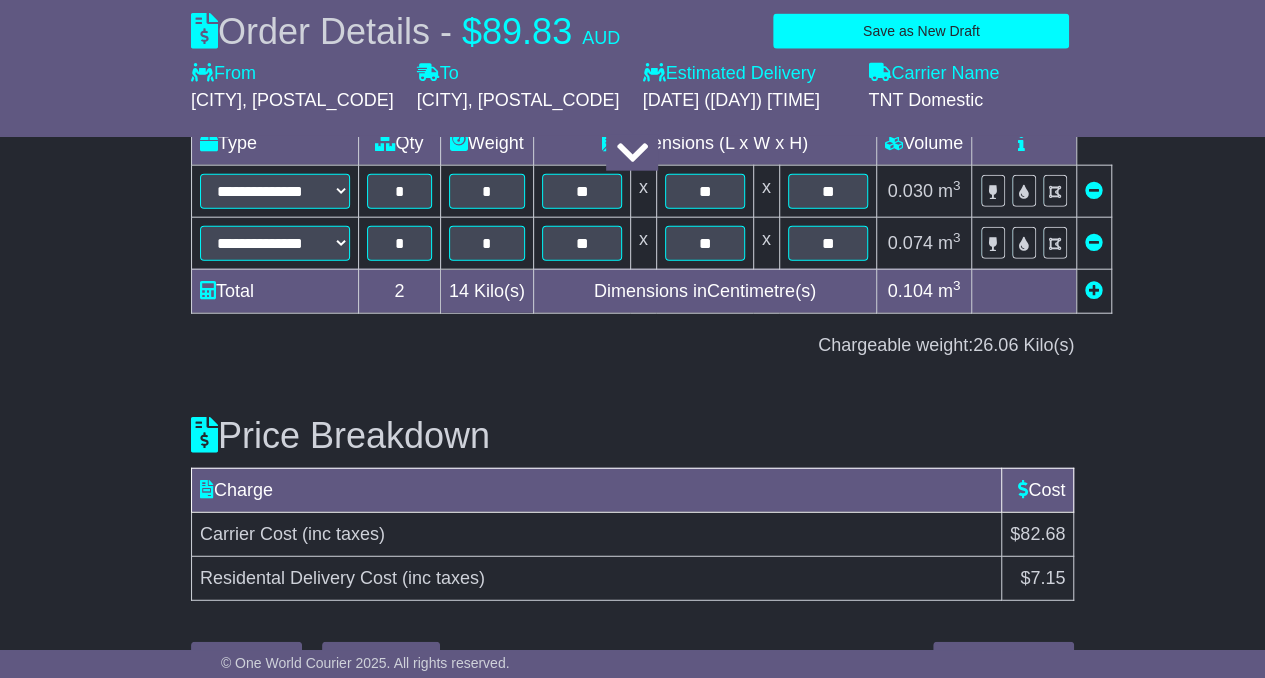 scroll, scrollTop: 2406, scrollLeft: 0, axis: vertical 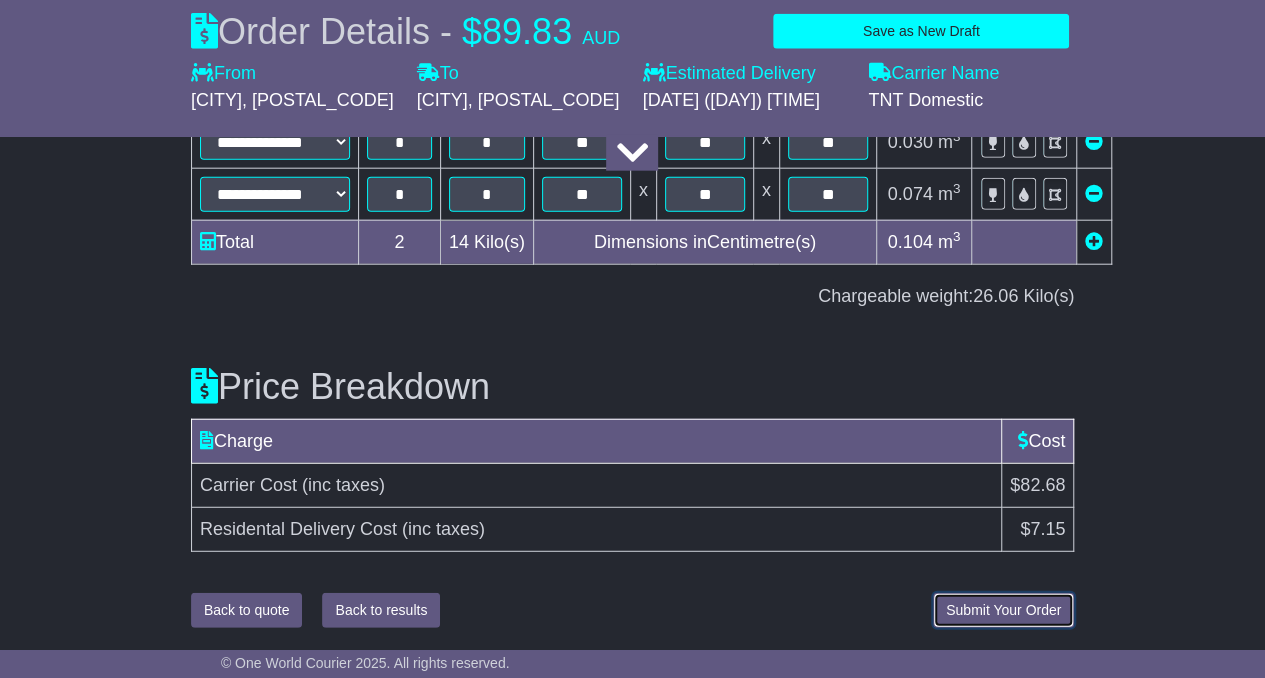 click on "Submit Your Order" at bounding box center (1003, 610) 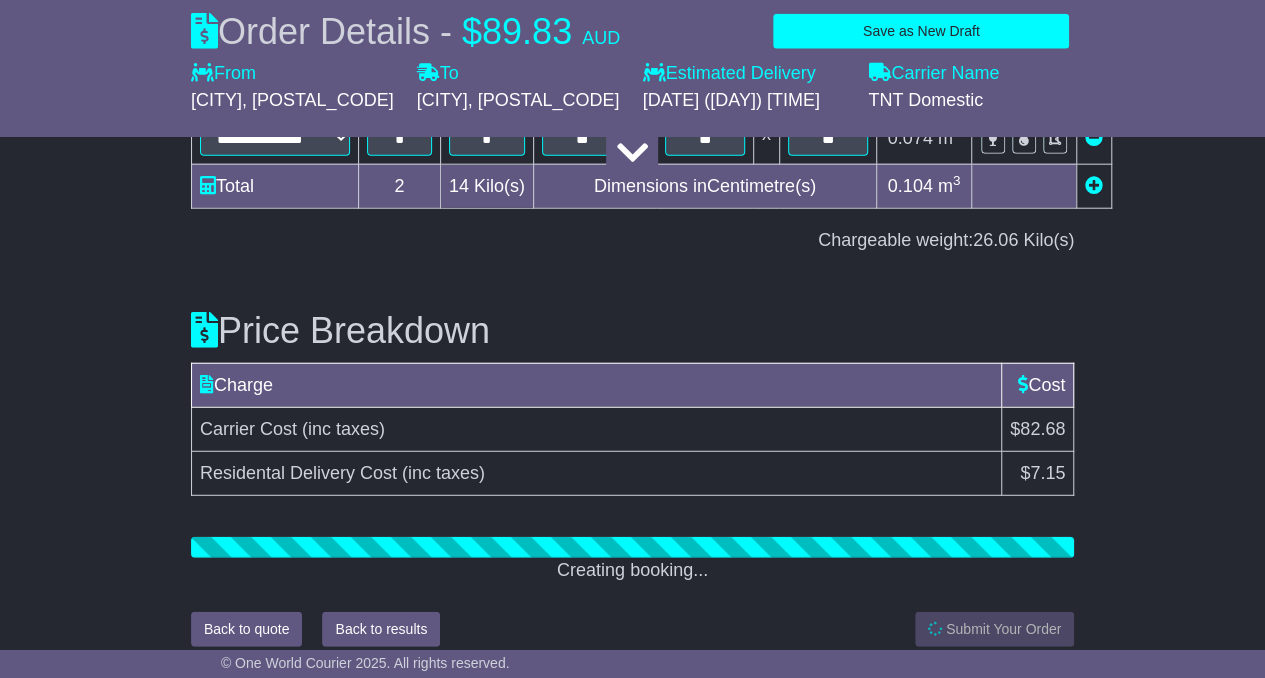 scroll, scrollTop: 2481, scrollLeft: 0, axis: vertical 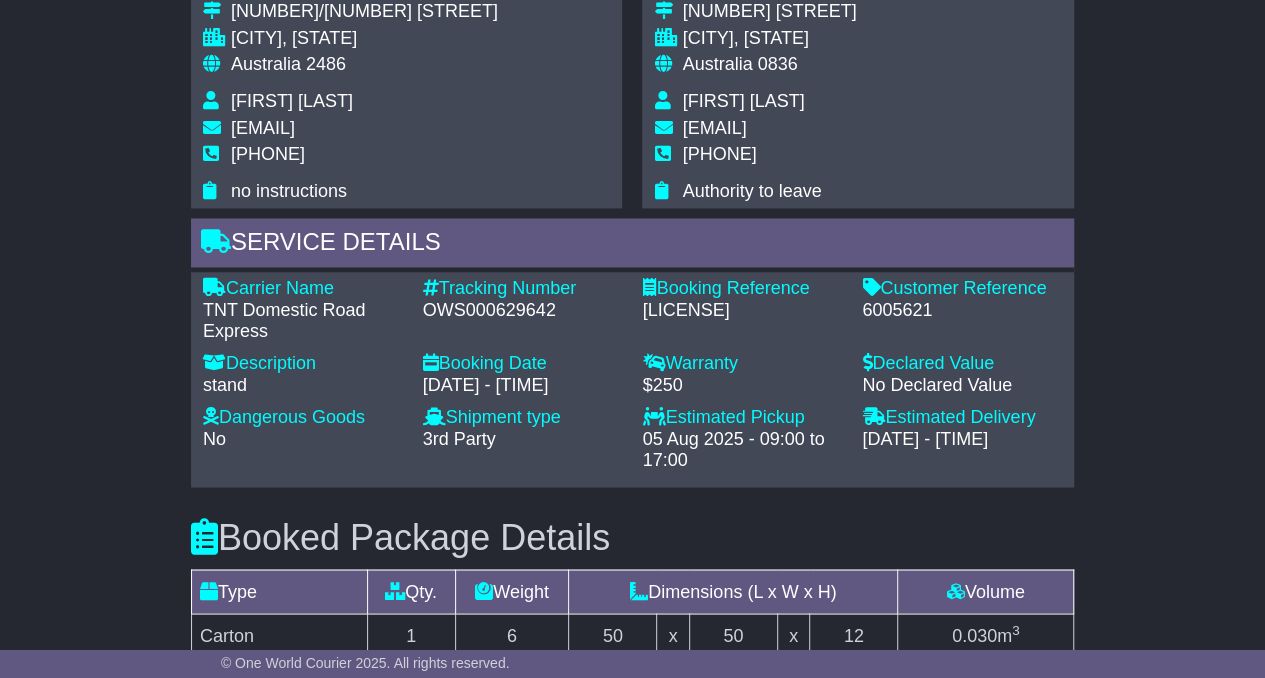 click on "OWS000629642" at bounding box center [523, 311] 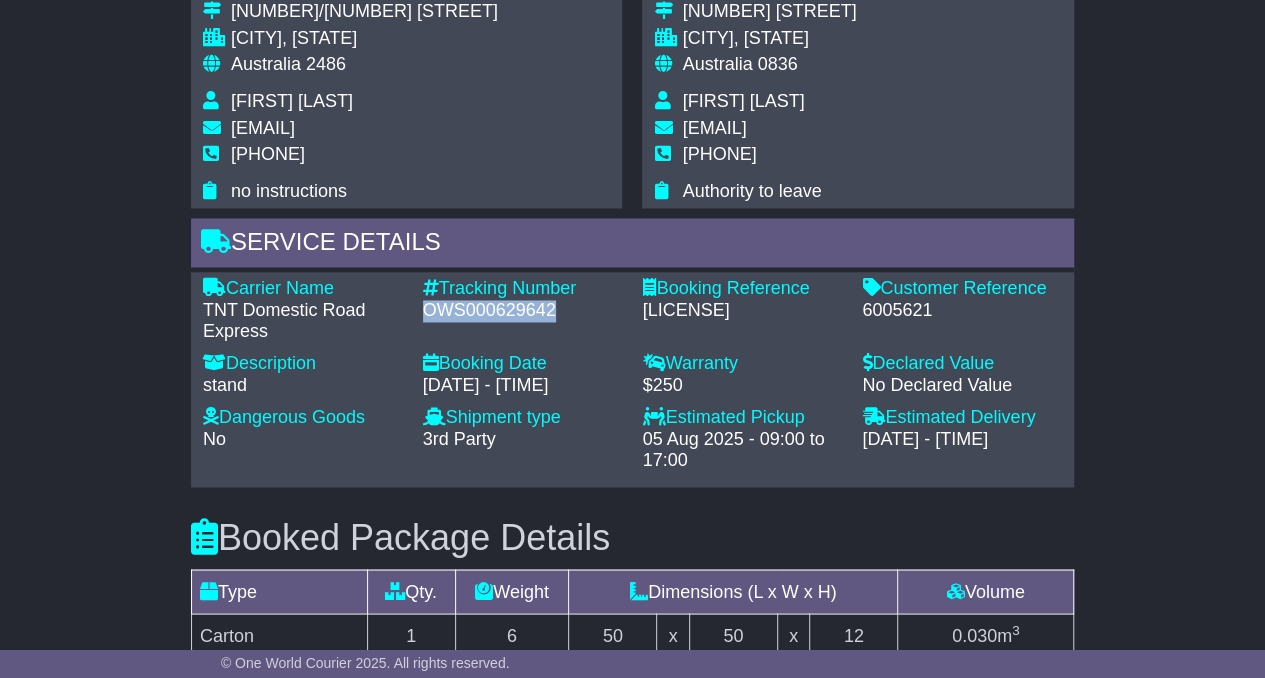 click on "OWS000629642" at bounding box center [523, 311] 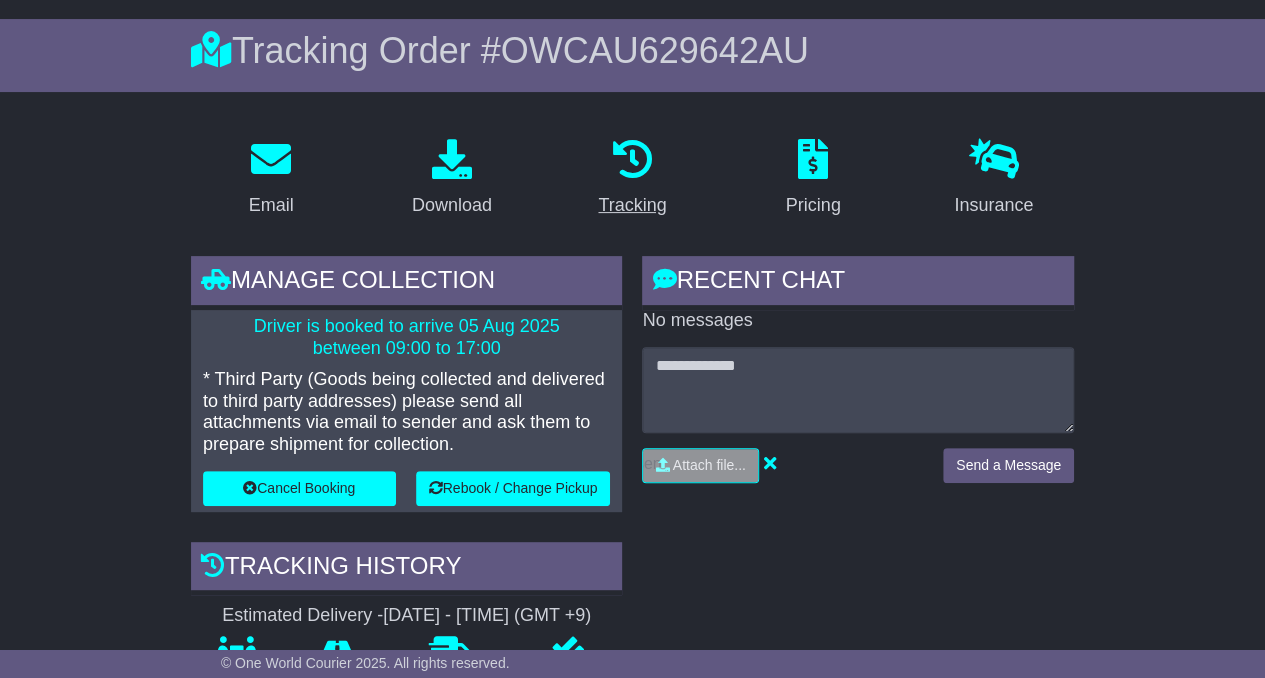 scroll, scrollTop: 0, scrollLeft: 0, axis: both 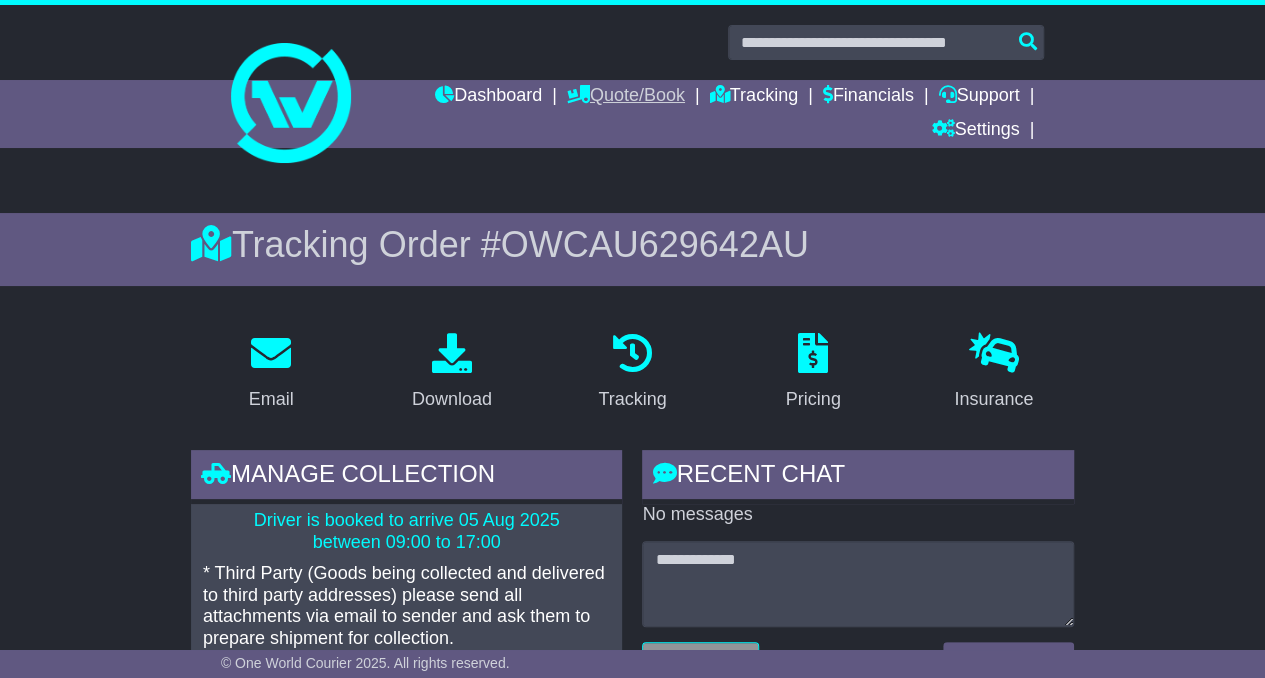 click on "Quote/Book" at bounding box center [626, 97] 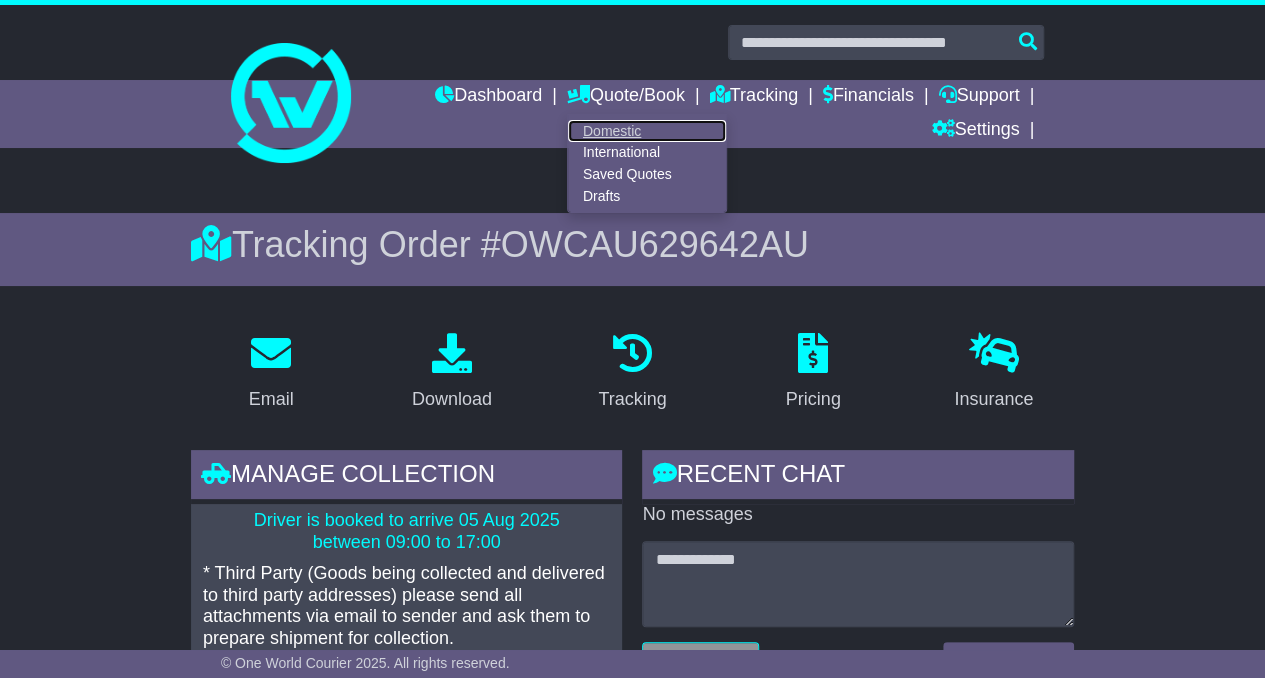 click on "Domestic" at bounding box center (647, 131) 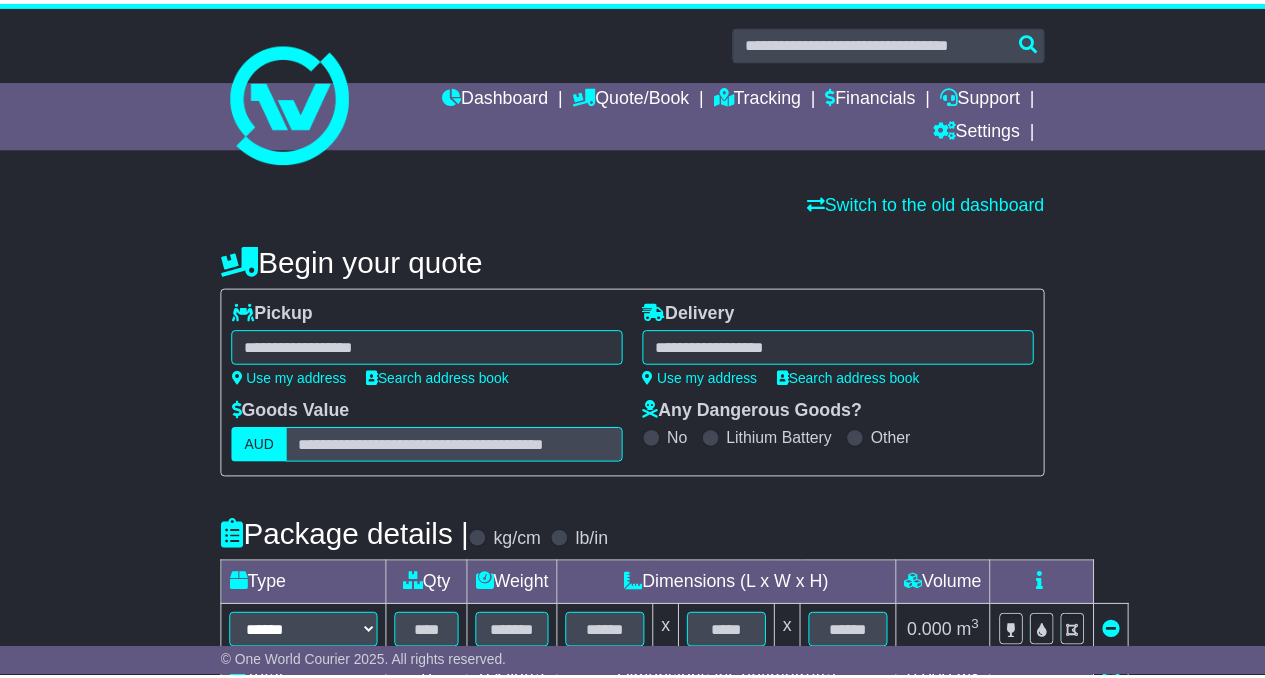 scroll, scrollTop: 0, scrollLeft: 0, axis: both 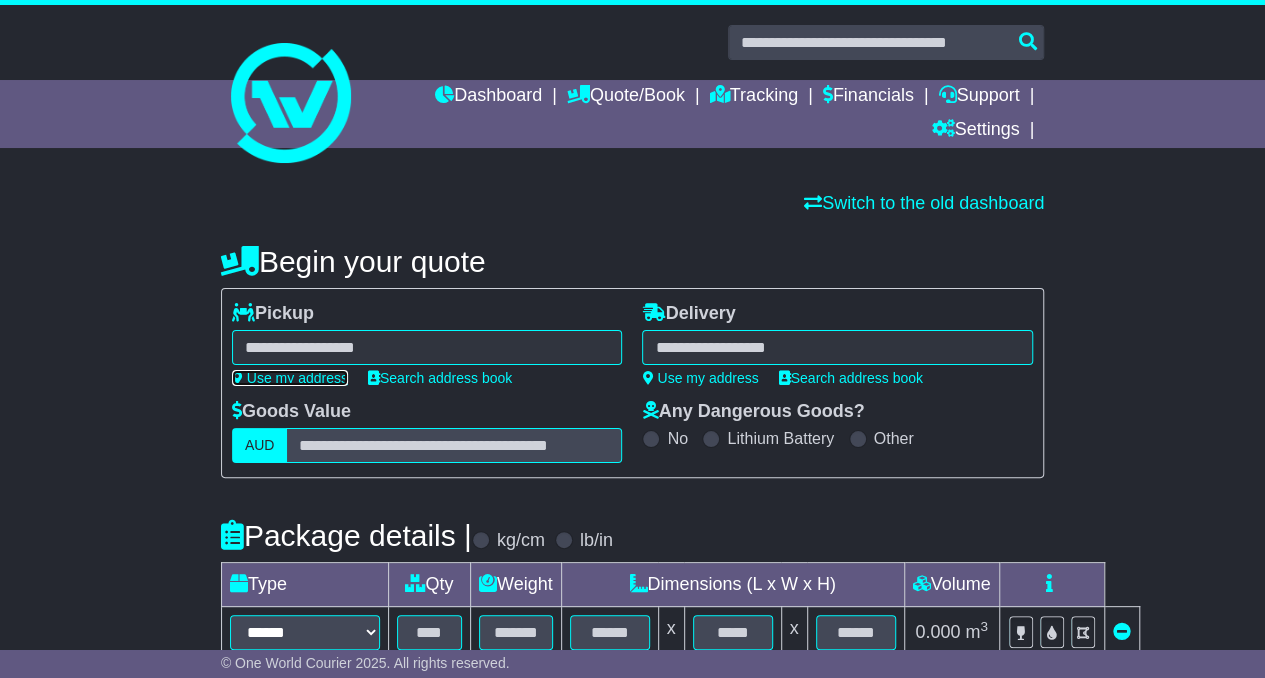 click on "Use my address" at bounding box center [290, 378] 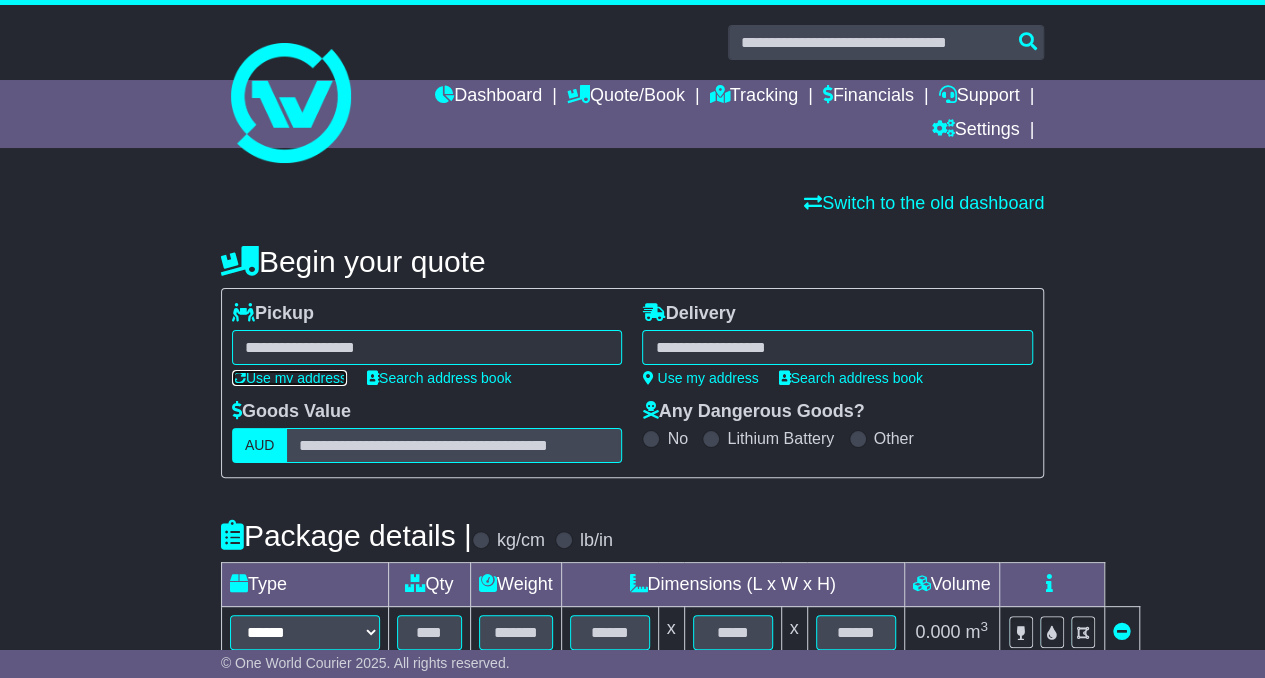 type on "**********" 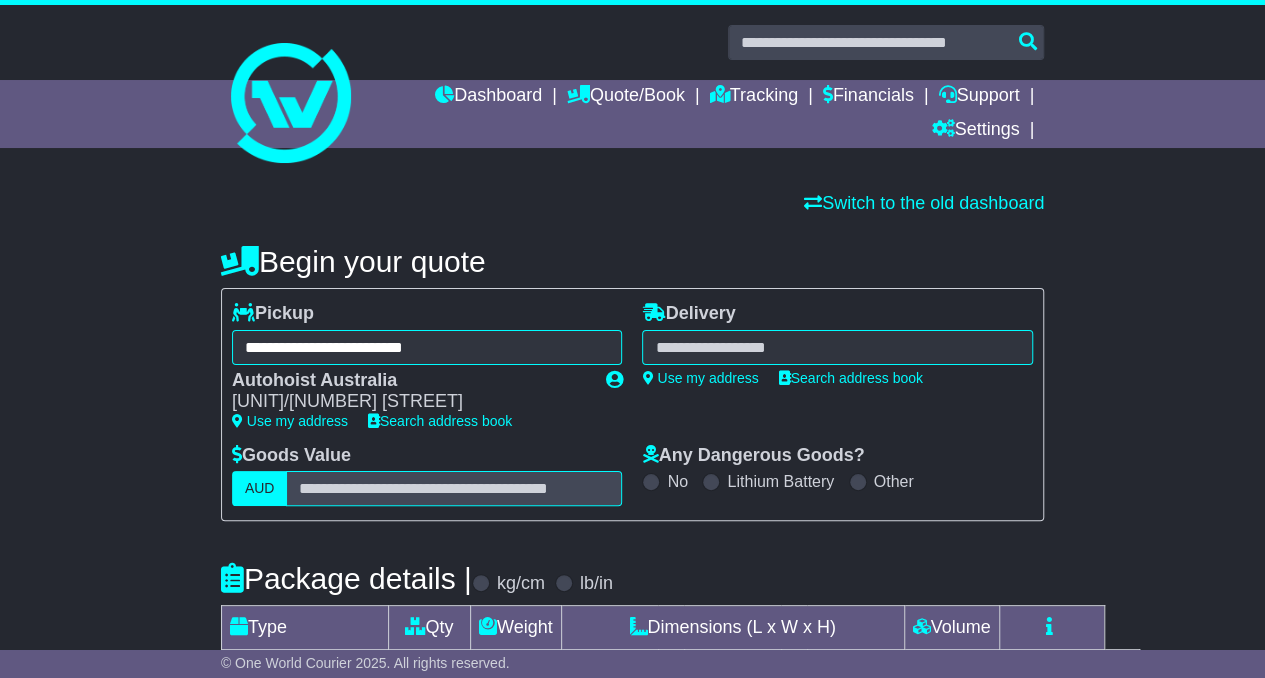 click at bounding box center (837, 347) 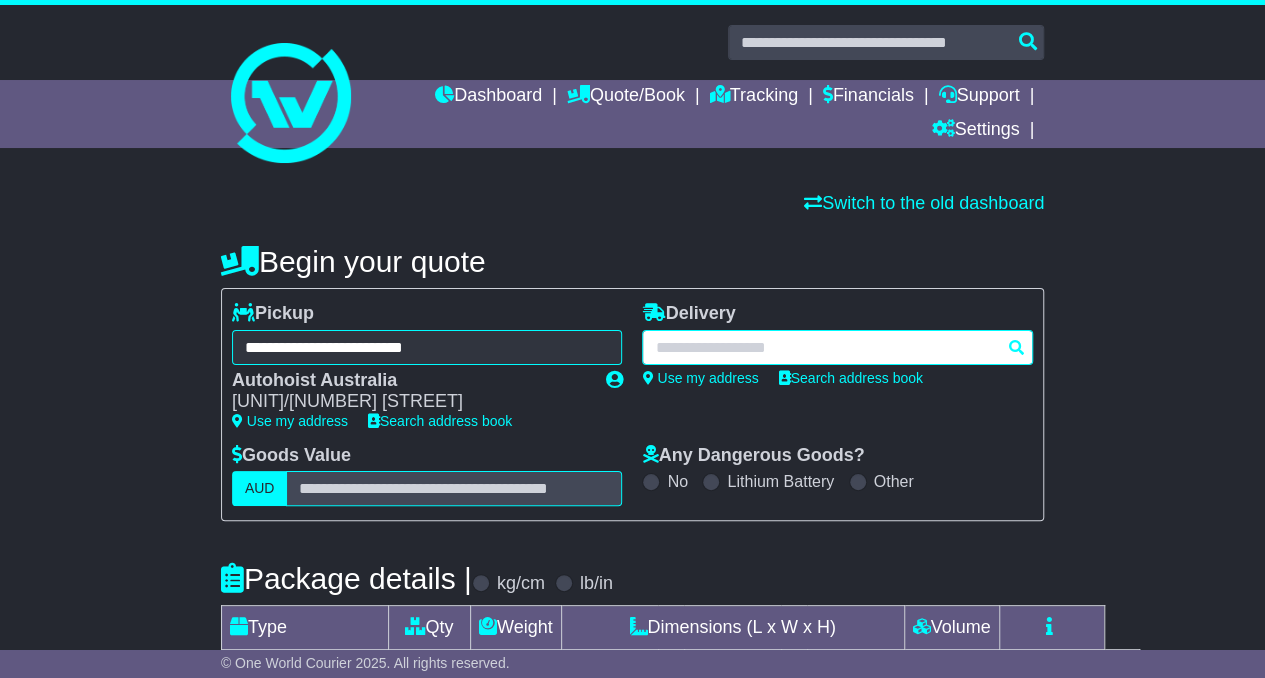 paste on "*********" 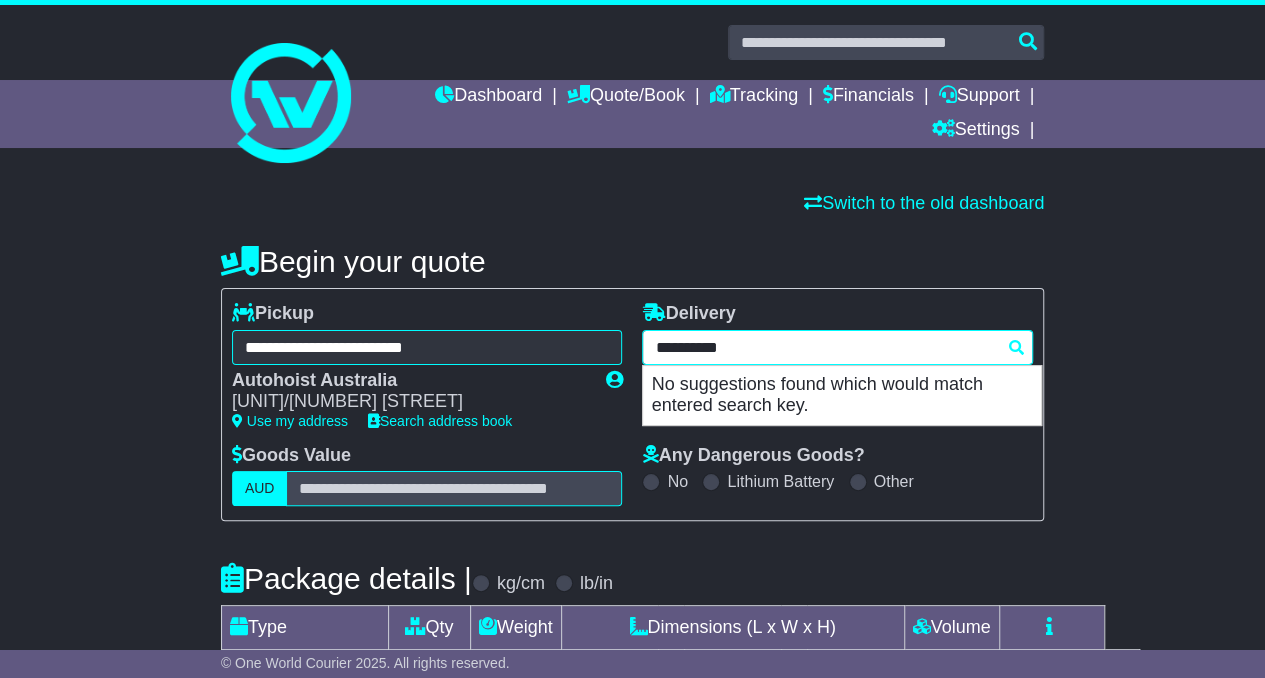 type on "*********" 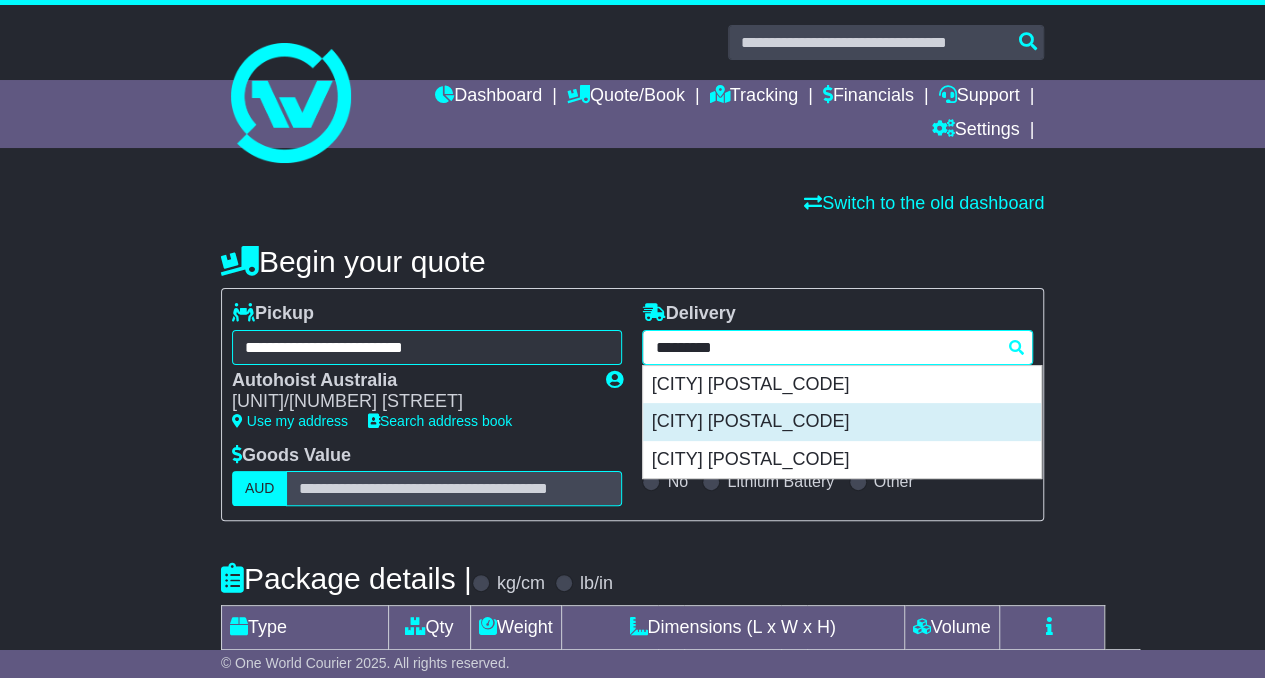 click on "[CITY] [POSTAL_CODE]" at bounding box center (842, 422) 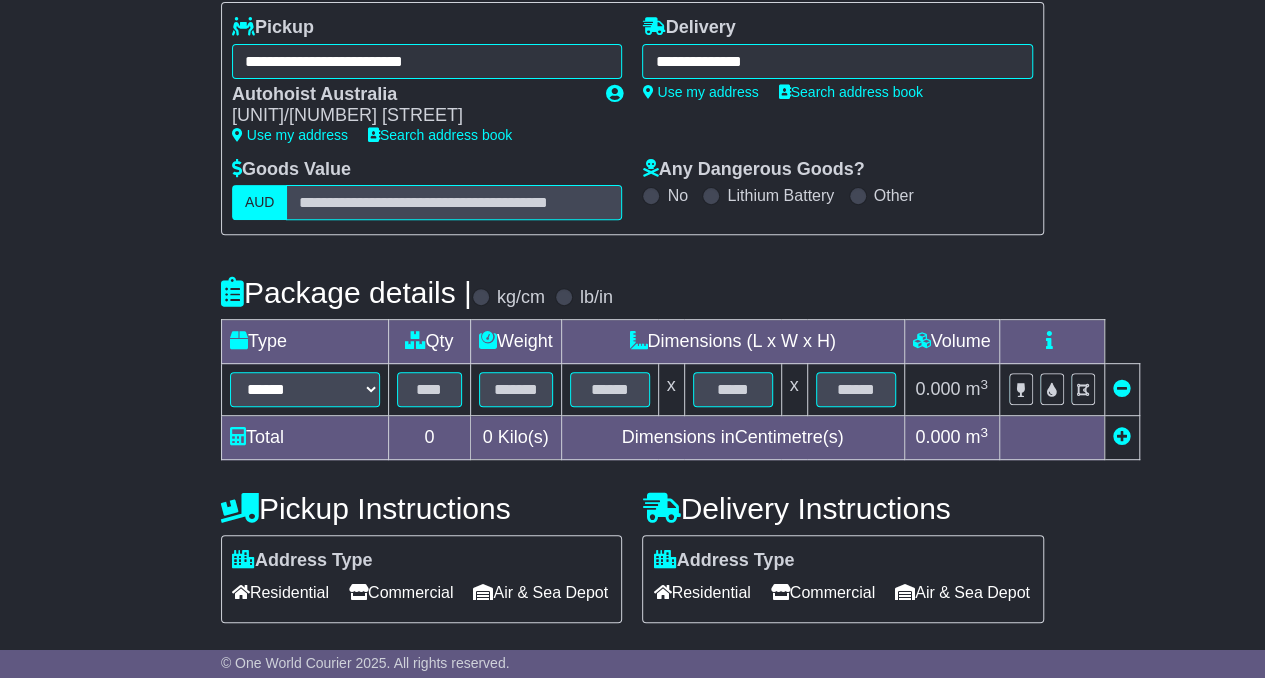 scroll, scrollTop: 334, scrollLeft: 0, axis: vertical 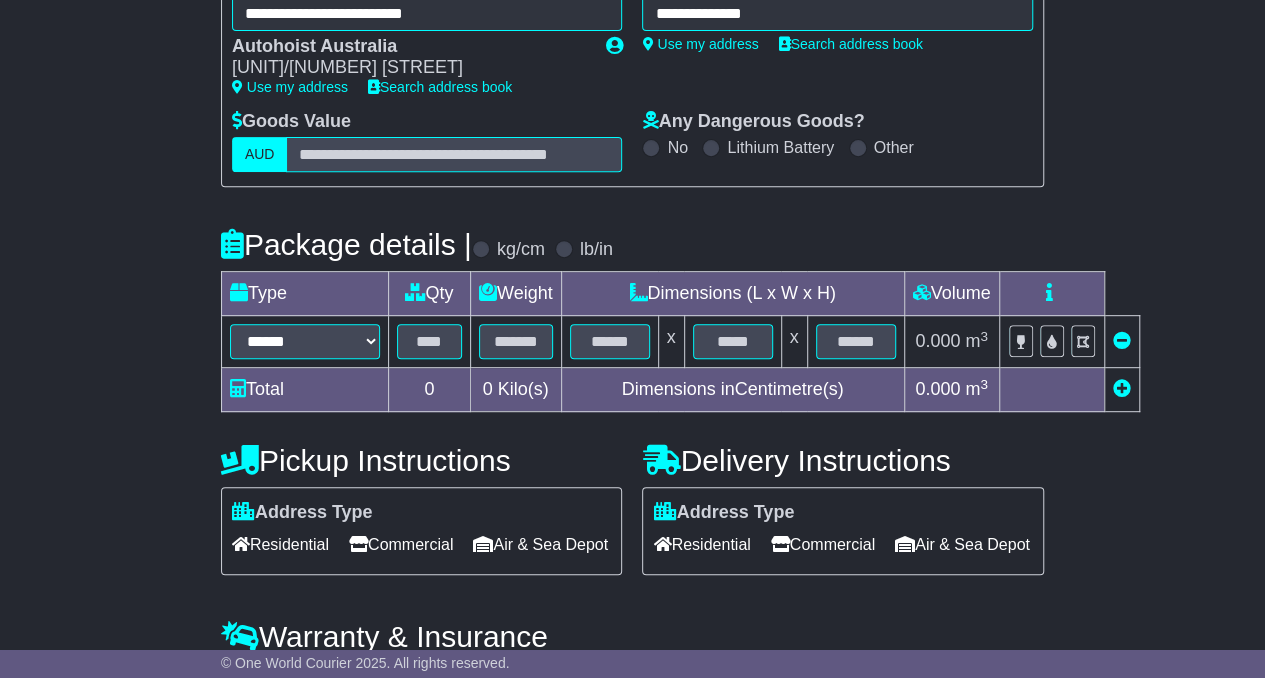 type on "**********" 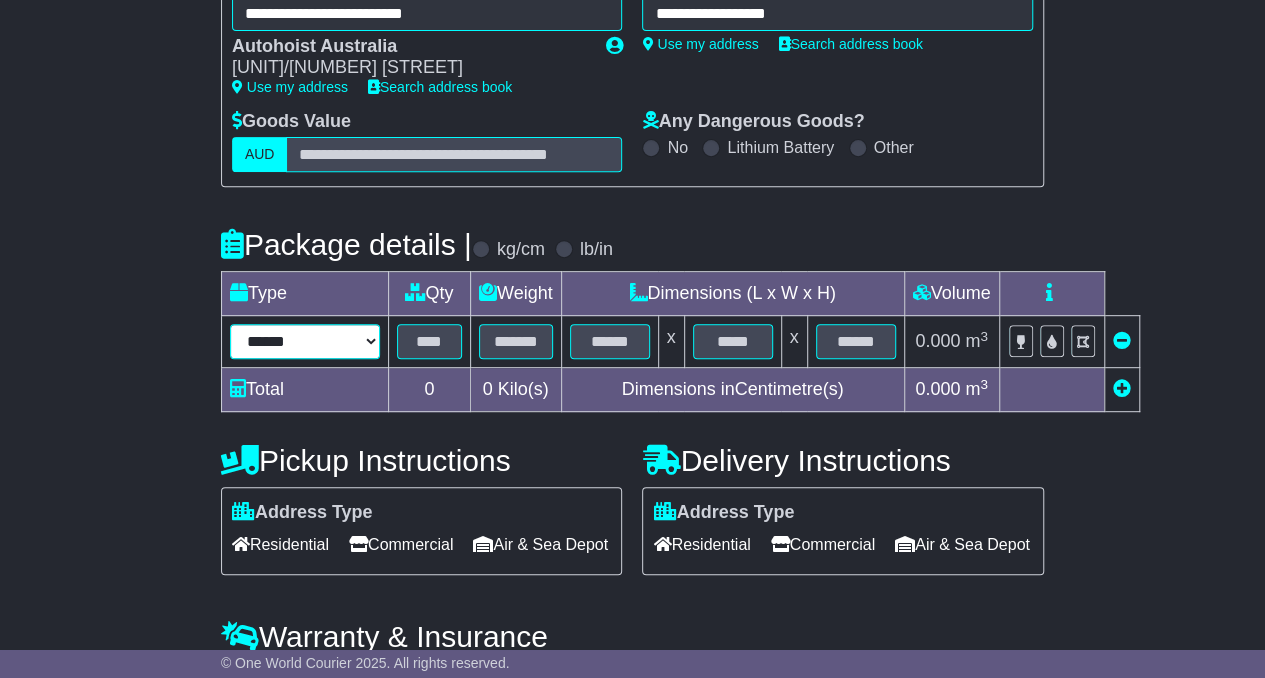 click on "**********" at bounding box center (305, 341) 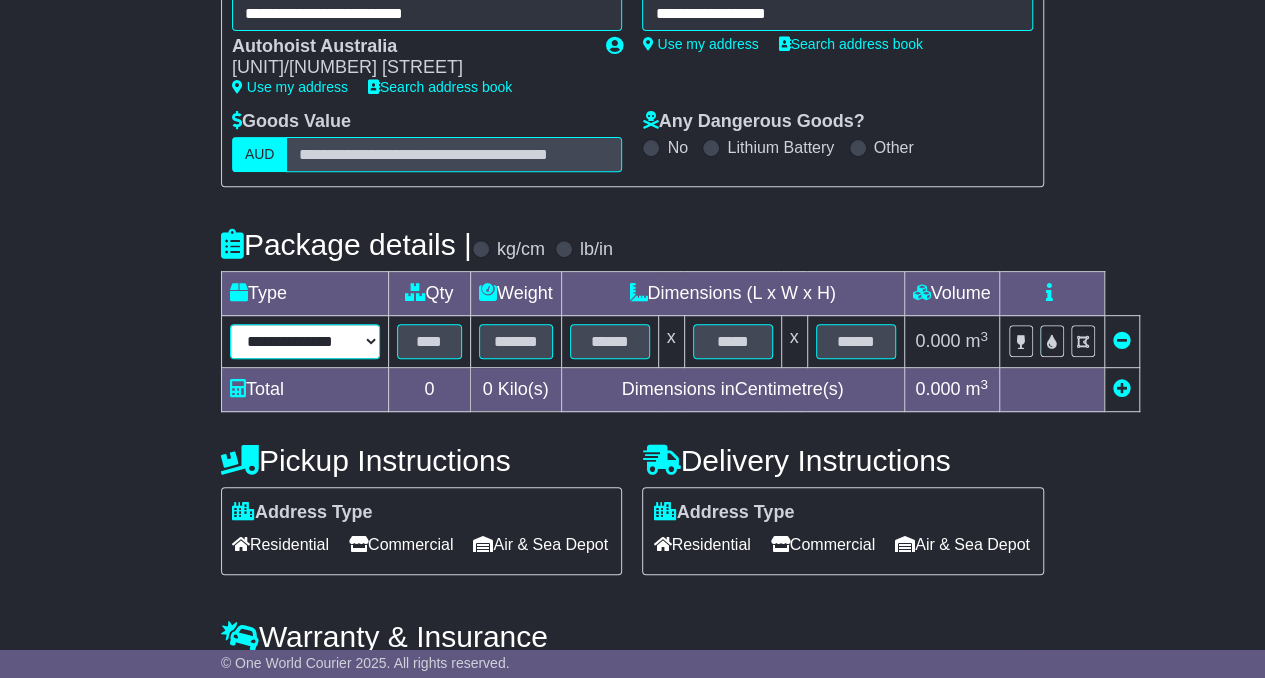 click on "**********" at bounding box center [305, 341] 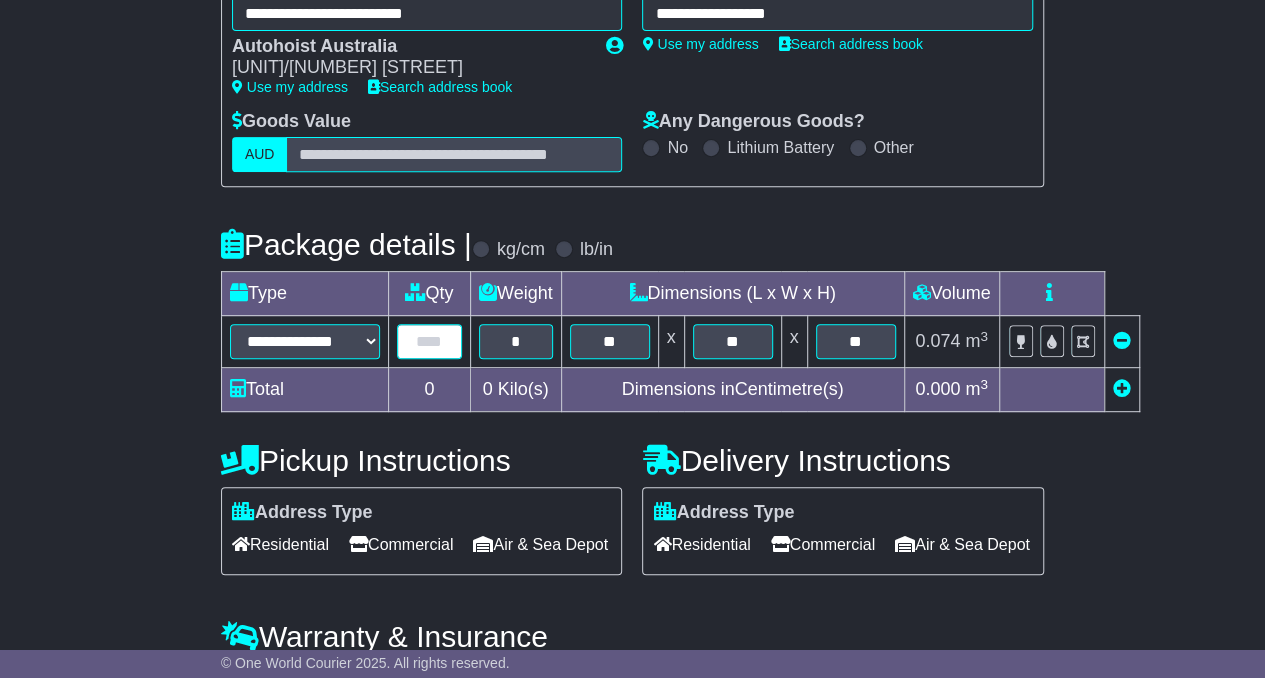 click at bounding box center (429, 341) 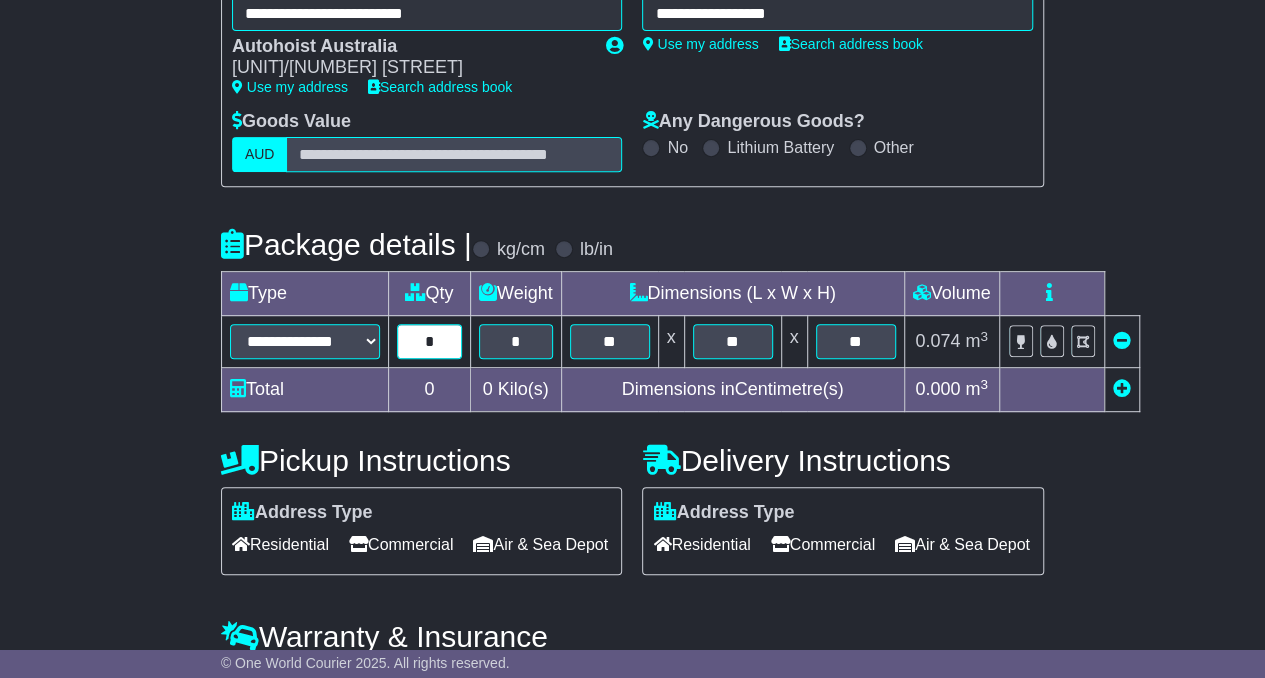scroll, scrollTop: 484, scrollLeft: 0, axis: vertical 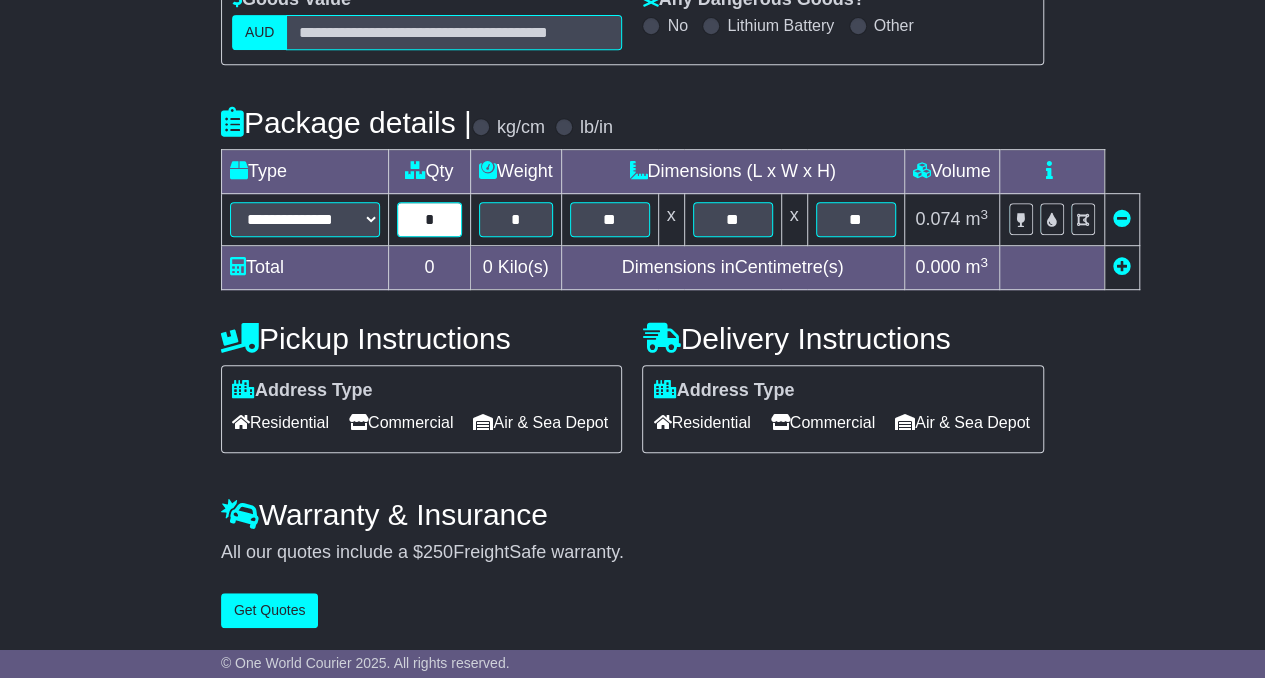 type on "*" 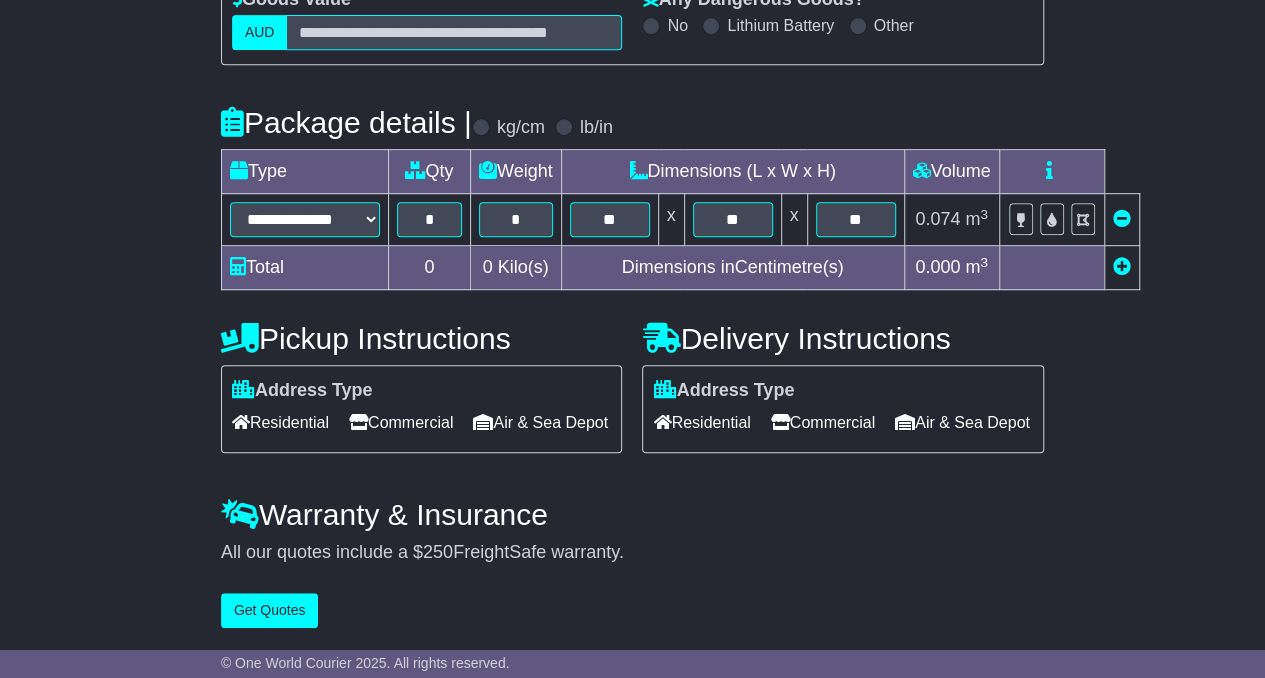 click on "Residential" at bounding box center (701, 422) 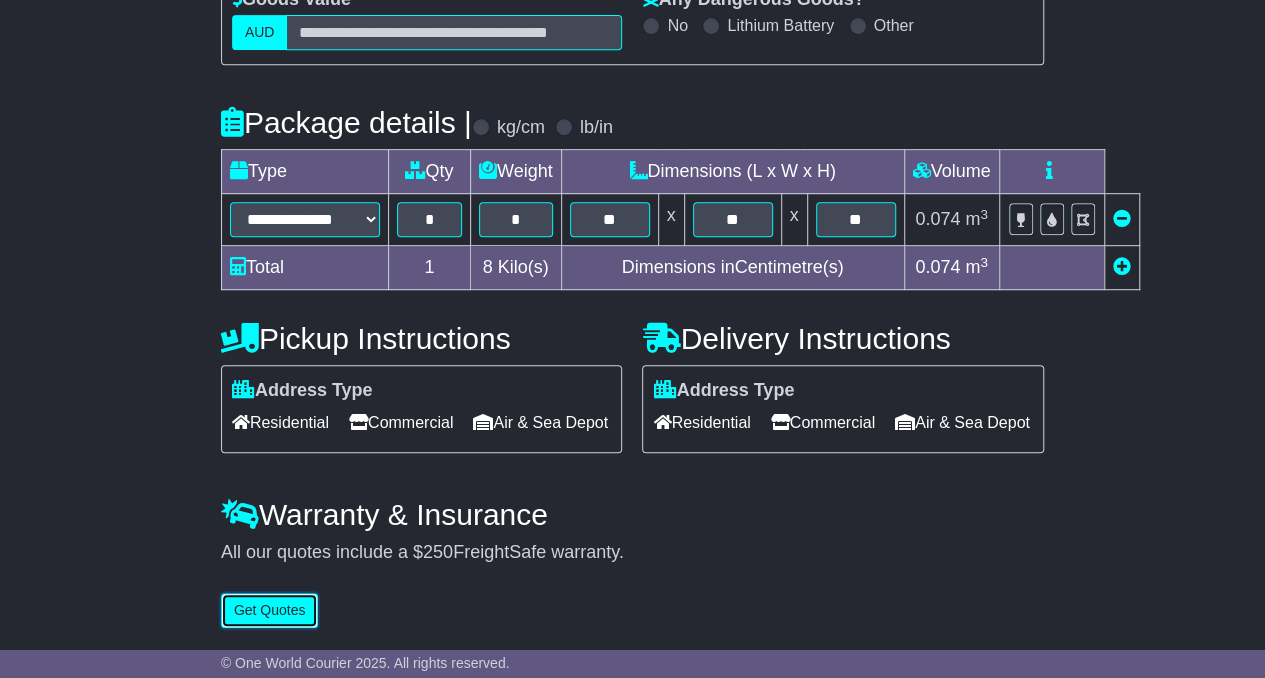 click on "Get Quotes" at bounding box center (270, 610) 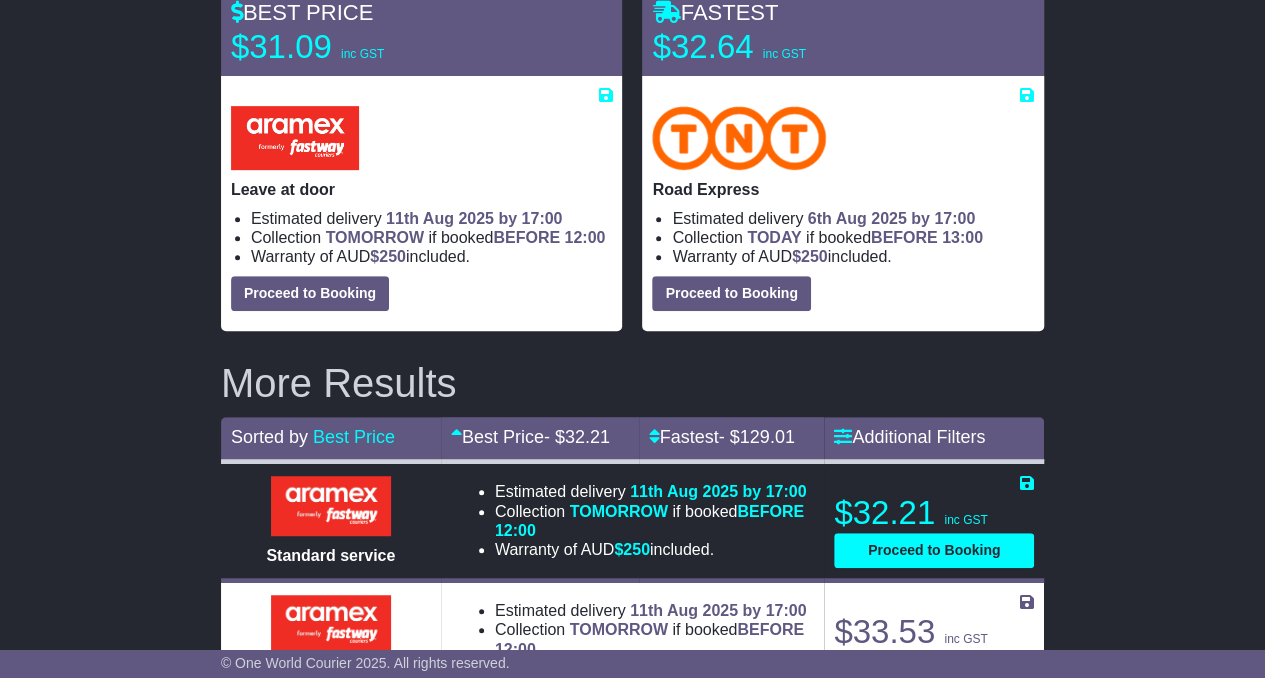 scroll, scrollTop: 424, scrollLeft: 0, axis: vertical 